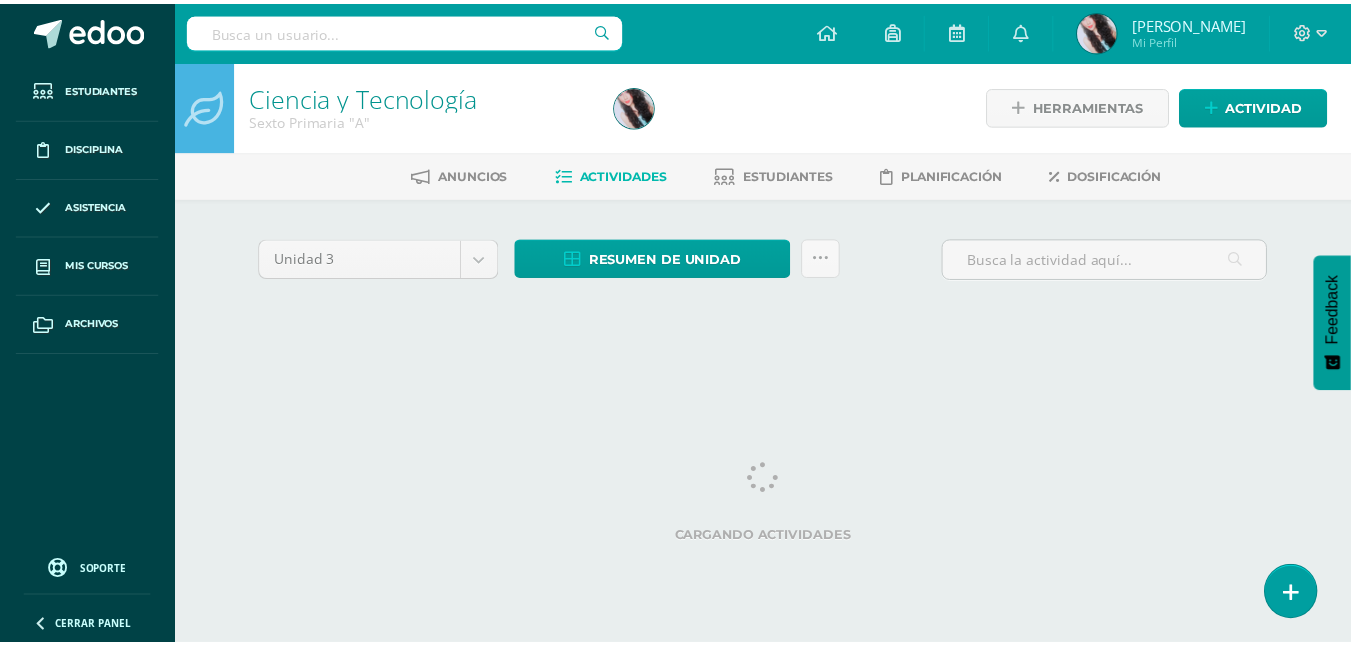 scroll, scrollTop: 0, scrollLeft: 0, axis: both 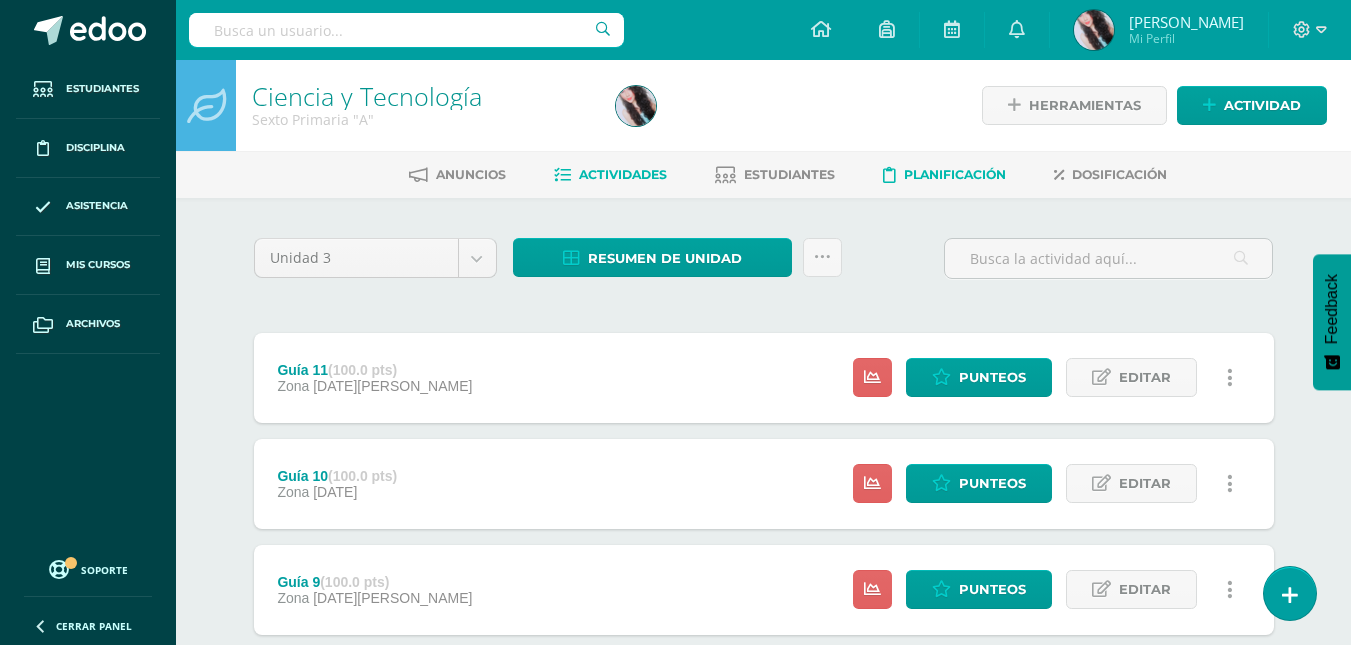 click on "Planificación" at bounding box center [955, 174] 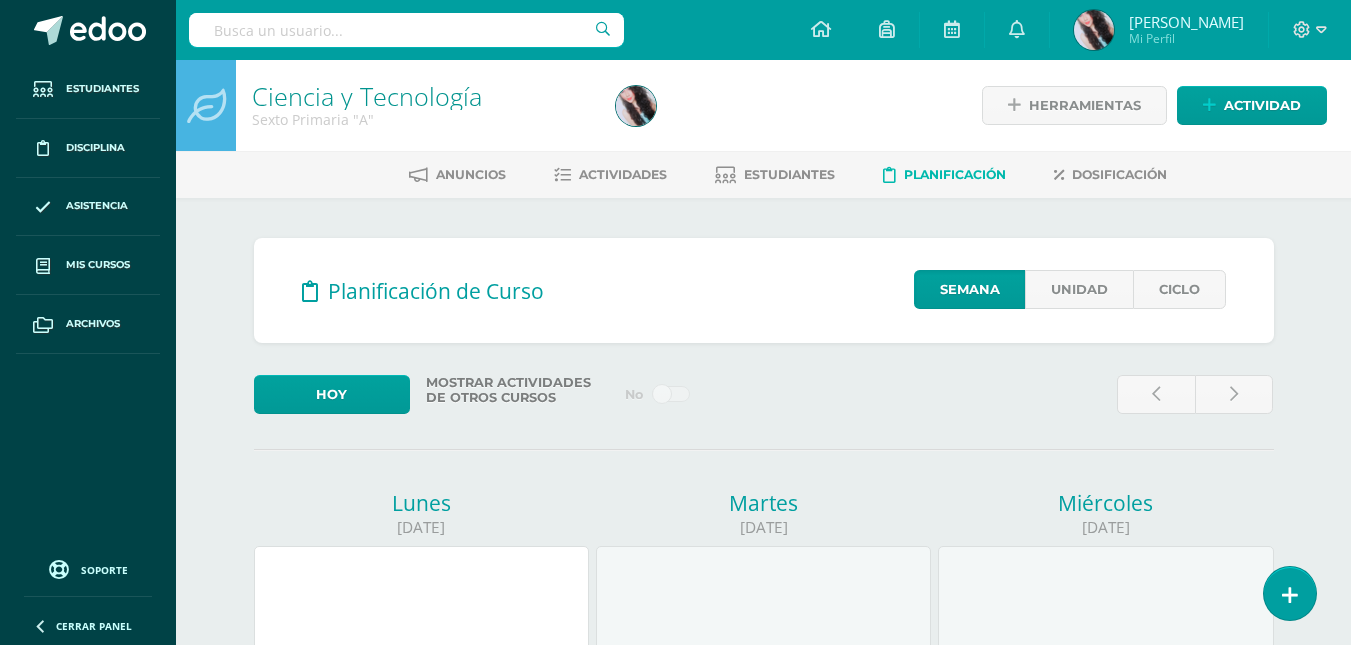 scroll, scrollTop: 0, scrollLeft: 0, axis: both 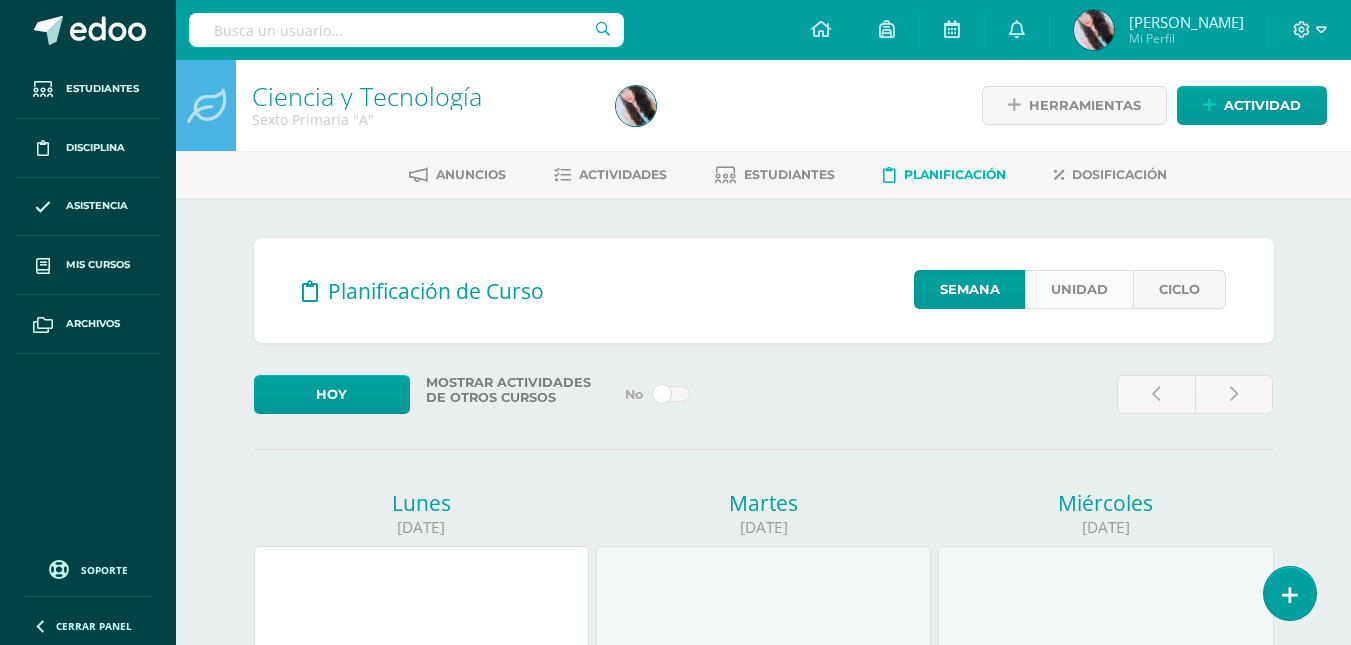 click on "Unidad" at bounding box center [1079, 289] 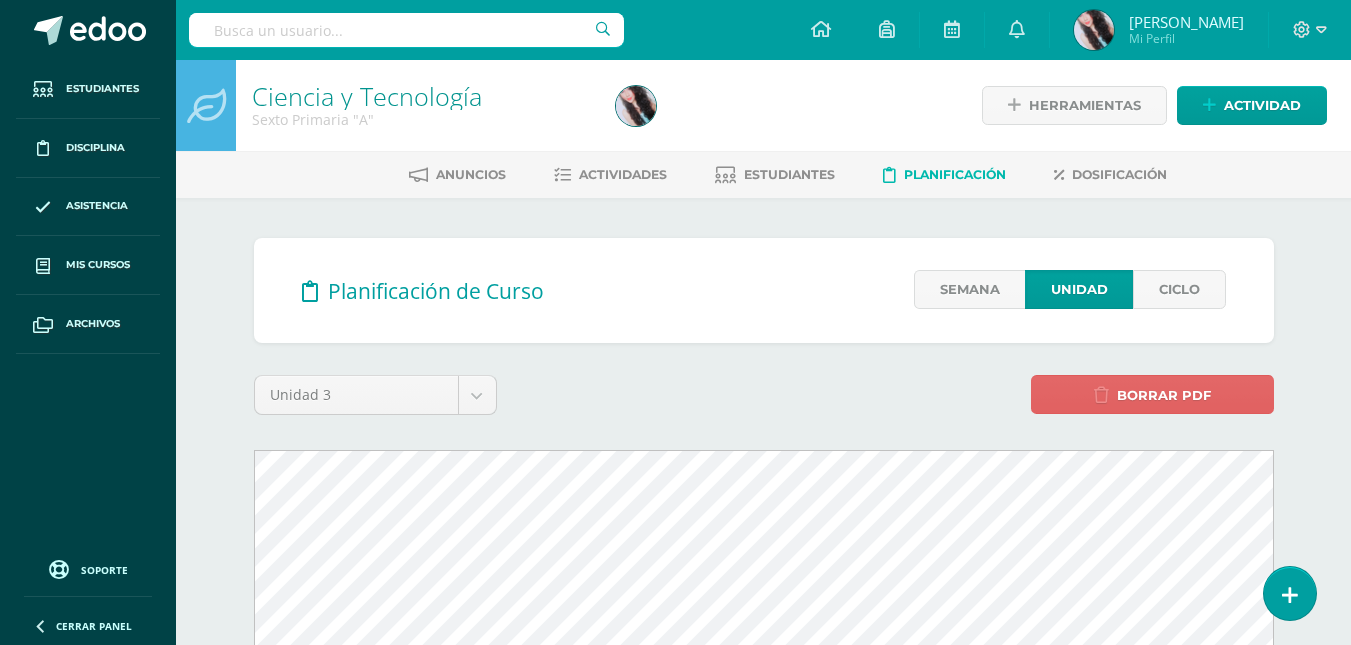 scroll, scrollTop: 0, scrollLeft: 0, axis: both 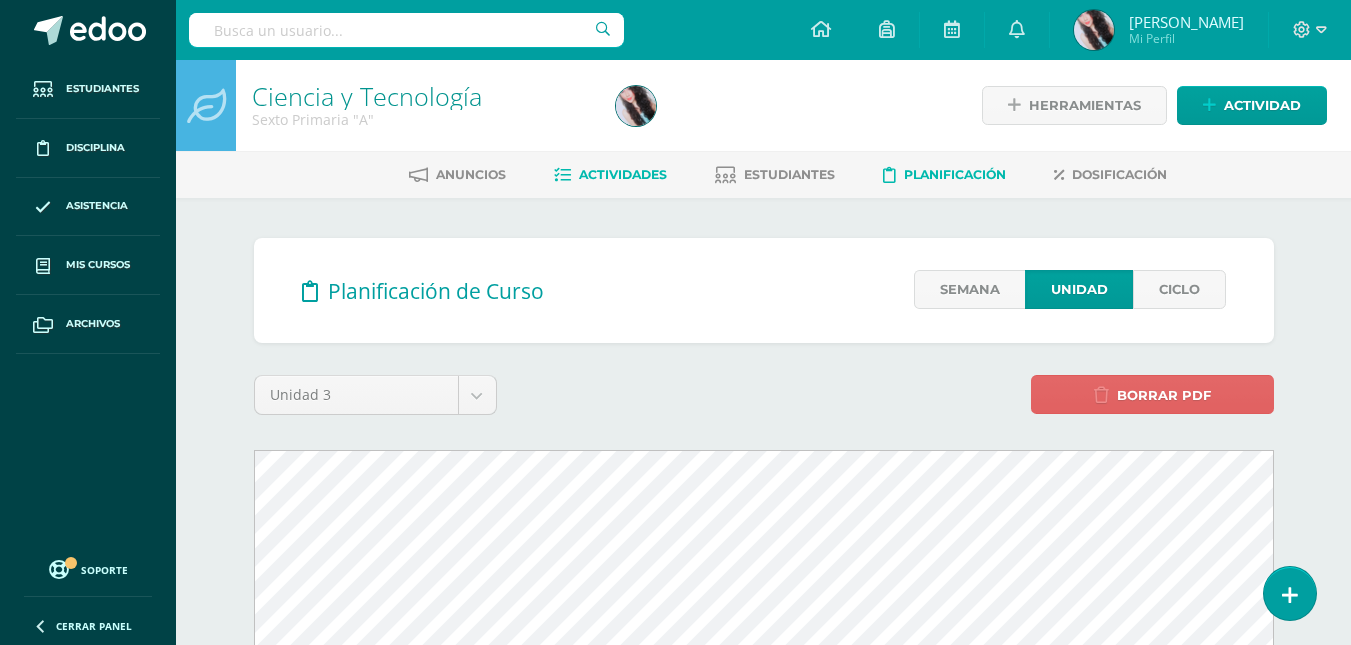 click on "Actividades" at bounding box center (623, 174) 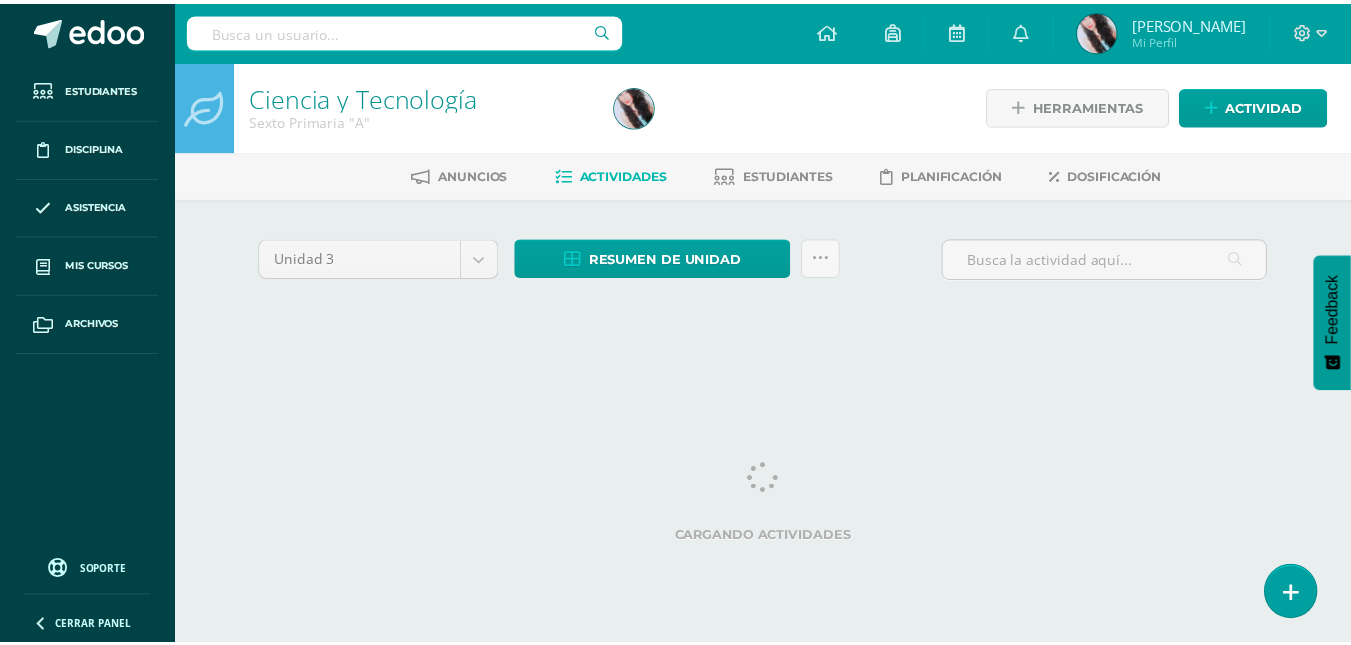 scroll, scrollTop: 0, scrollLeft: 0, axis: both 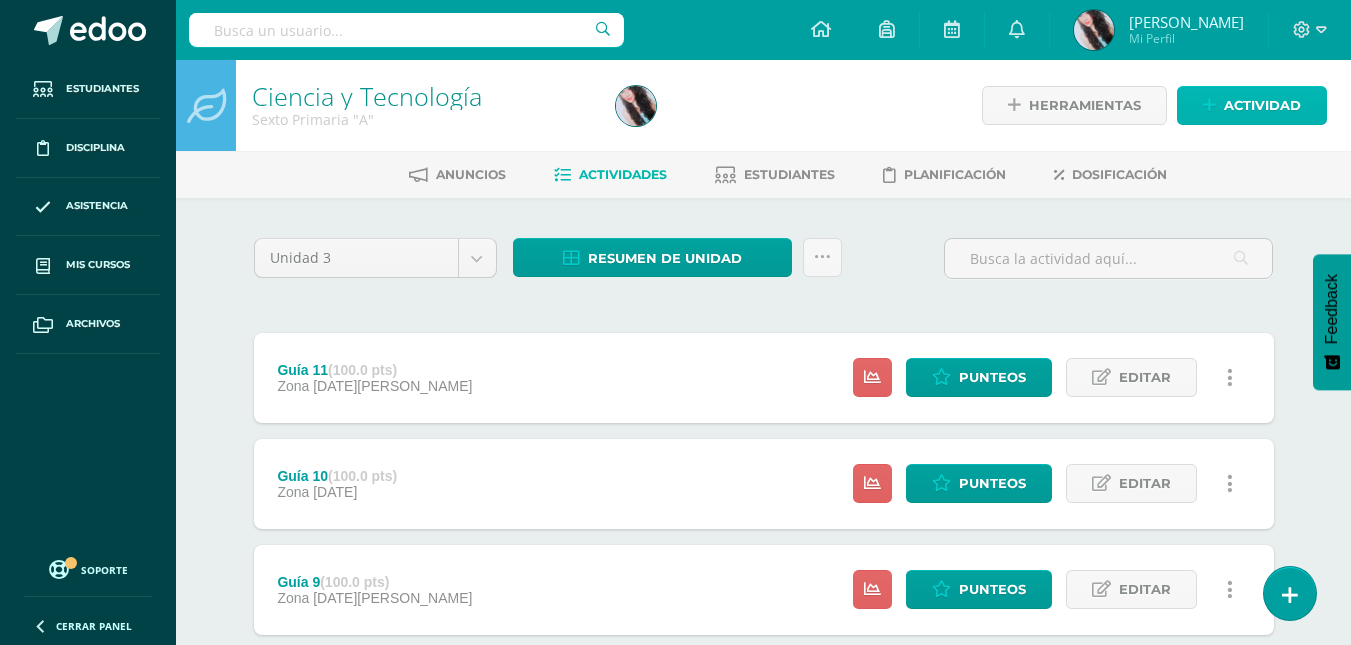 click on "Actividad" at bounding box center [1262, 105] 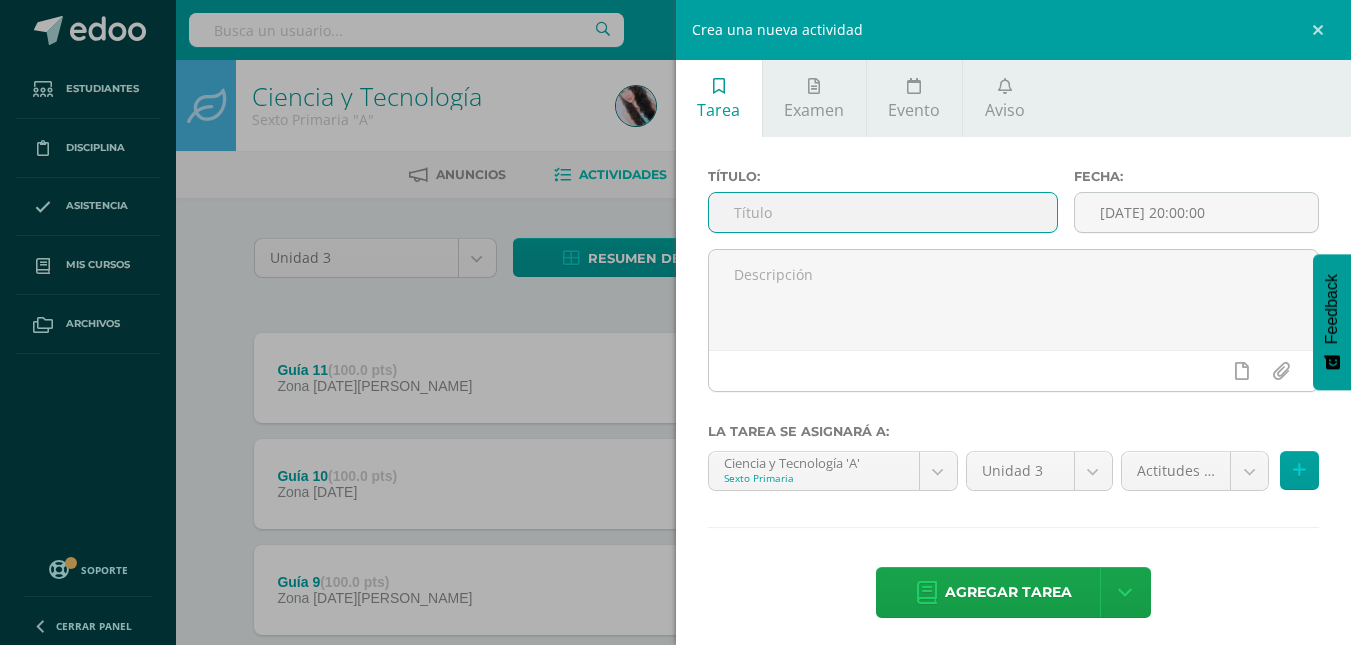click at bounding box center [883, 212] 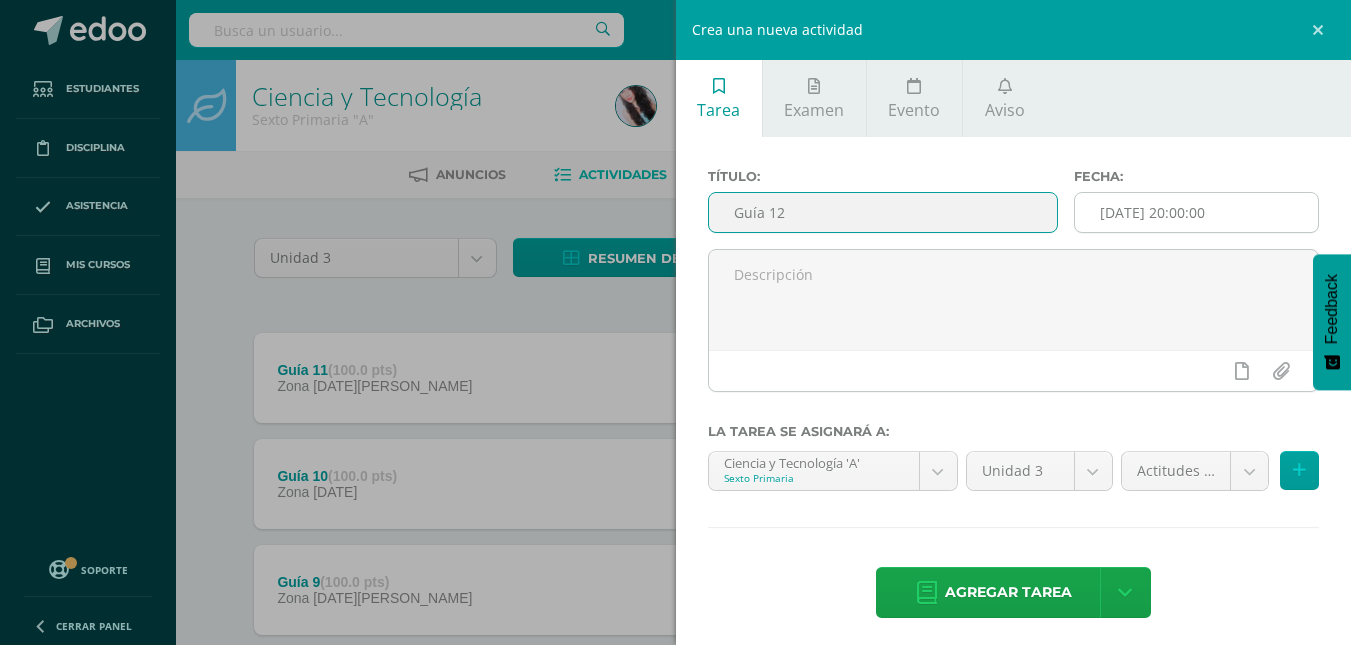 type on "Guía 12" 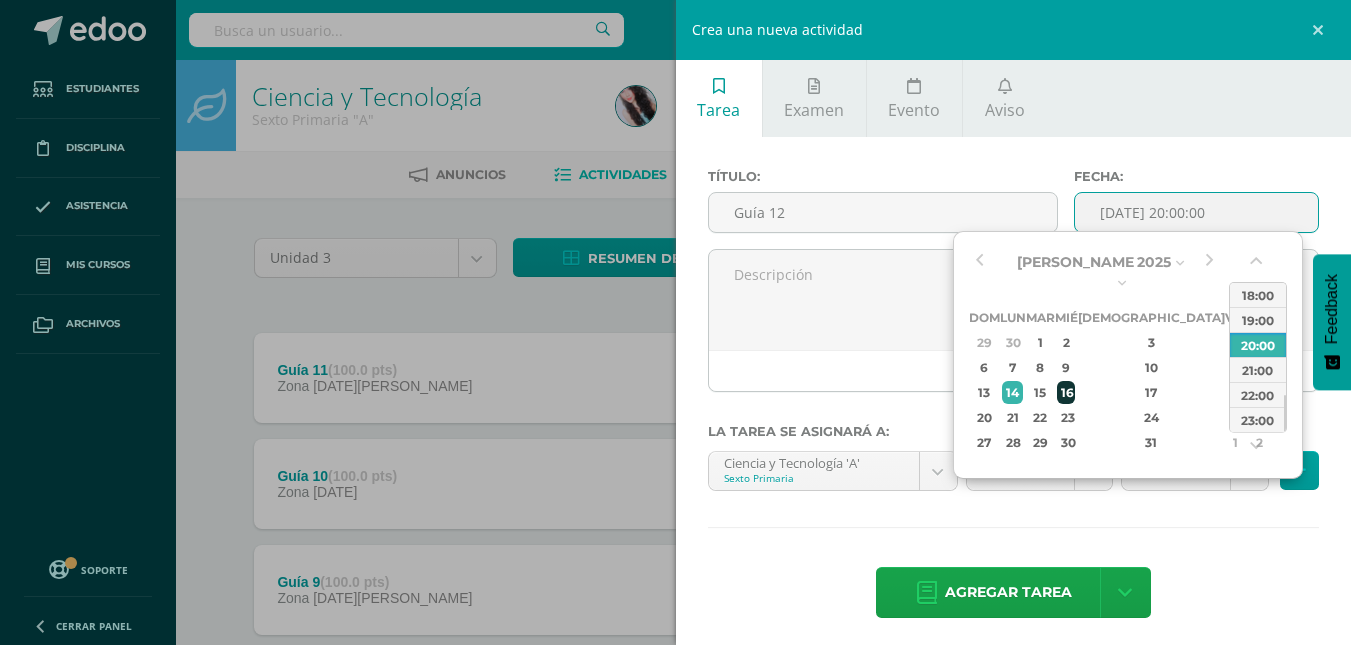 click on "16" at bounding box center [1066, 392] 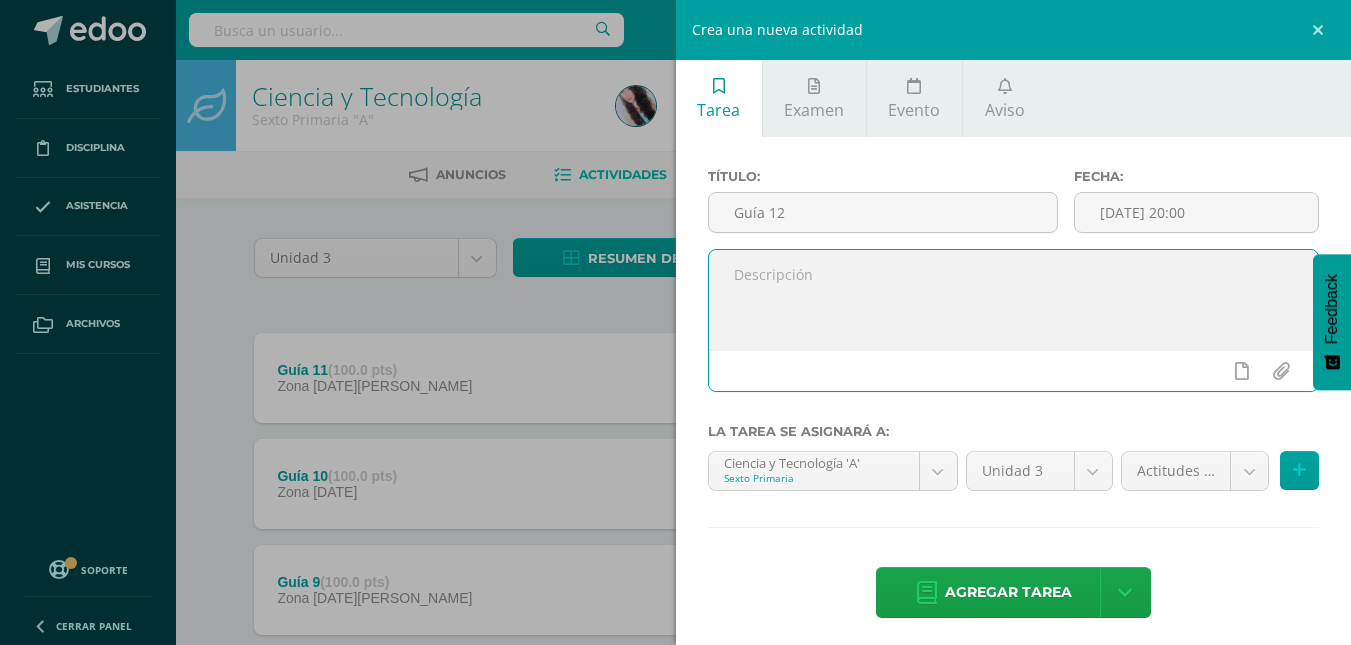 click at bounding box center (1014, 300) 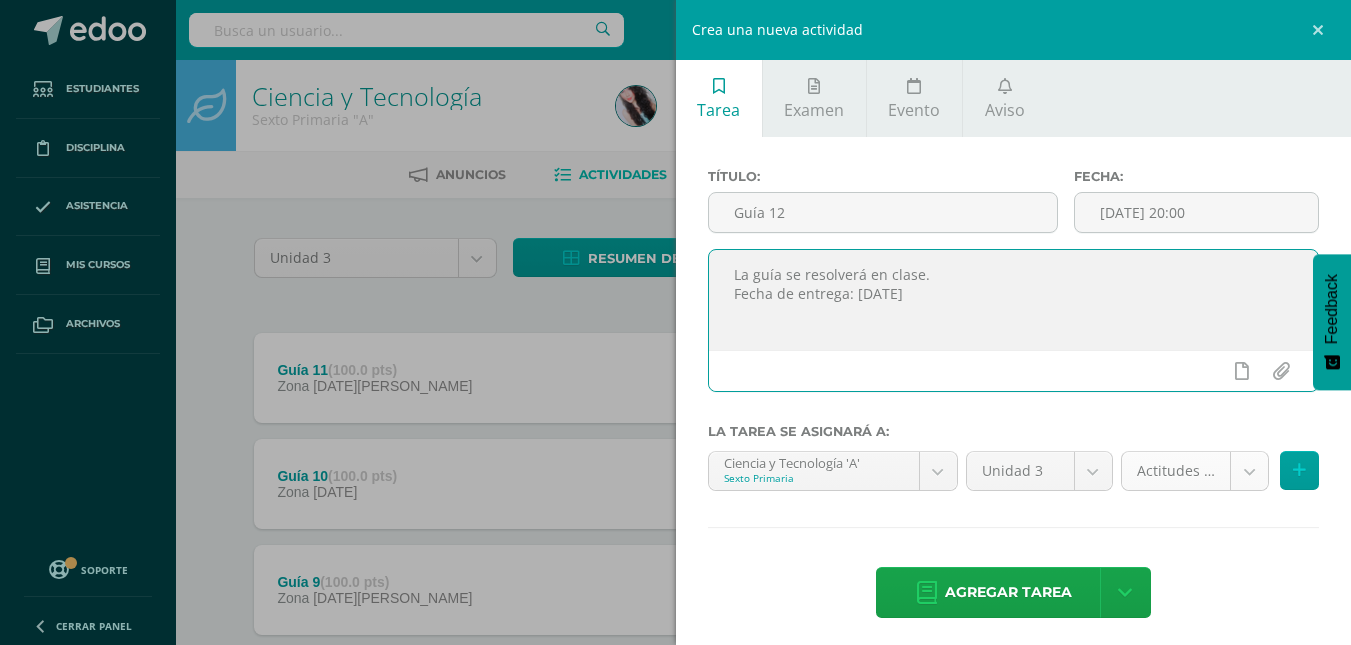 type on "La guía se resolverá en clase.
Fecha de entrega: [DATE]" 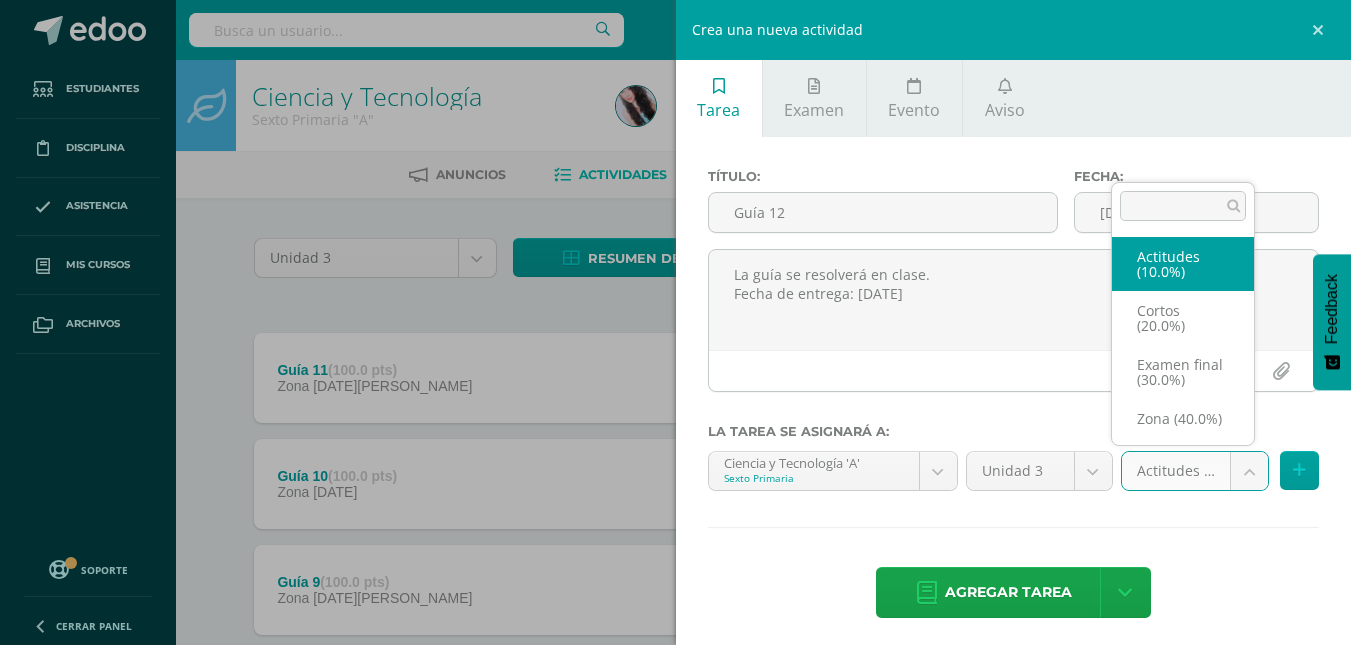 scroll, scrollTop: 23, scrollLeft: 0, axis: vertical 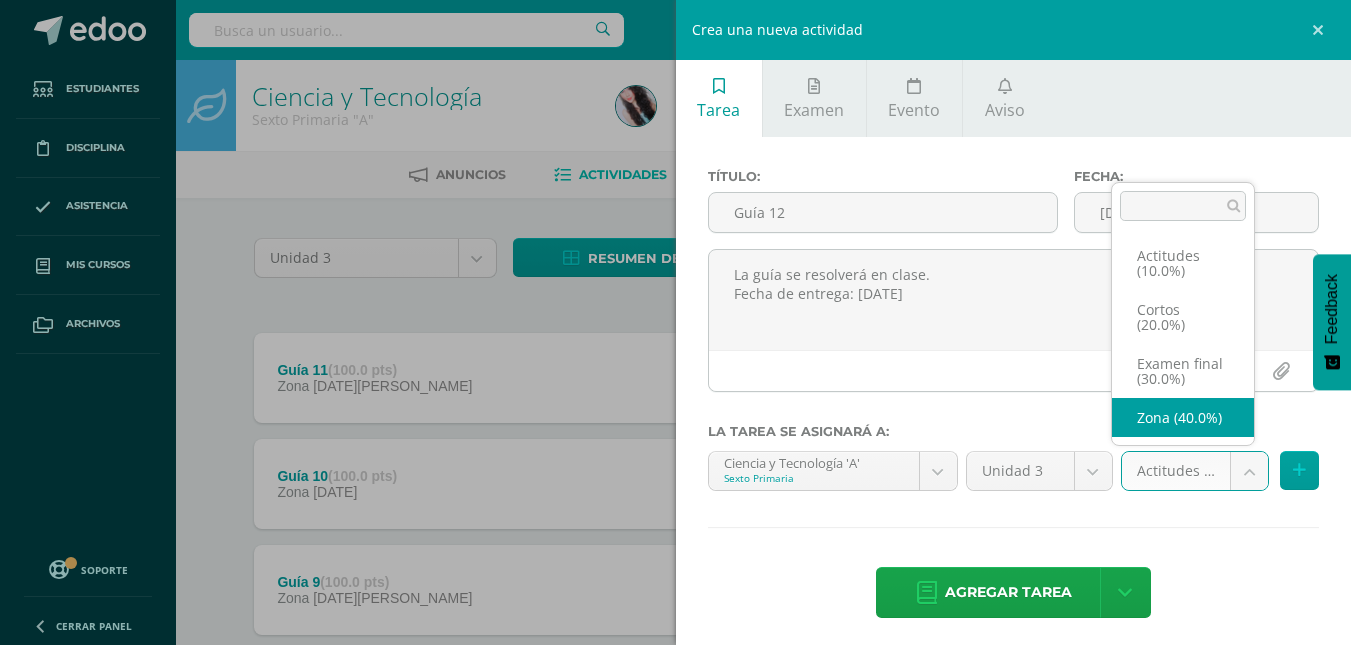 select on "159232" 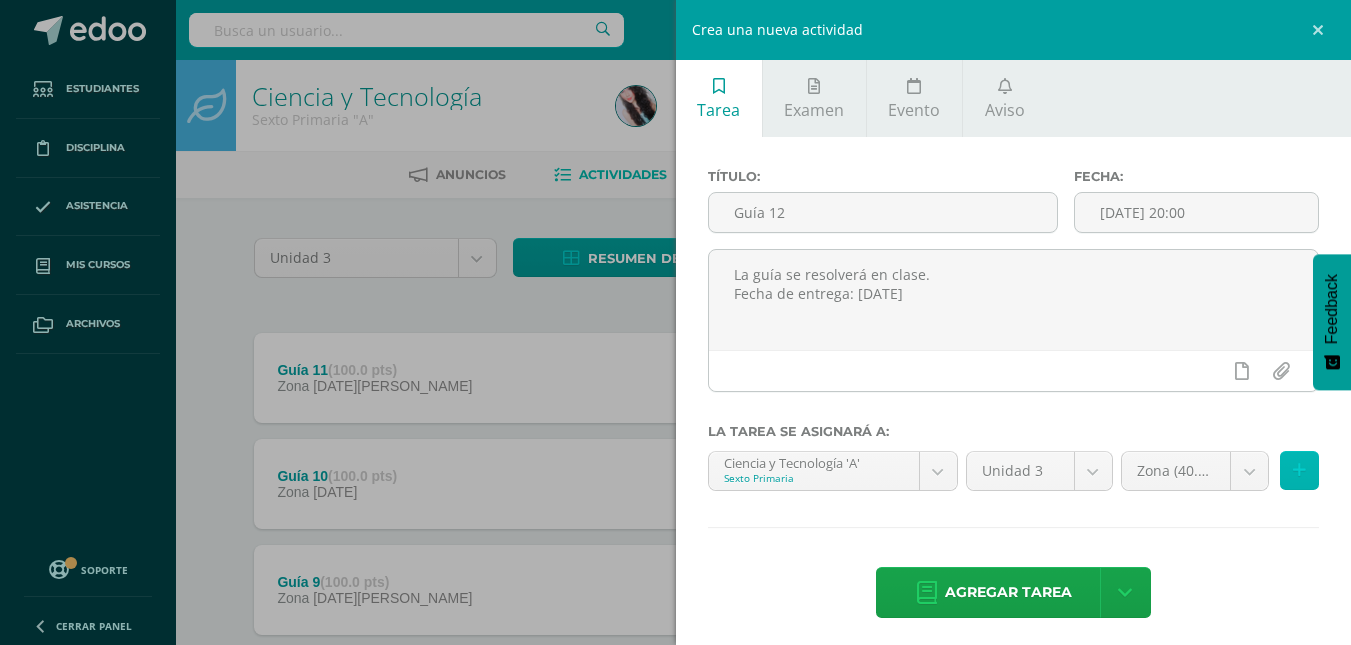 click at bounding box center (1299, 470) 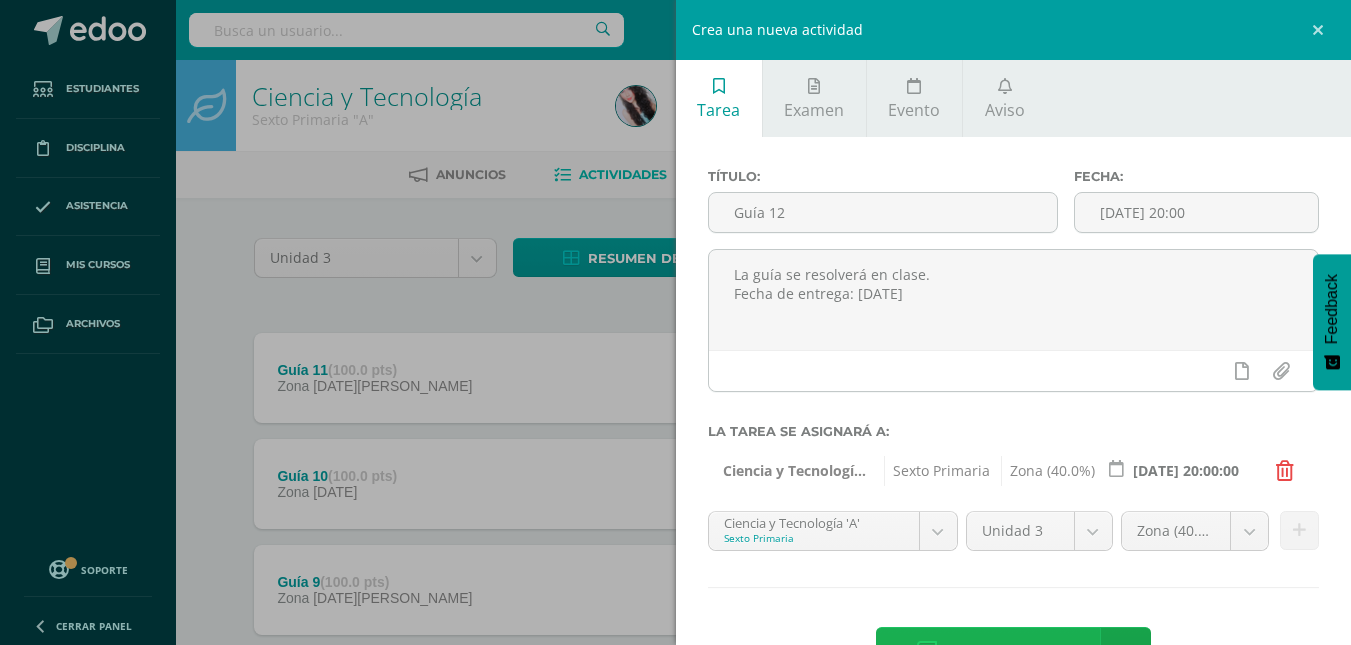 click on "Agregar tarea" at bounding box center [1008, 652] 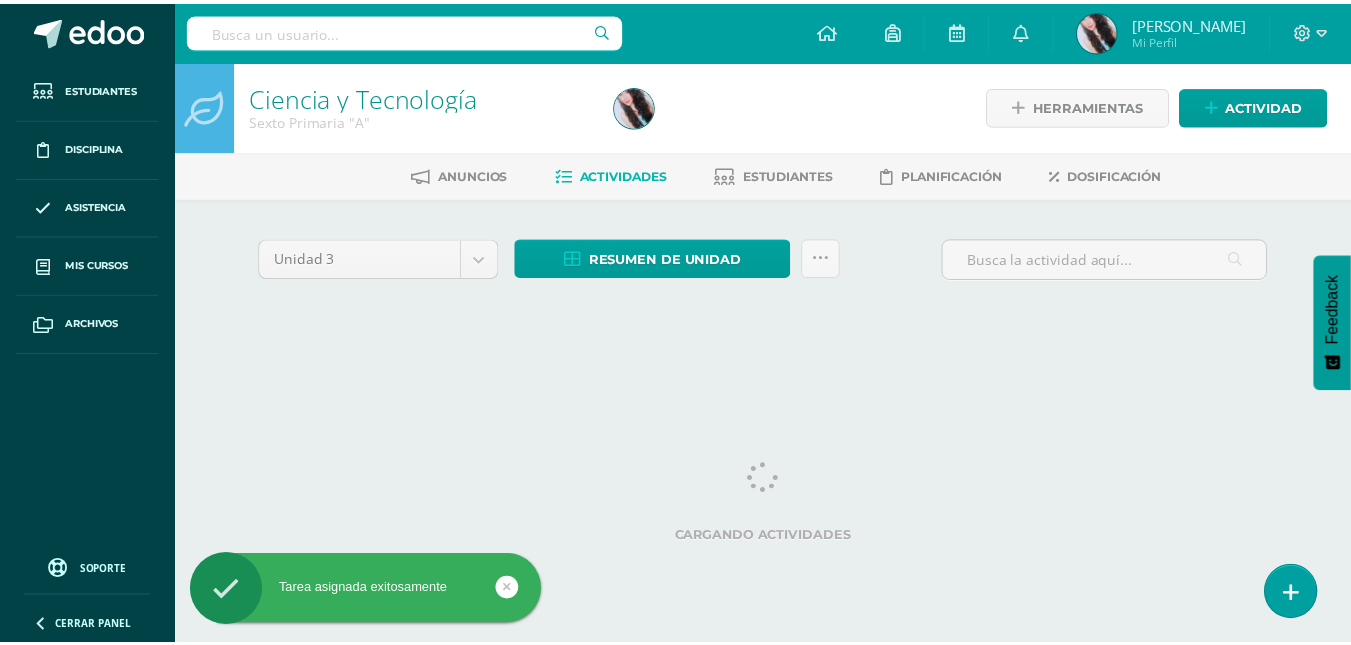 scroll, scrollTop: 0, scrollLeft: 0, axis: both 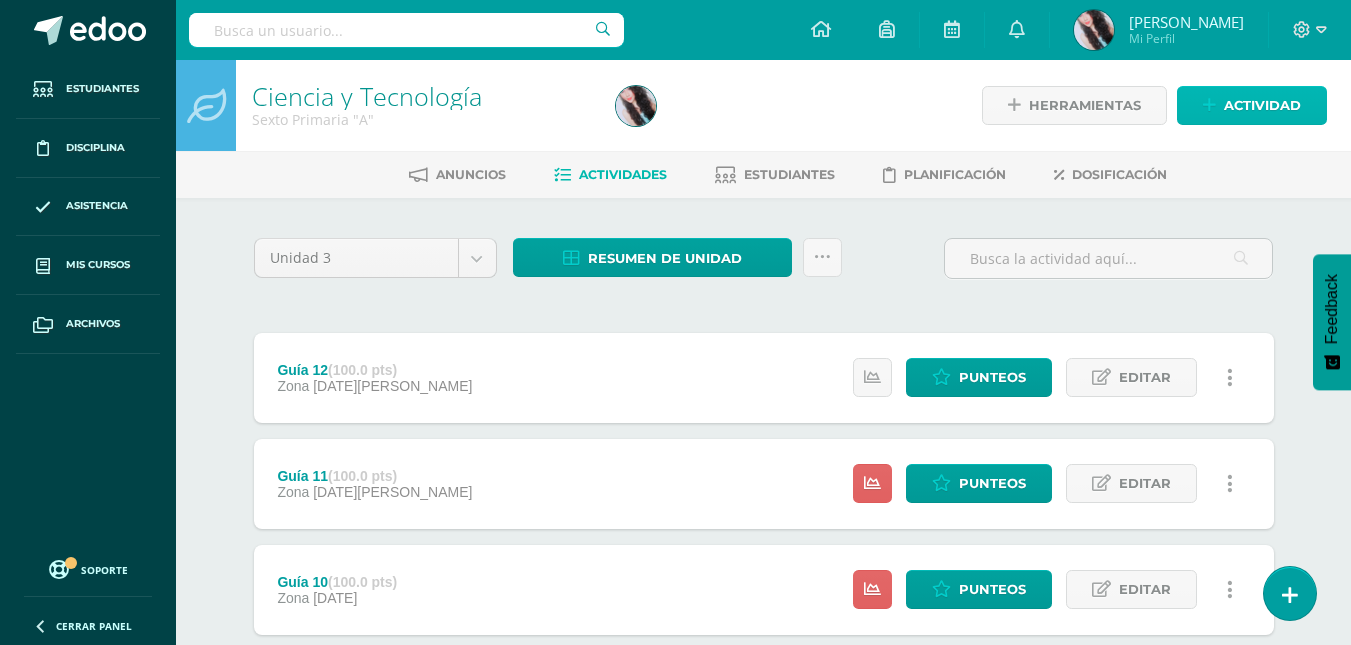 click on "Actividad" at bounding box center [1262, 105] 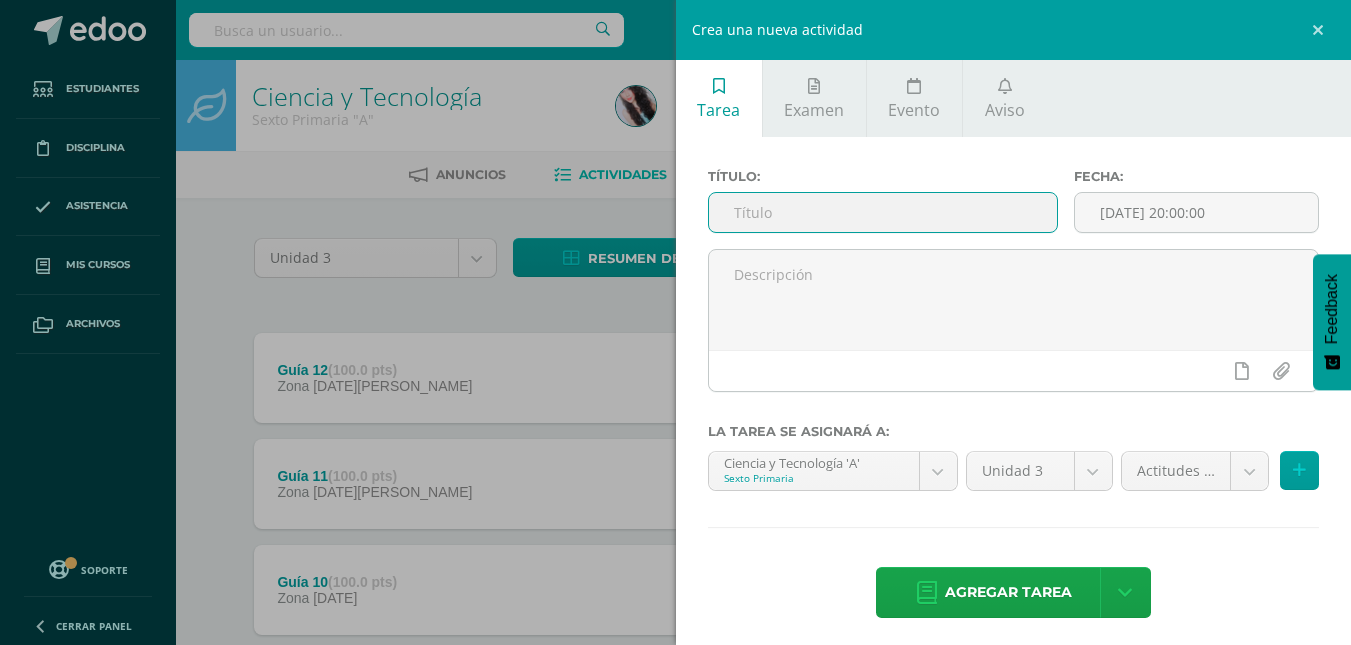 click at bounding box center [883, 212] 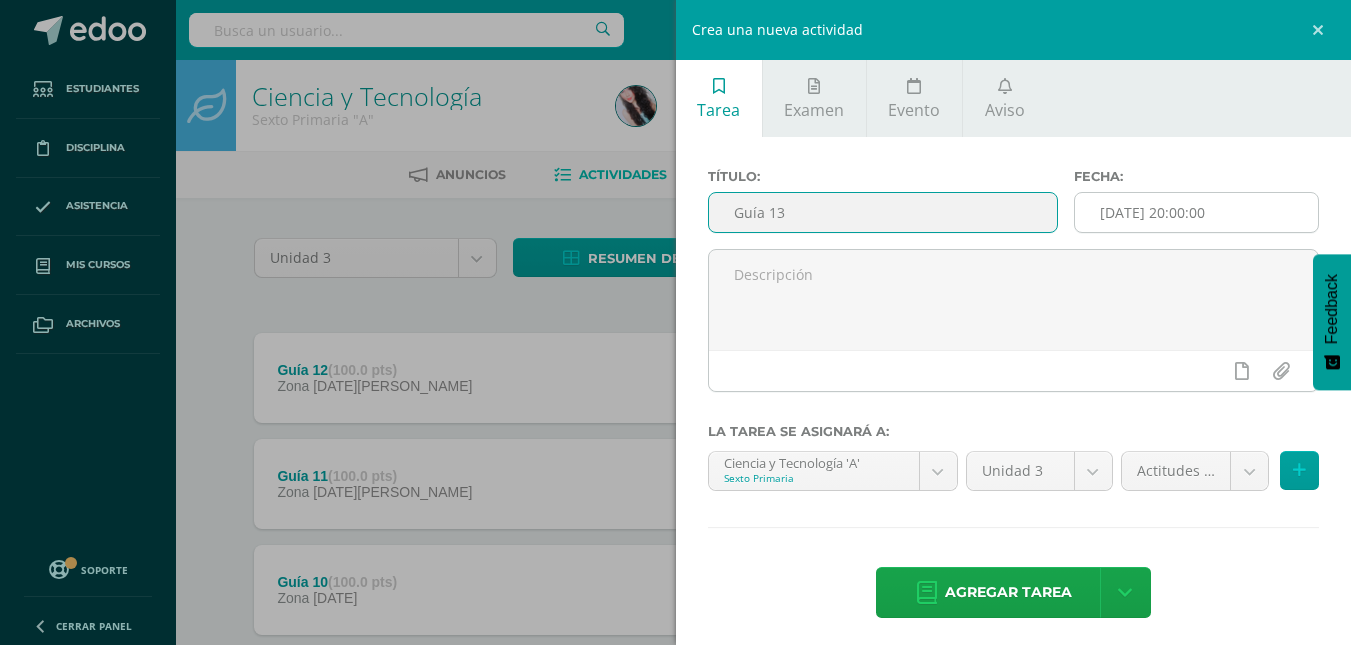 type on "Guía 13" 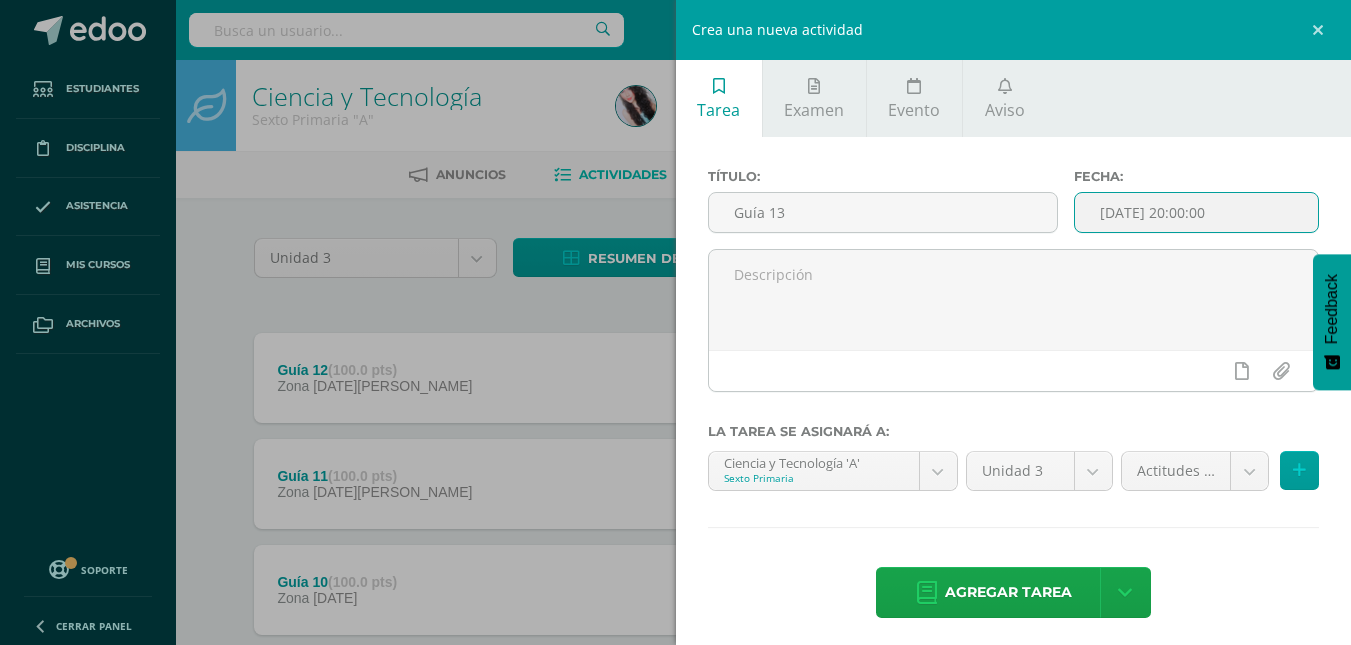 click on "[DATE] 20:00:00" at bounding box center [1196, 212] 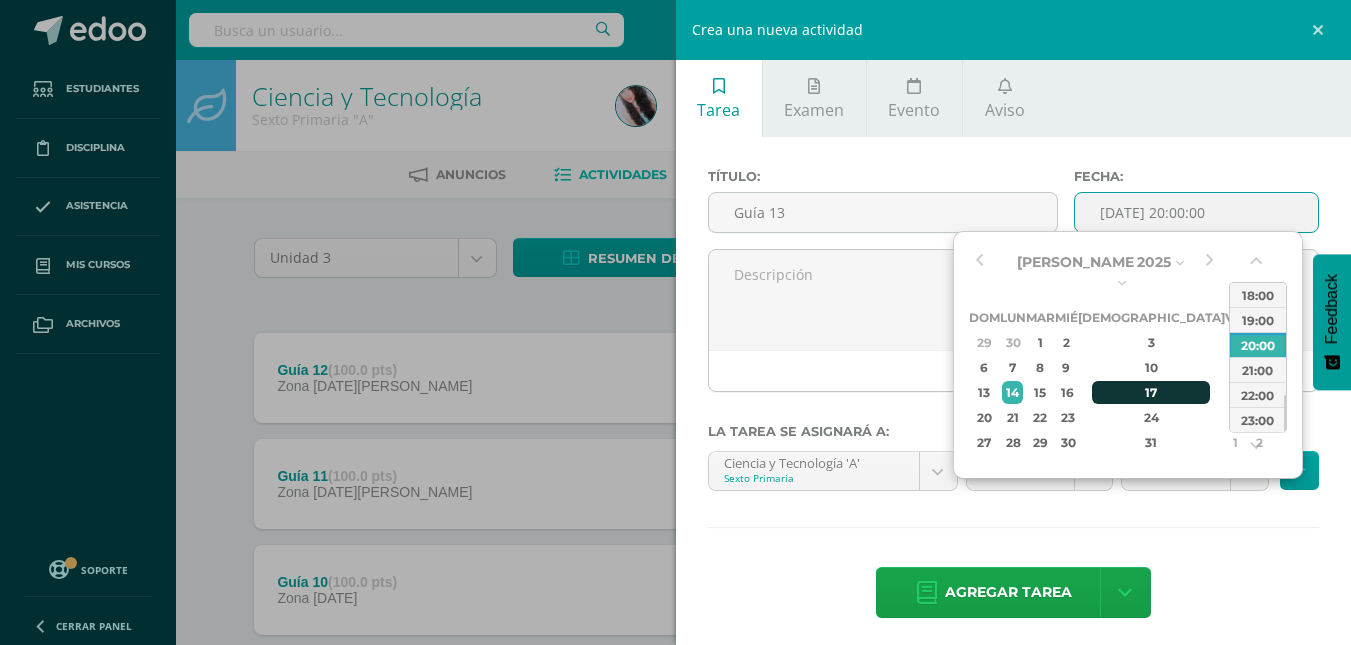 click on "17" at bounding box center (1151, 392) 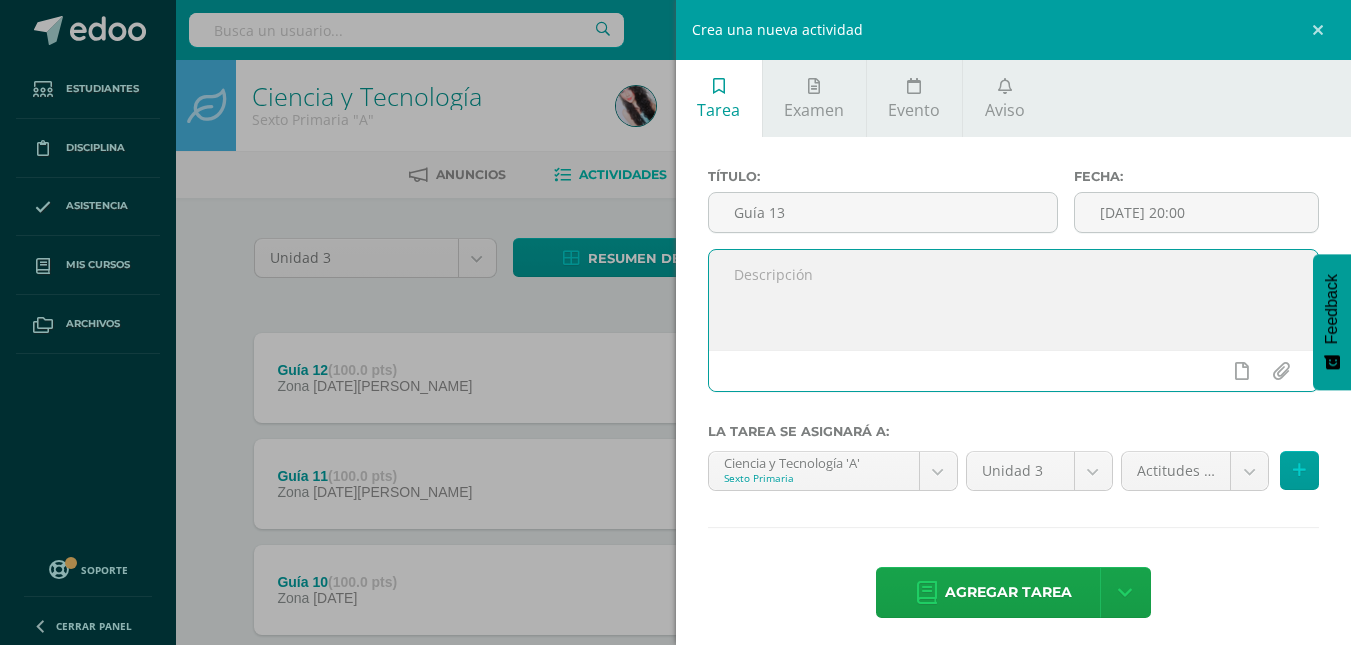 click at bounding box center (1014, 300) 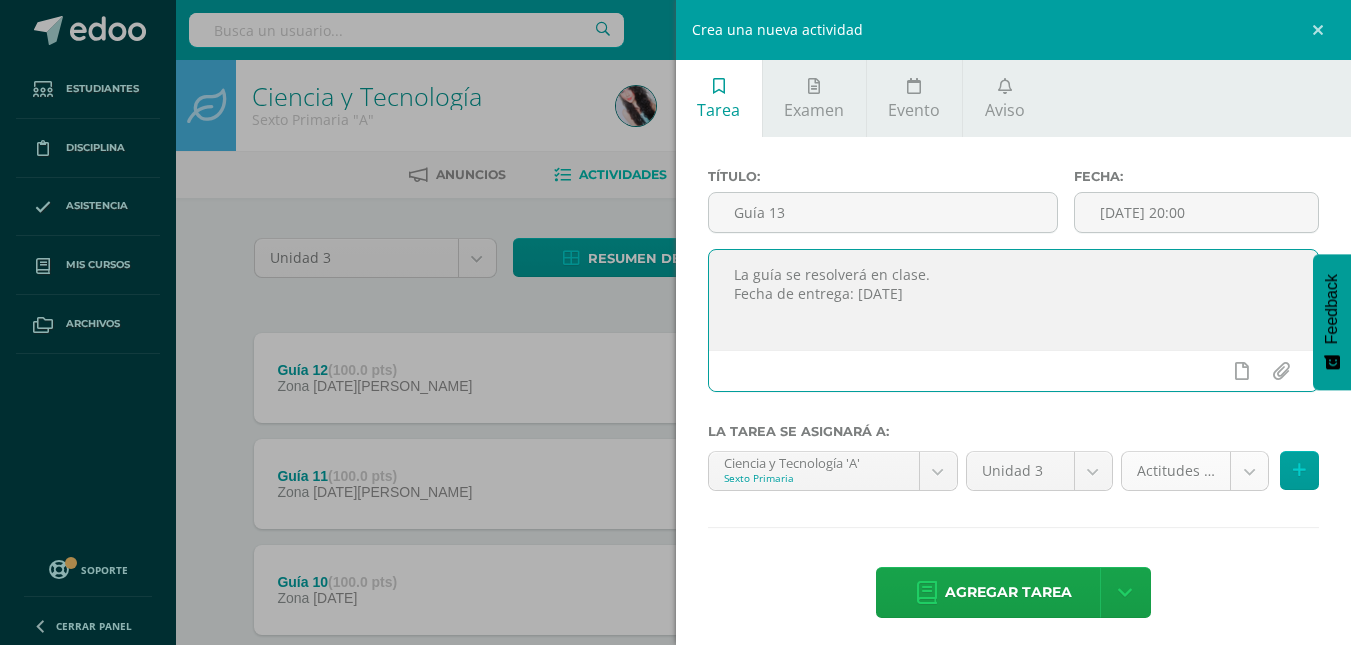 type on "La guía se resolverá en clase.
Fecha de entrega: lunes 21 de julio" 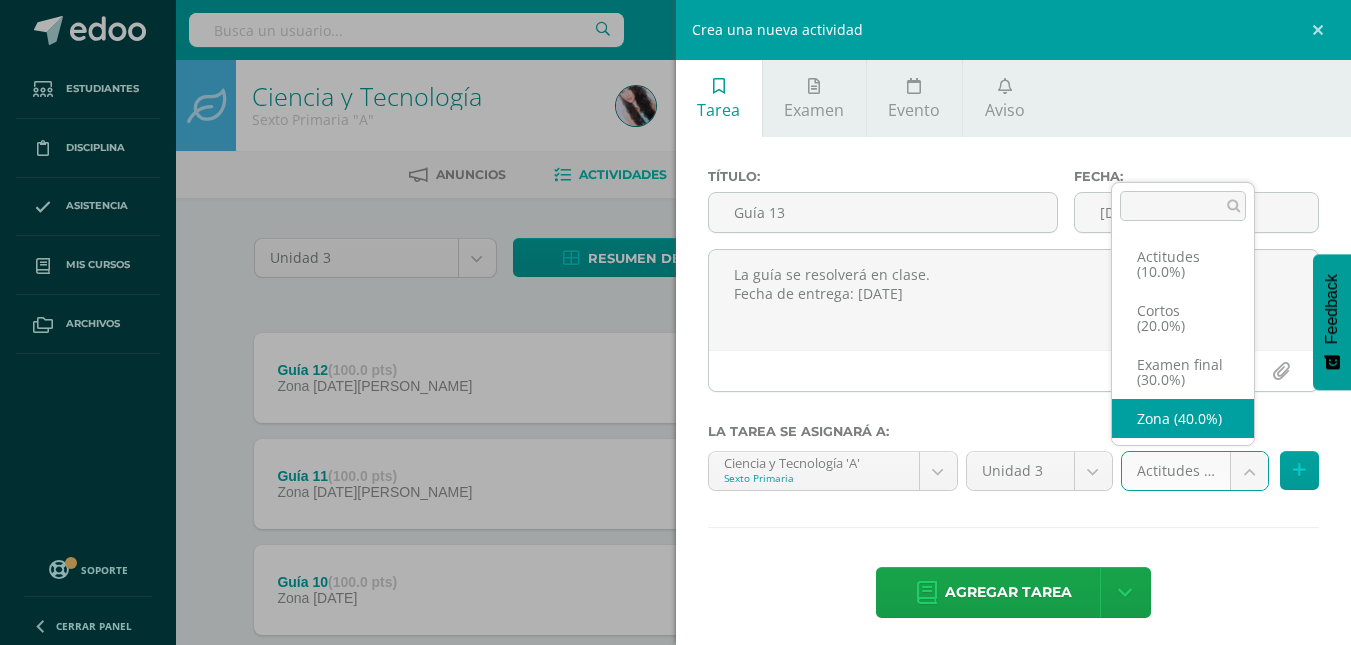 scroll, scrollTop: 23, scrollLeft: 0, axis: vertical 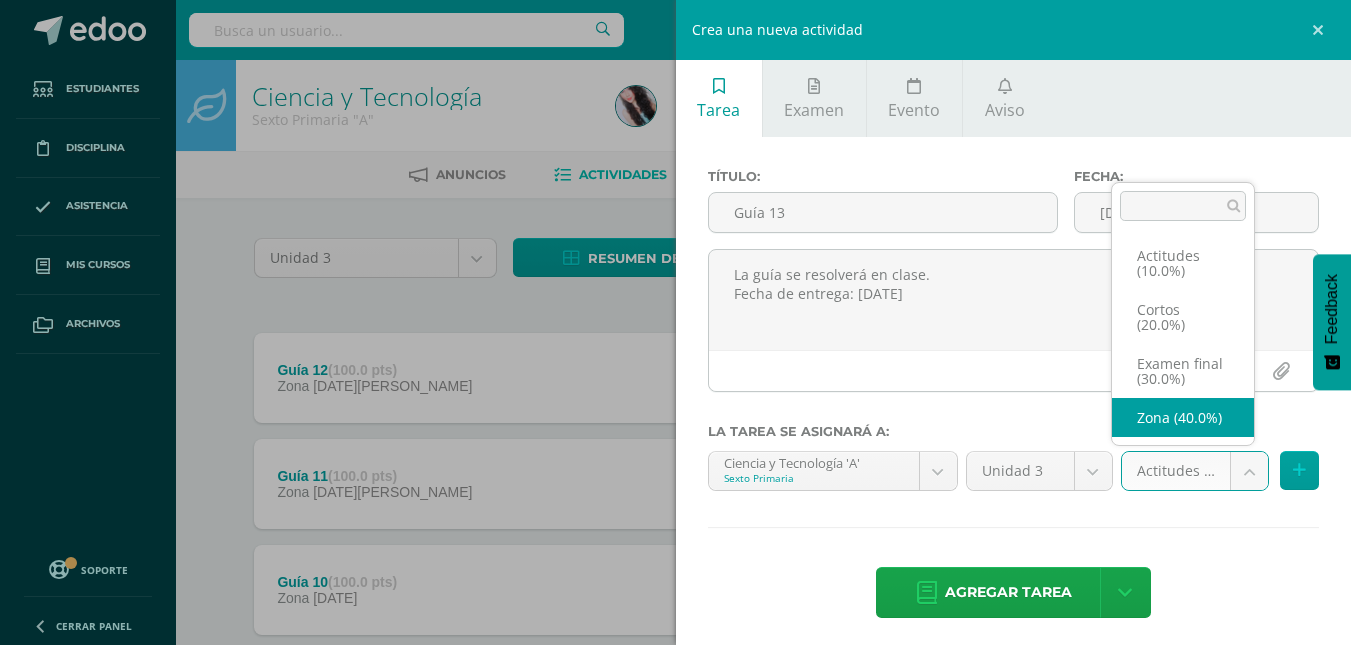 select on "159232" 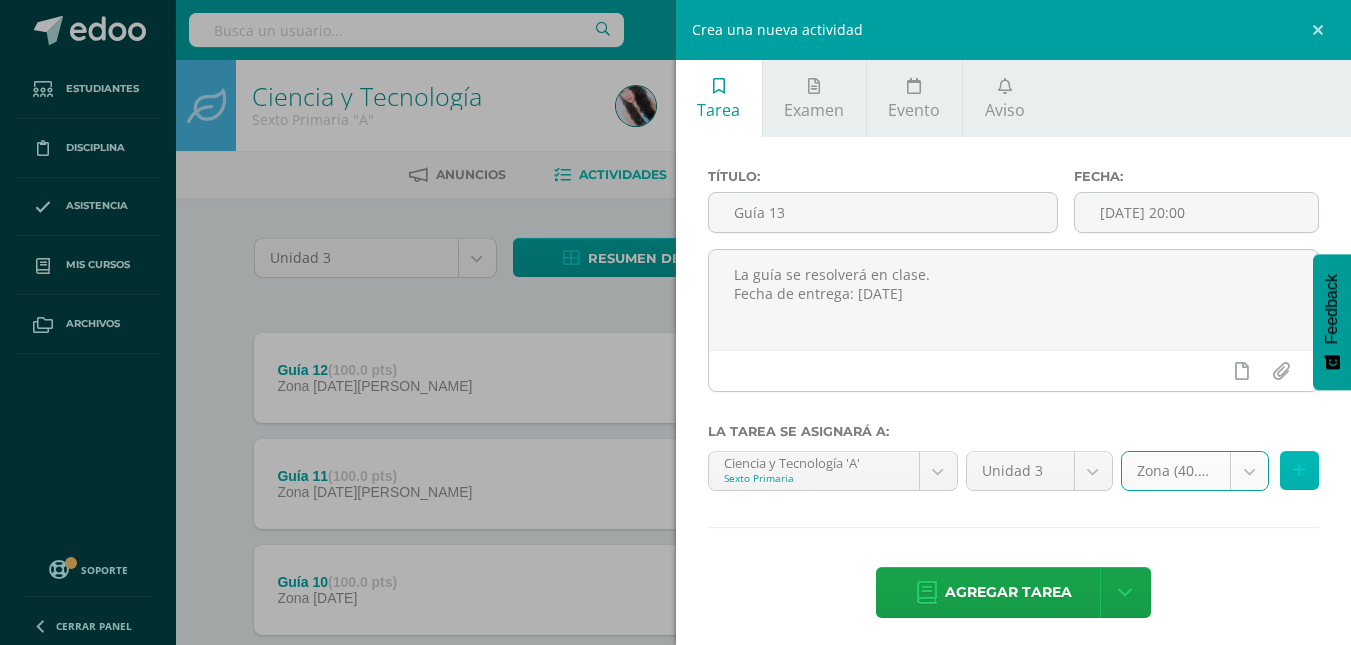 click at bounding box center [1299, 470] 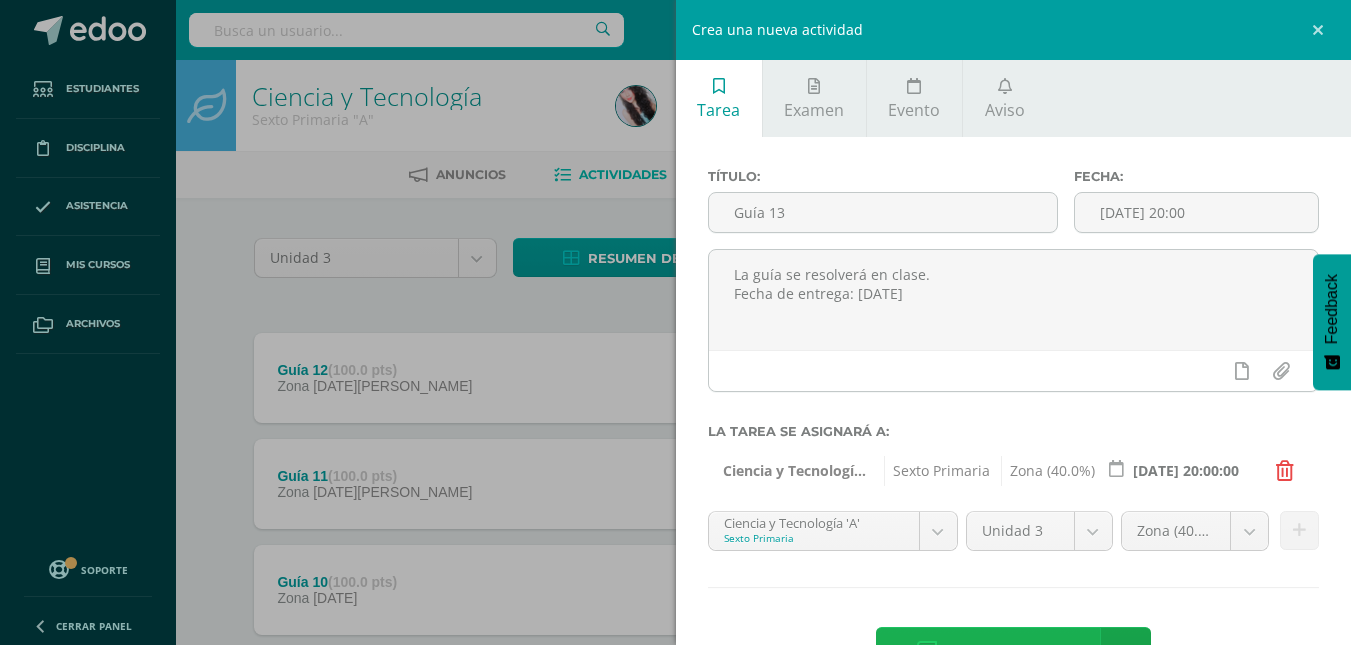 click on "Agregar tarea" at bounding box center (1008, 652) 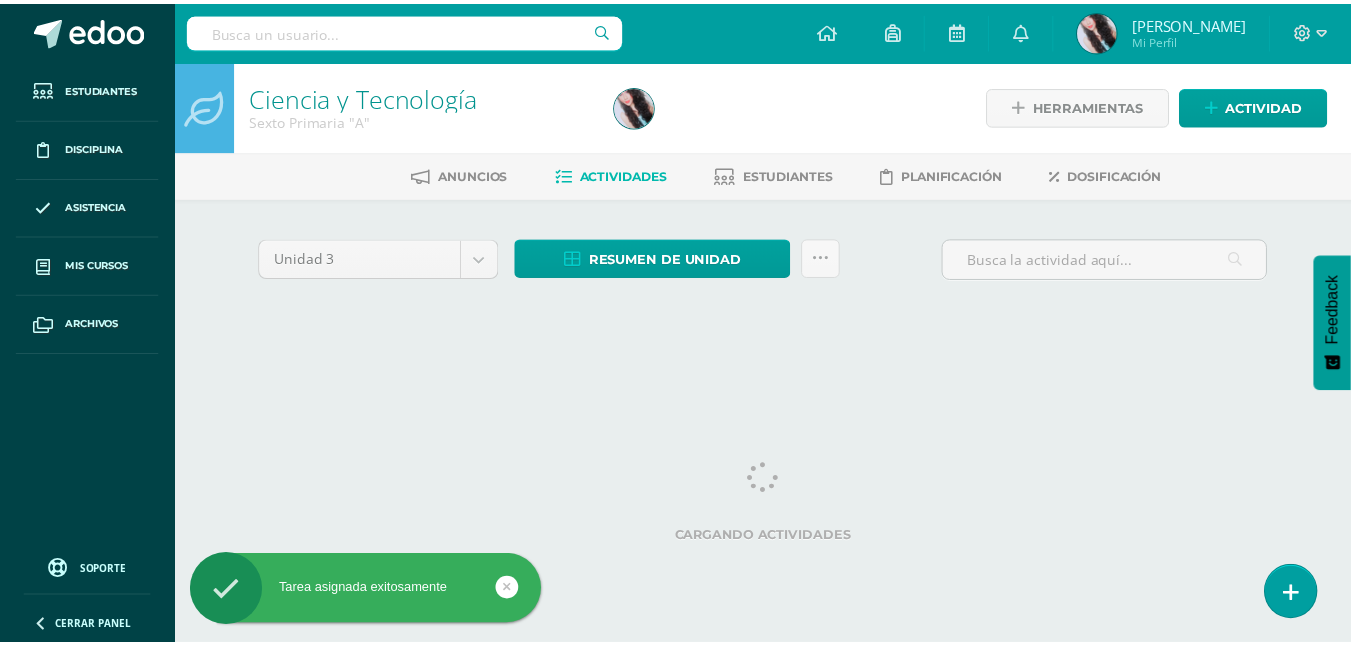 scroll, scrollTop: 0, scrollLeft: 0, axis: both 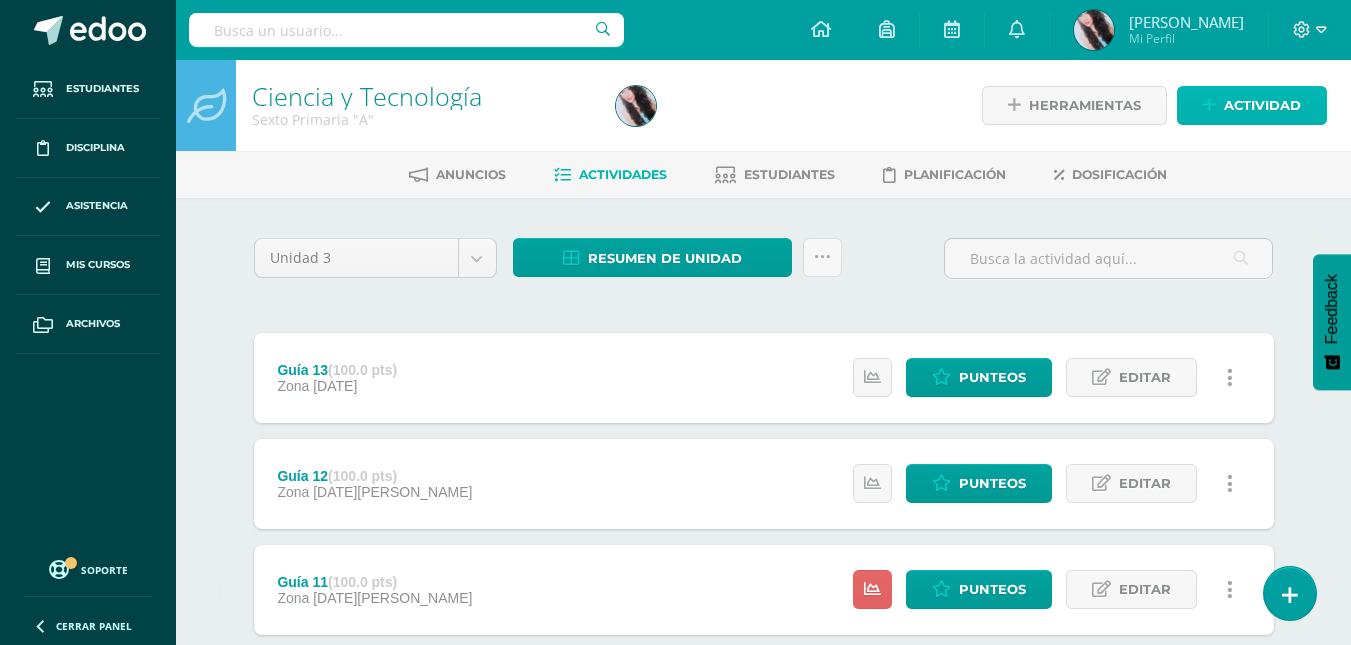 click on "Actividad" at bounding box center [1262, 105] 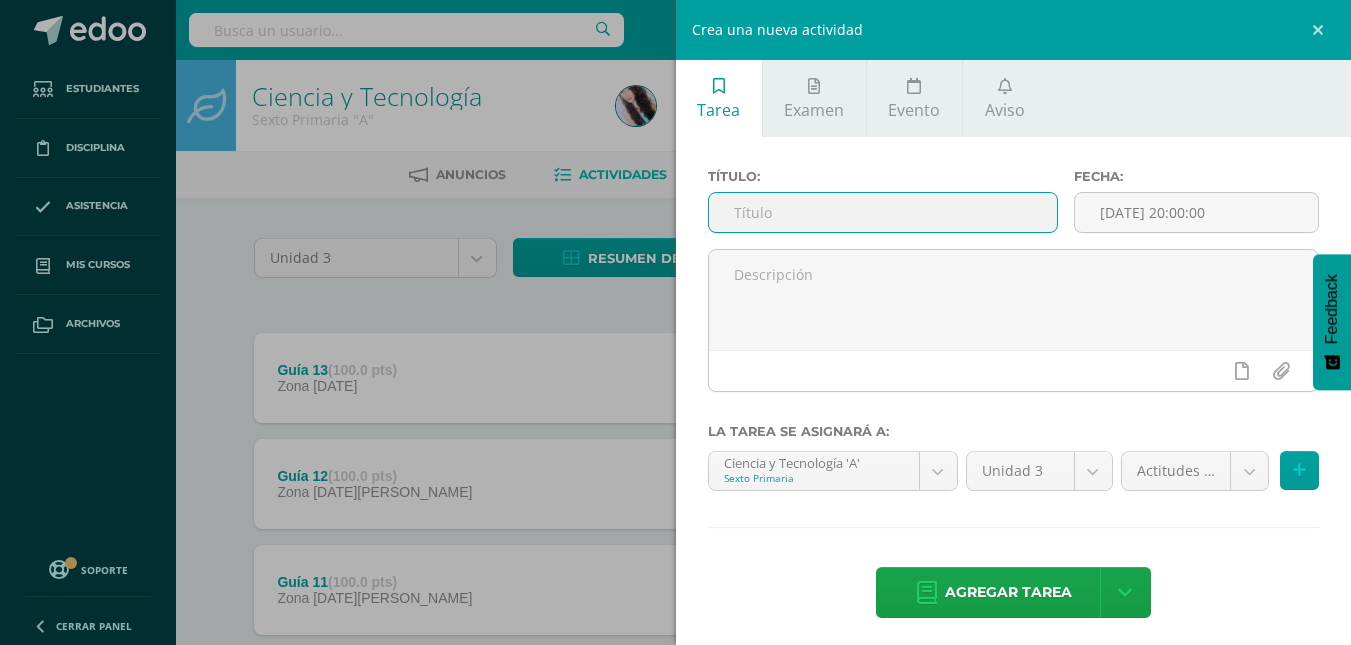 click at bounding box center (883, 212) 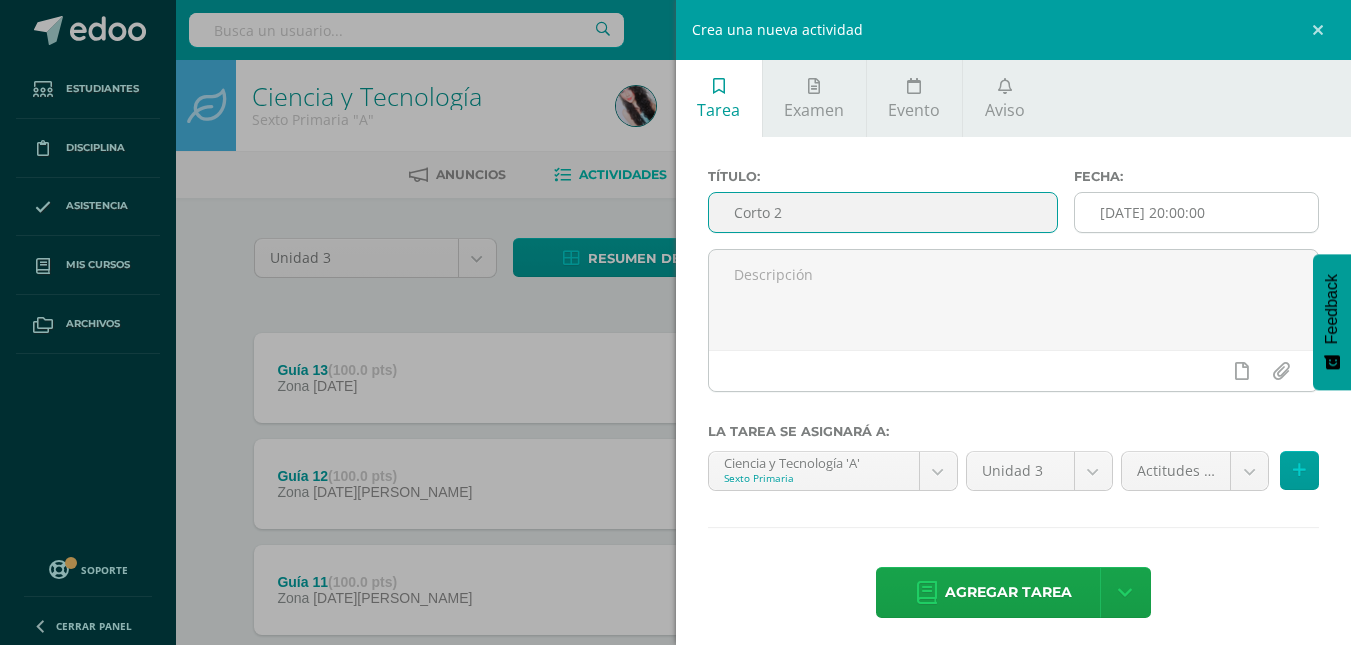 type on "Corto 2" 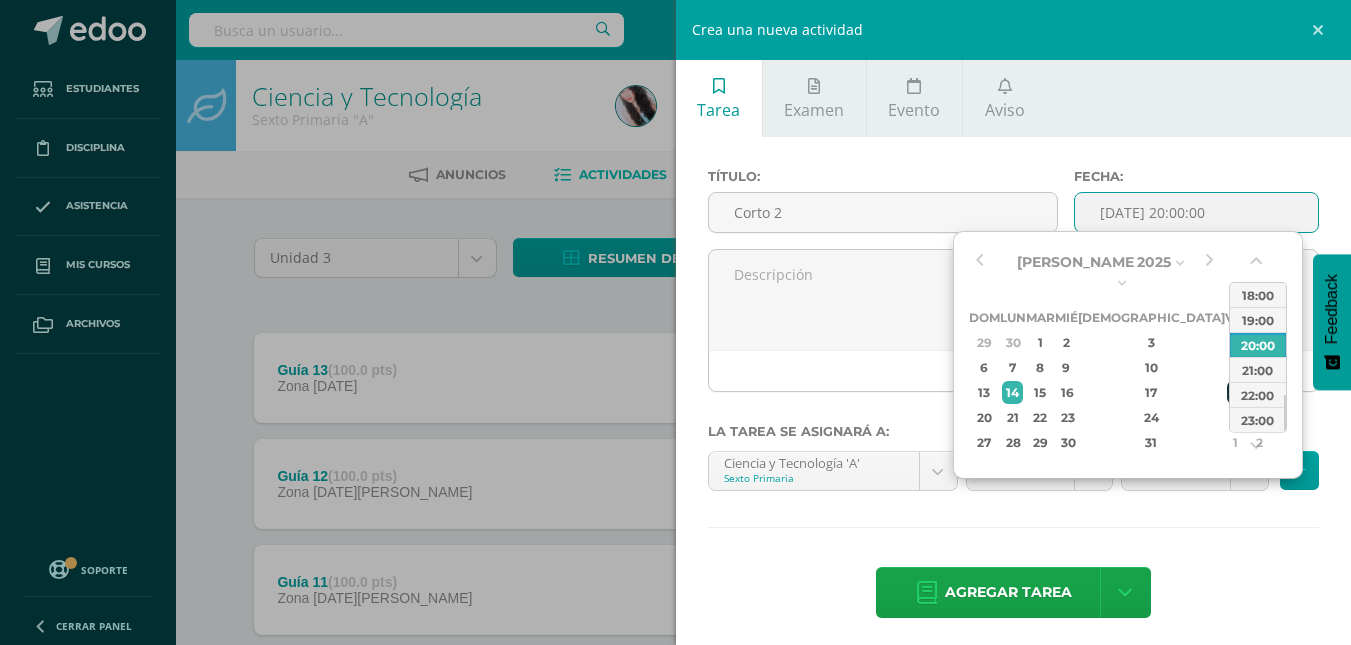 click on "18" at bounding box center [1236, 392] 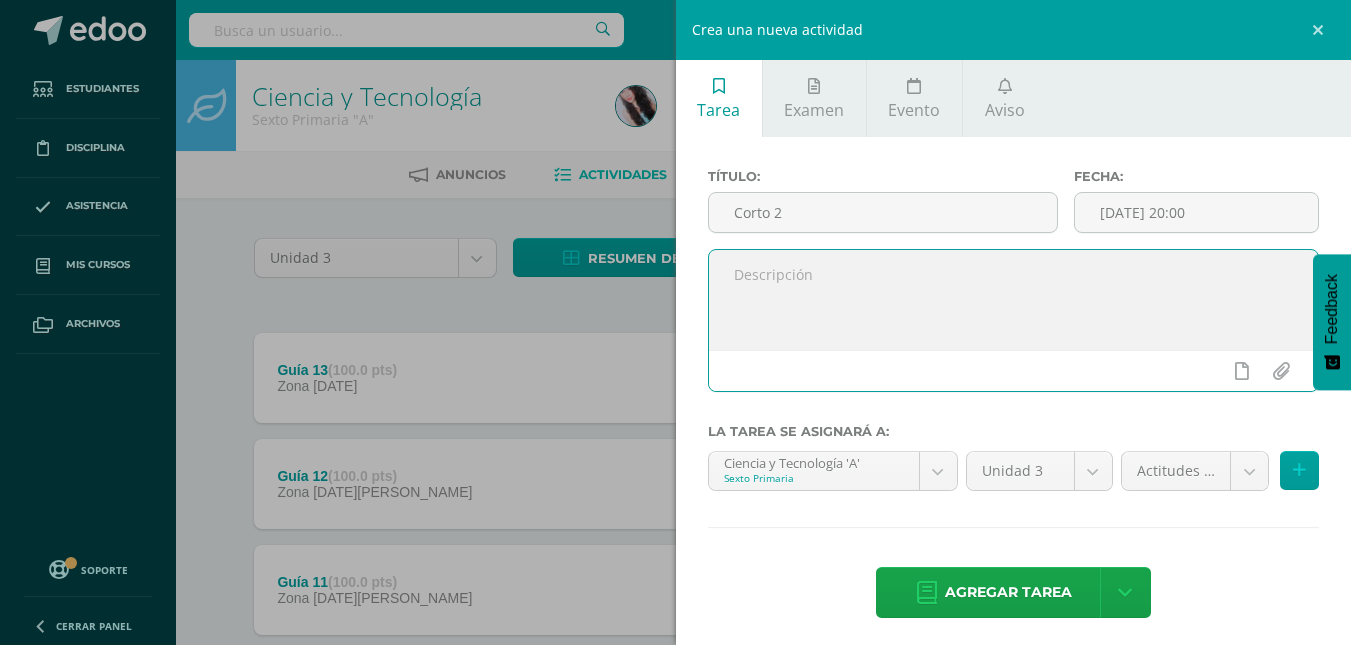 click at bounding box center [1014, 300] 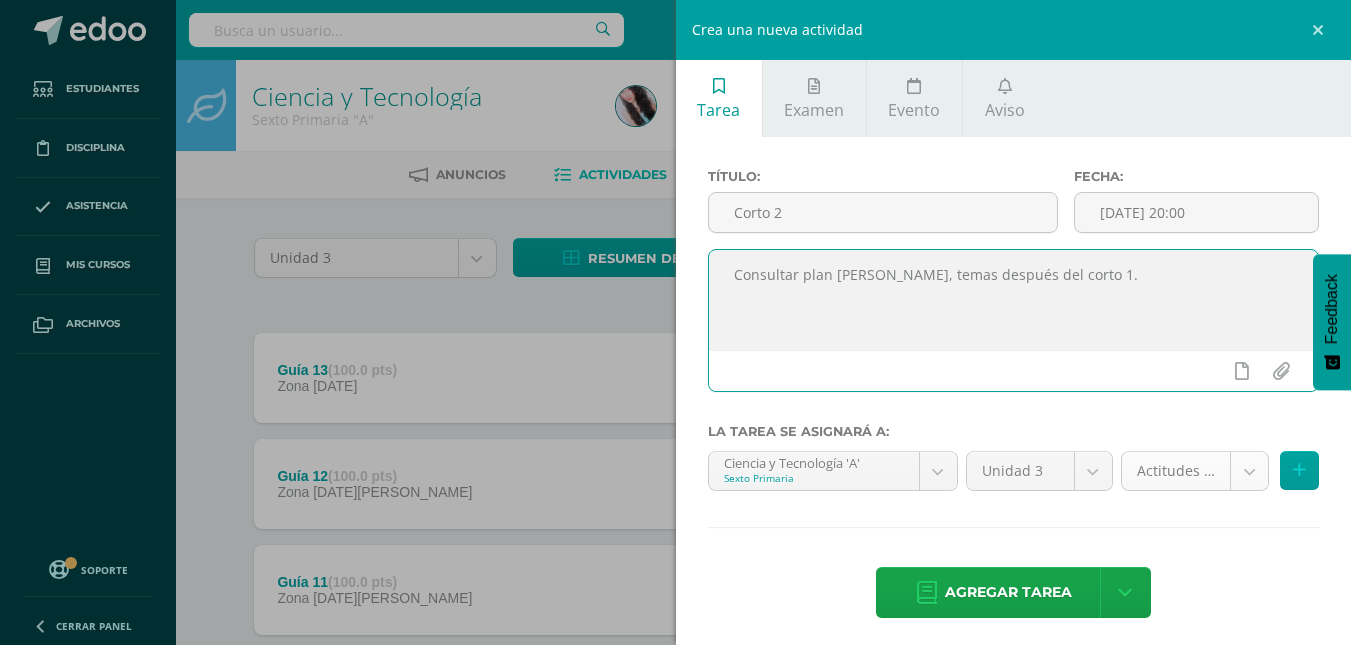 type on "Consultar plan Dalton, temas después del corto 1." 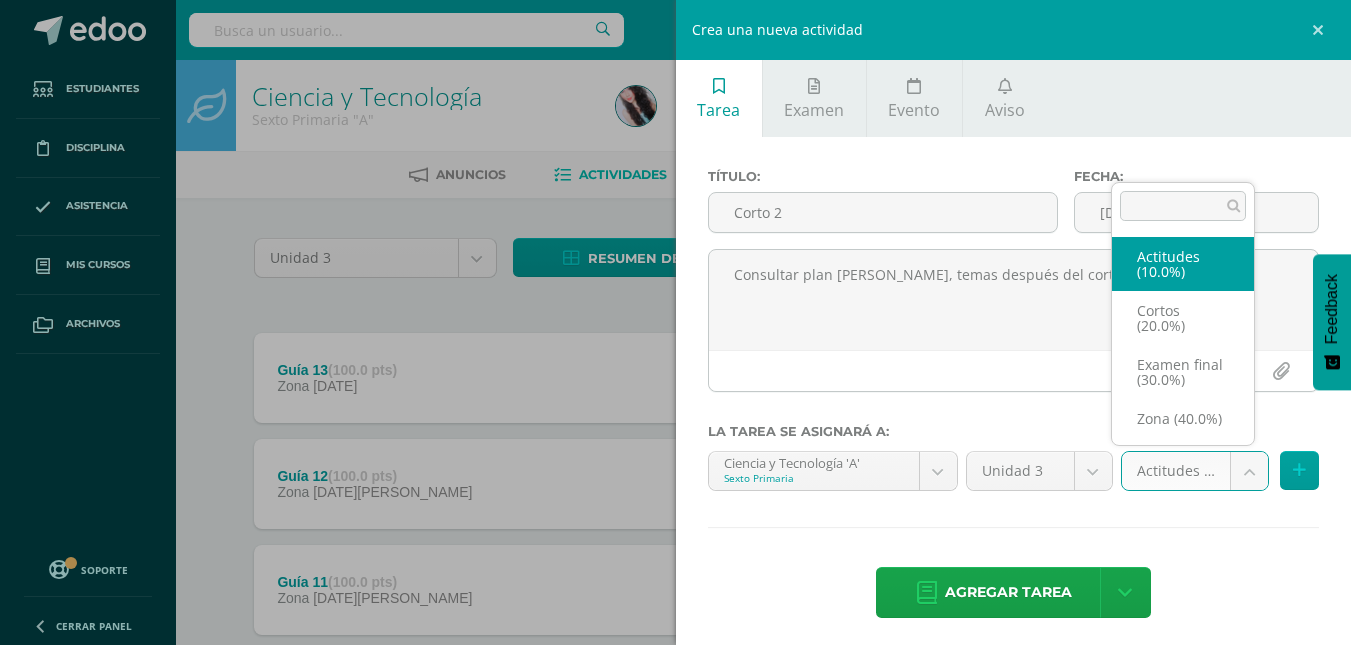 click on "Tarea asignada exitosamente         Estudiantes Disciplina Asistencia Mis cursos Archivos Soporte
Centro de ayuda
Últimas actualizaciones
10+ Cerrar panel
Ciencias Sociales
Cuarto
Primaria
"A"
Actividades Estudiantes Planificación Dosificación
Formación Ciudadana
Cuarto
Primaria
"A"
Actividades Estudiantes Planificación Dosificación
Ciencia y Tecnología
Sexto
Primaria
"A"
Actividades Estudiantes Planificación Dosificación
Ciencia y Tecnología
0" at bounding box center (675, 751) 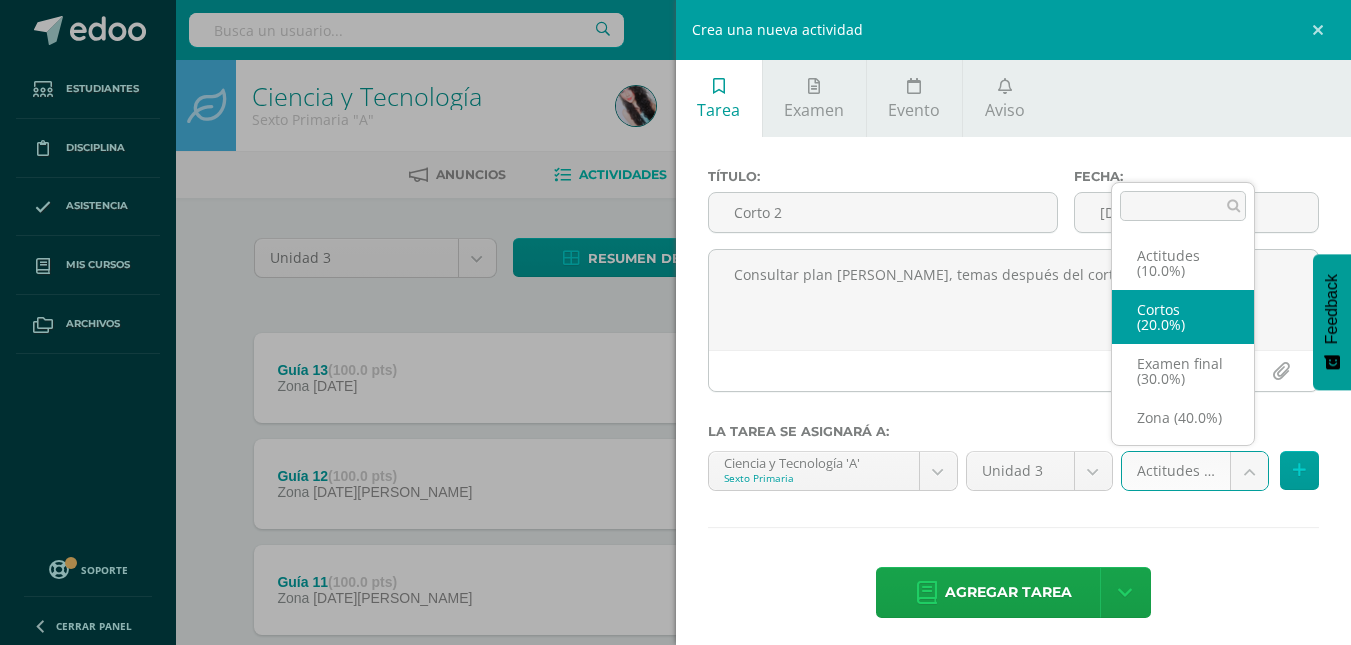 select on "159233" 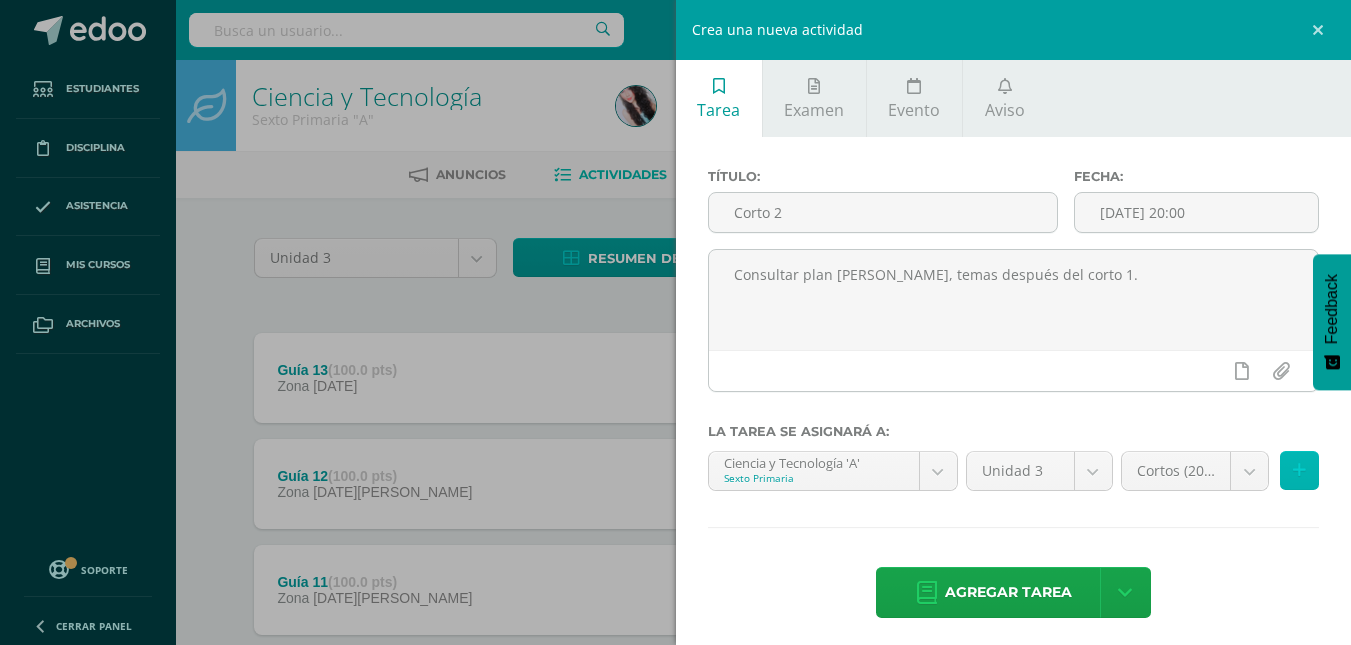click at bounding box center [1299, 470] 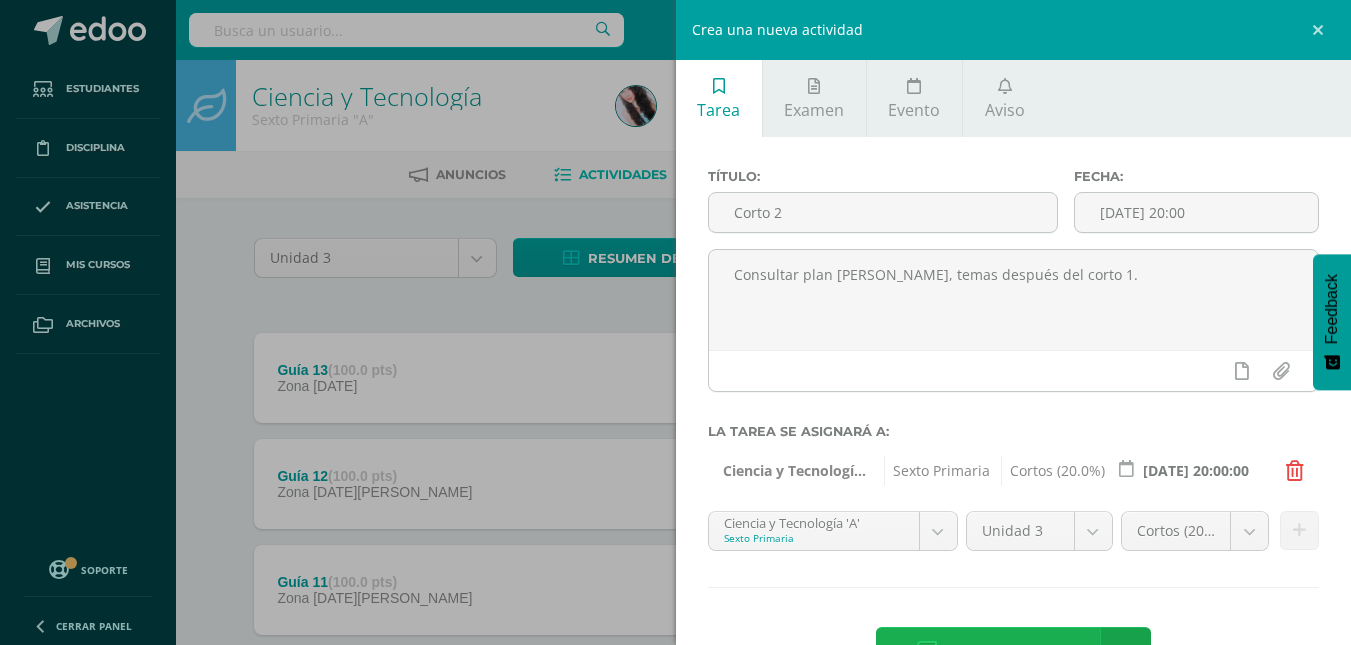 click on "Agregar tarea" at bounding box center [1008, 652] 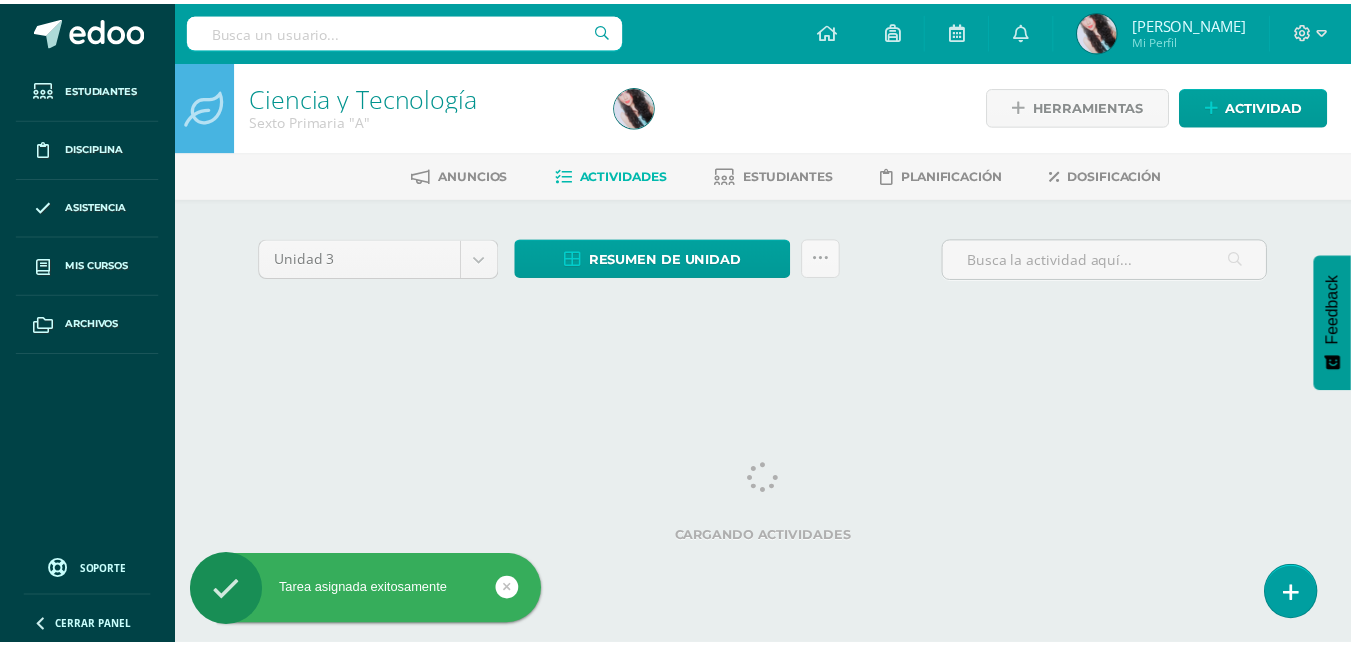 scroll, scrollTop: 0, scrollLeft: 0, axis: both 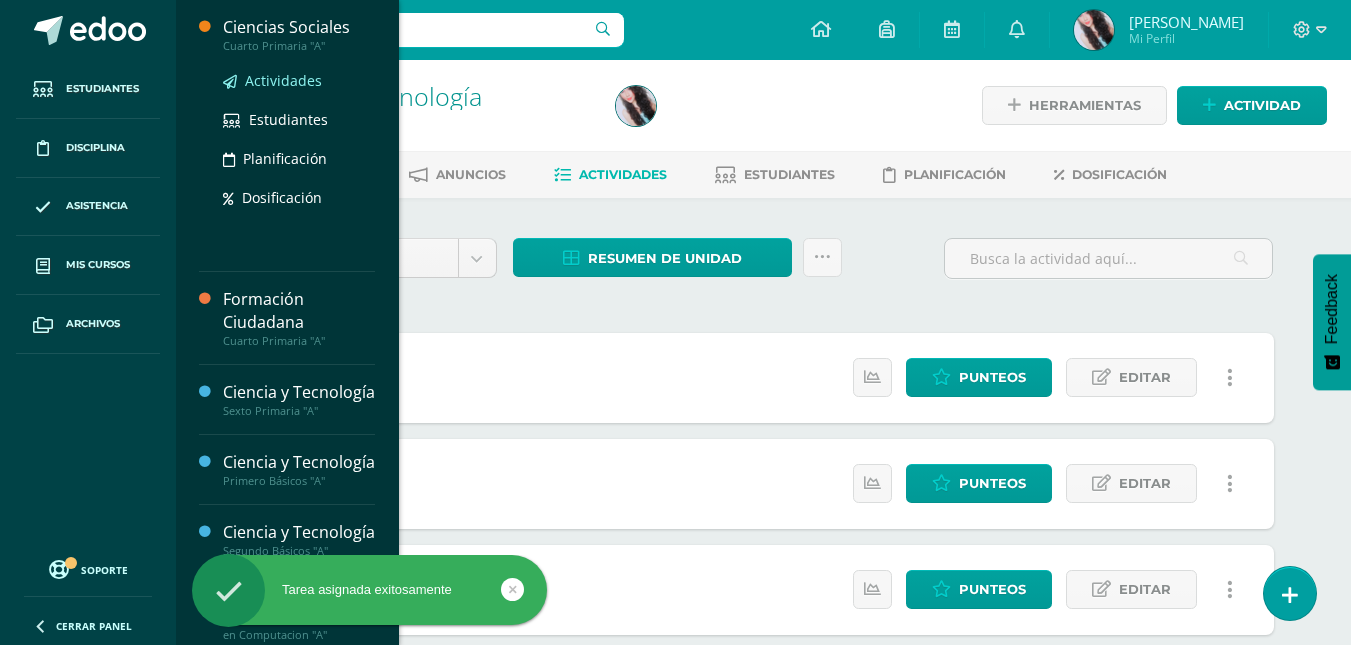 click on "Actividades" at bounding box center (283, 80) 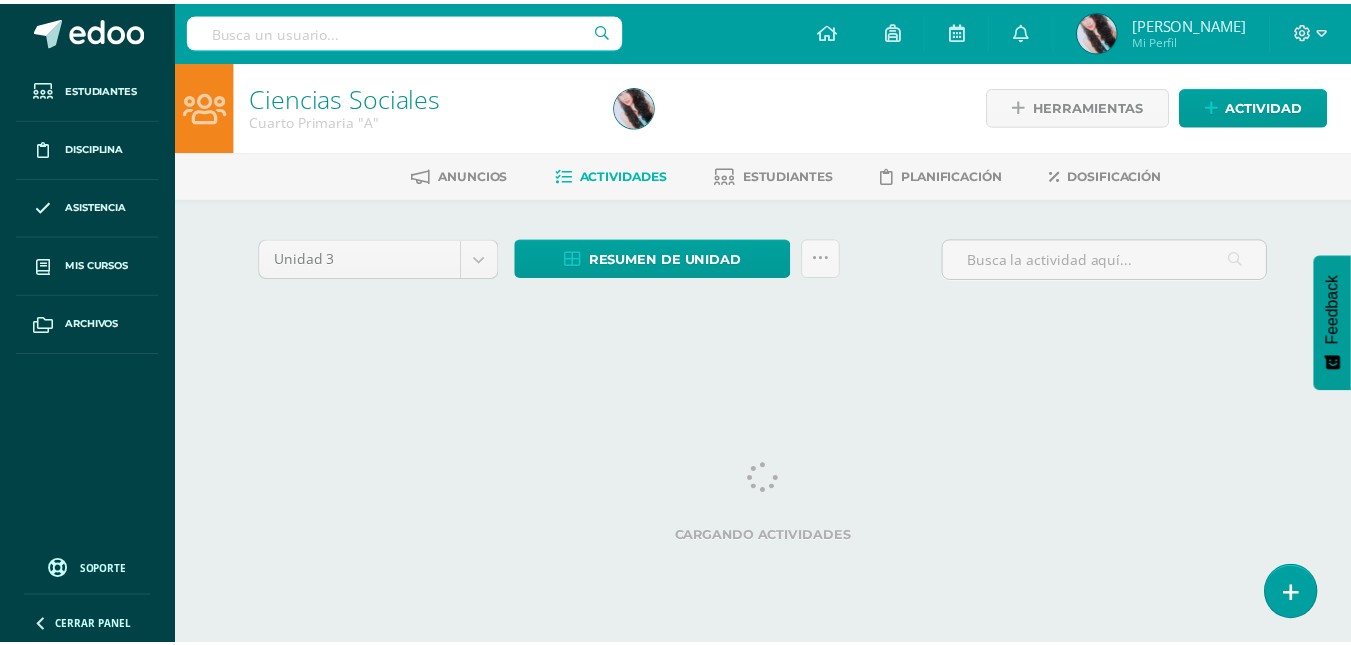 scroll, scrollTop: 0, scrollLeft: 0, axis: both 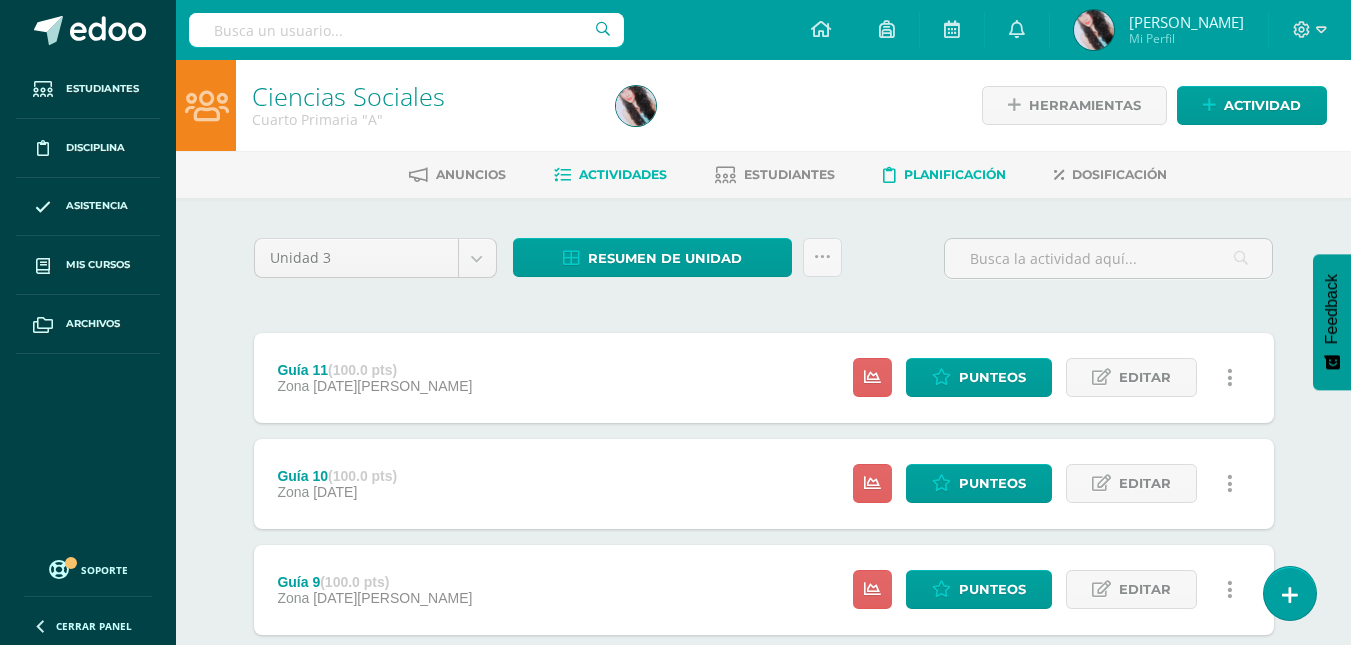 click on "Planificación" at bounding box center (955, 174) 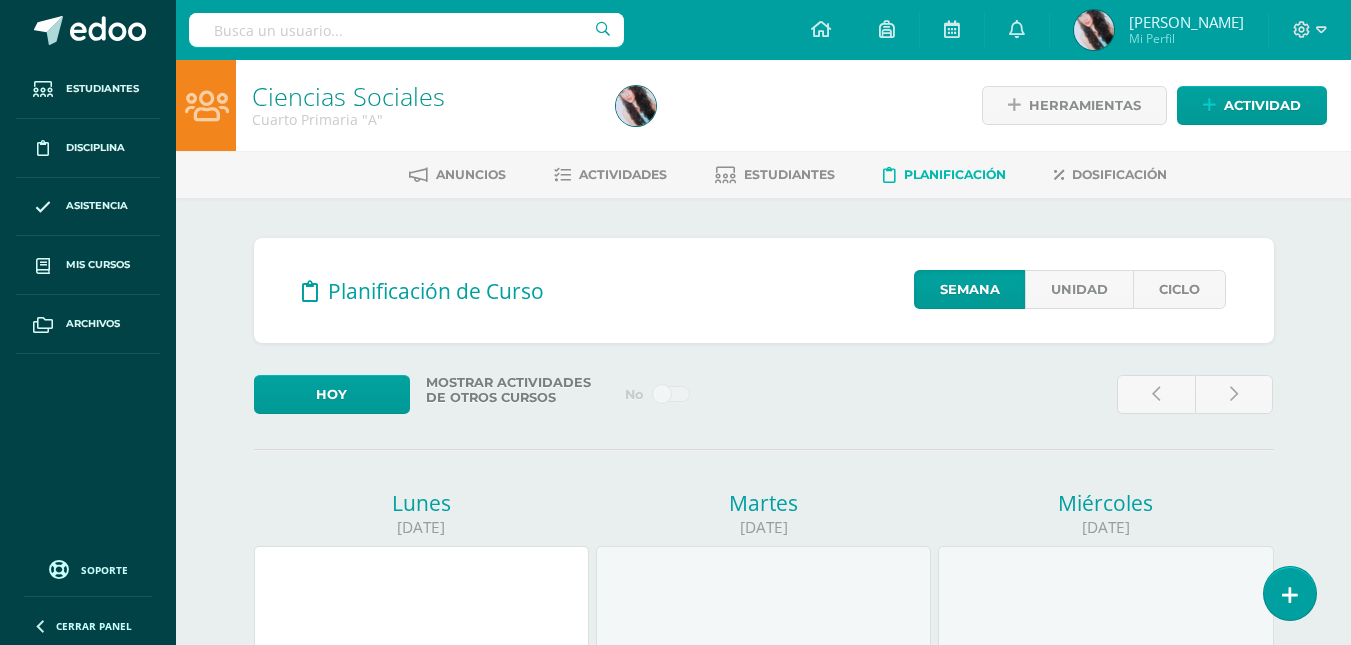 scroll, scrollTop: 0, scrollLeft: 0, axis: both 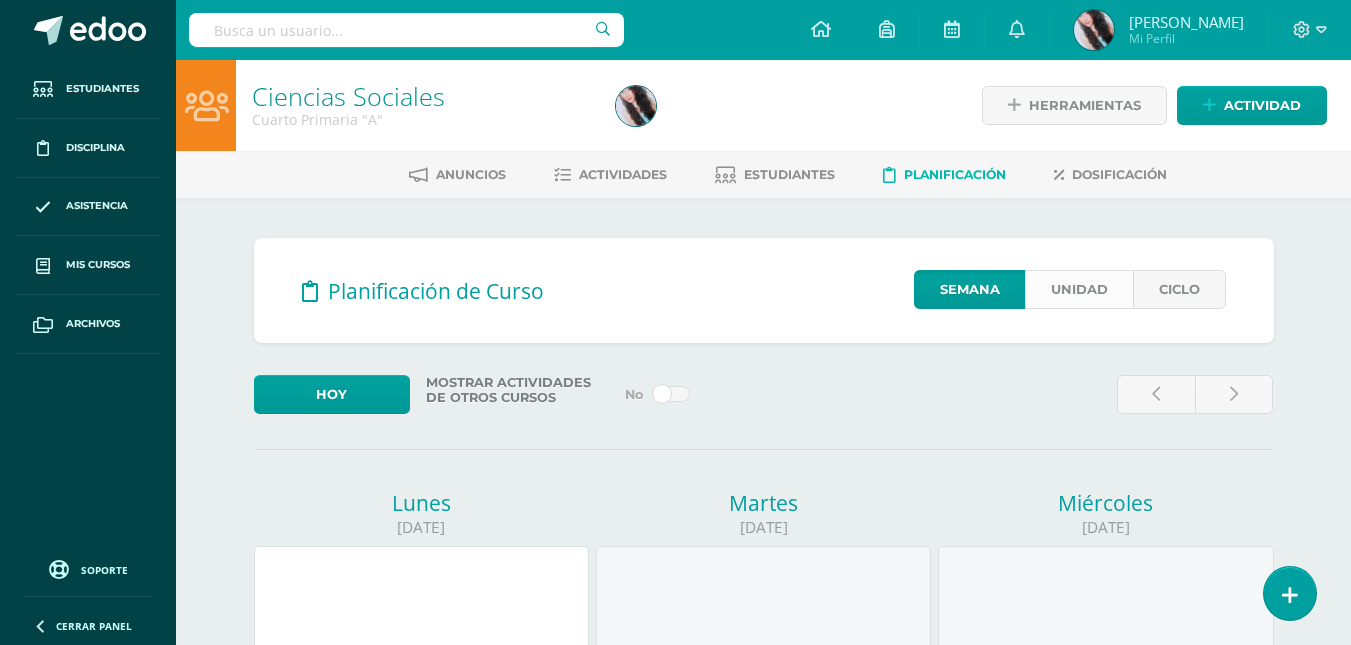 click on "Unidad" at bounding box center (1079, 289) 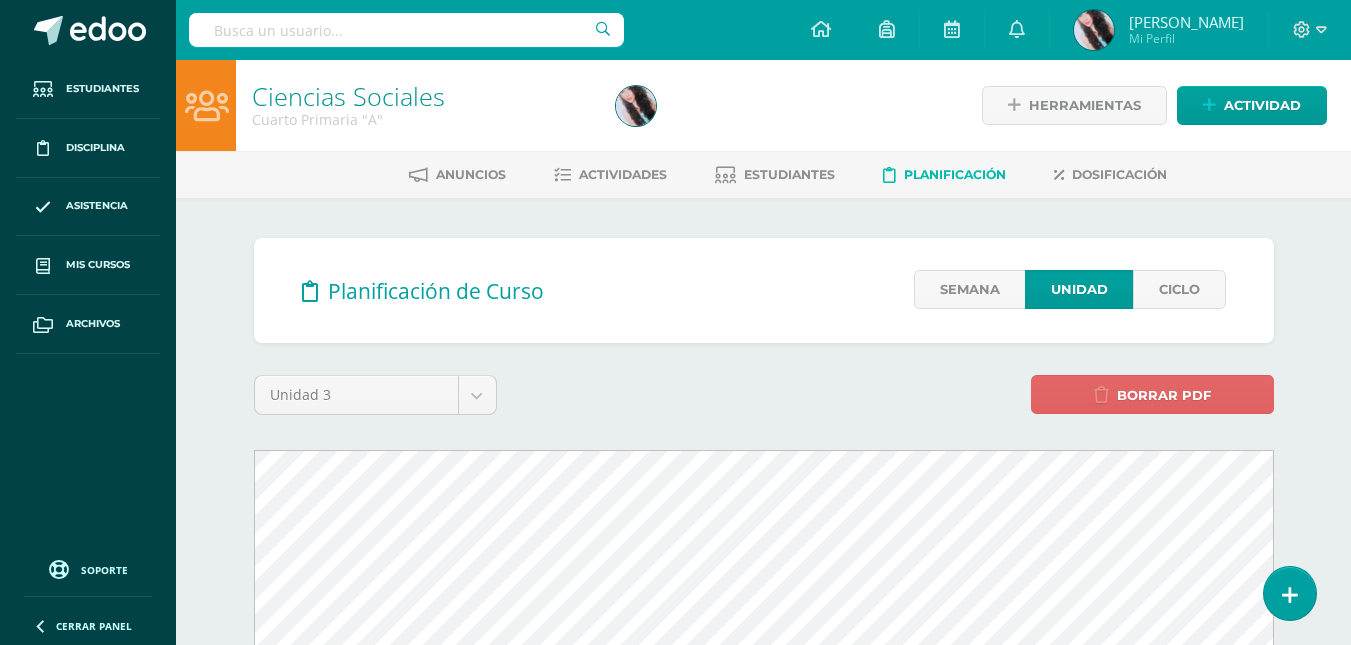 scroll, scrollTop: 0, scrollLeft: 0, axis: both 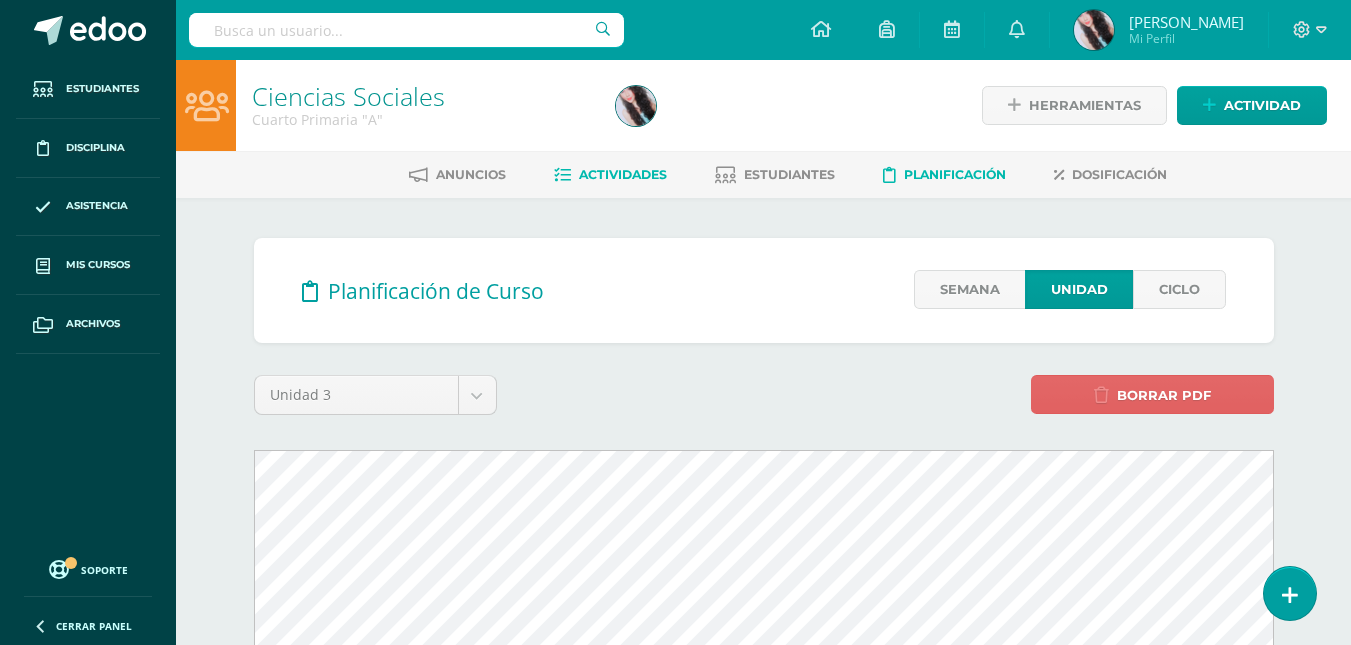 click on "Actividades" at bounding box center (623, 174) 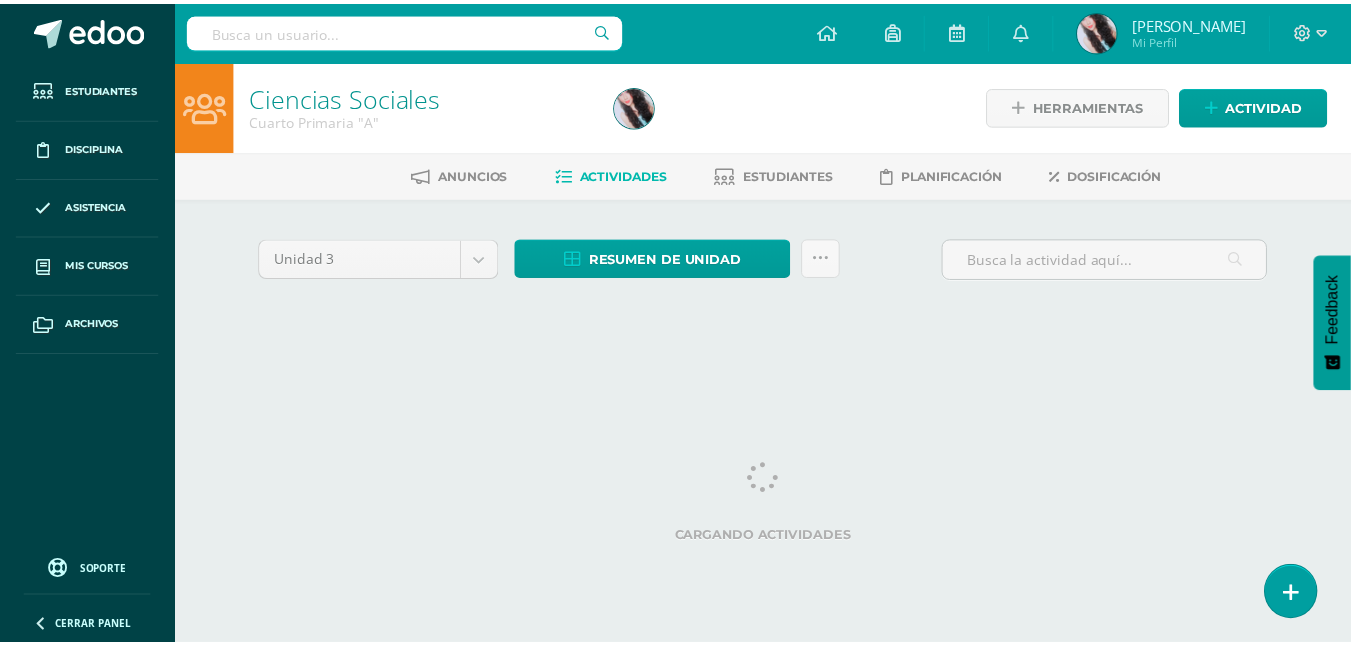 scroll, scrollTop: 0, scrollLeft: 0, axis: both 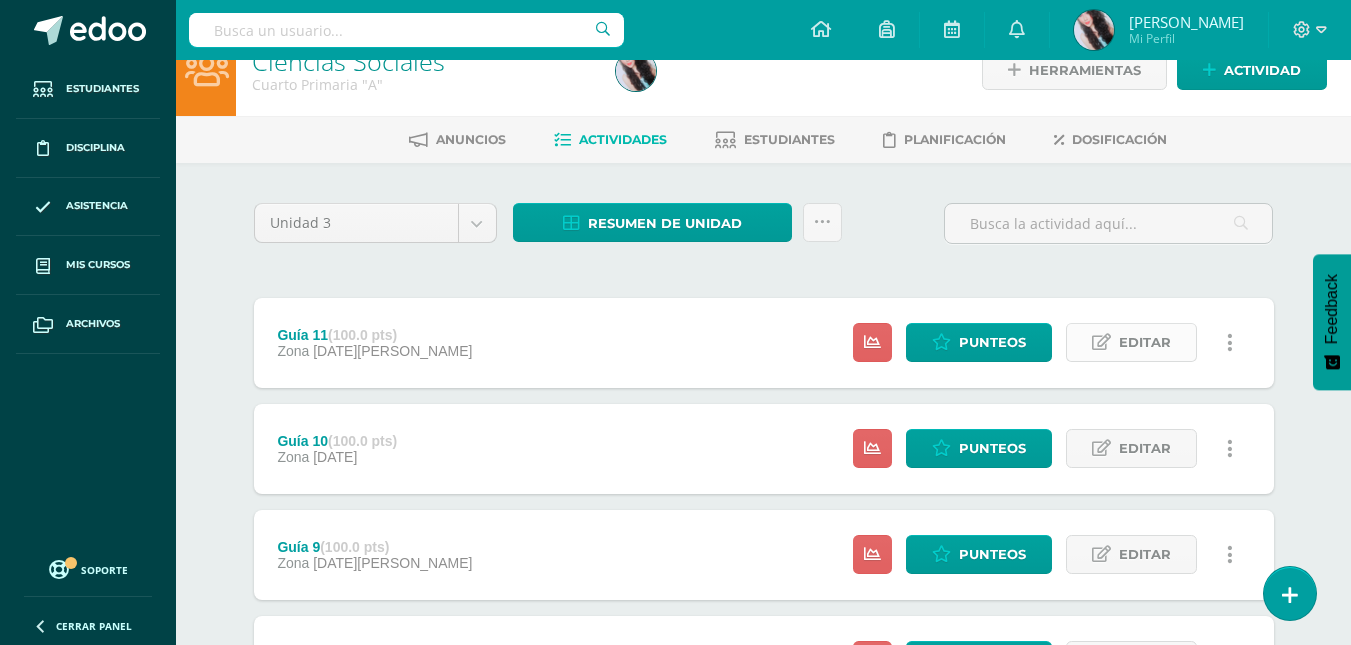 click on "Editar" at bounding box center (1131, 342) 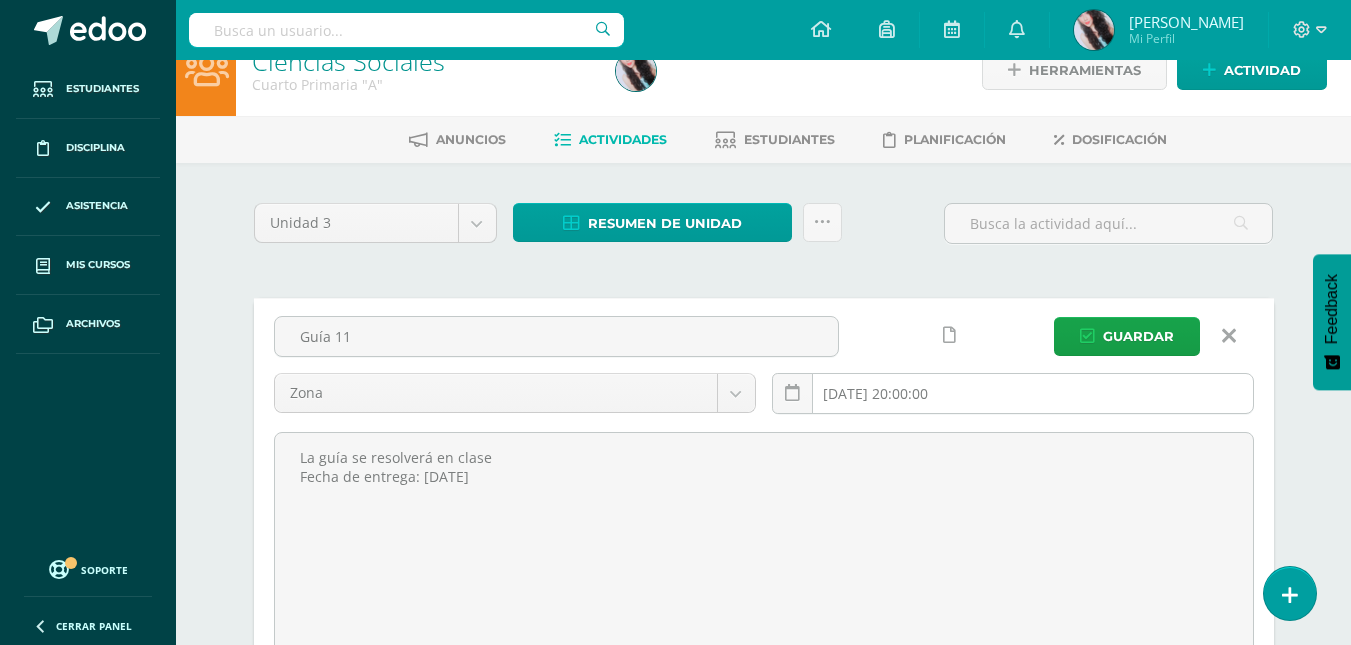 click on "2025-07-11 20:00:00" at bounding box center (1013, 393) 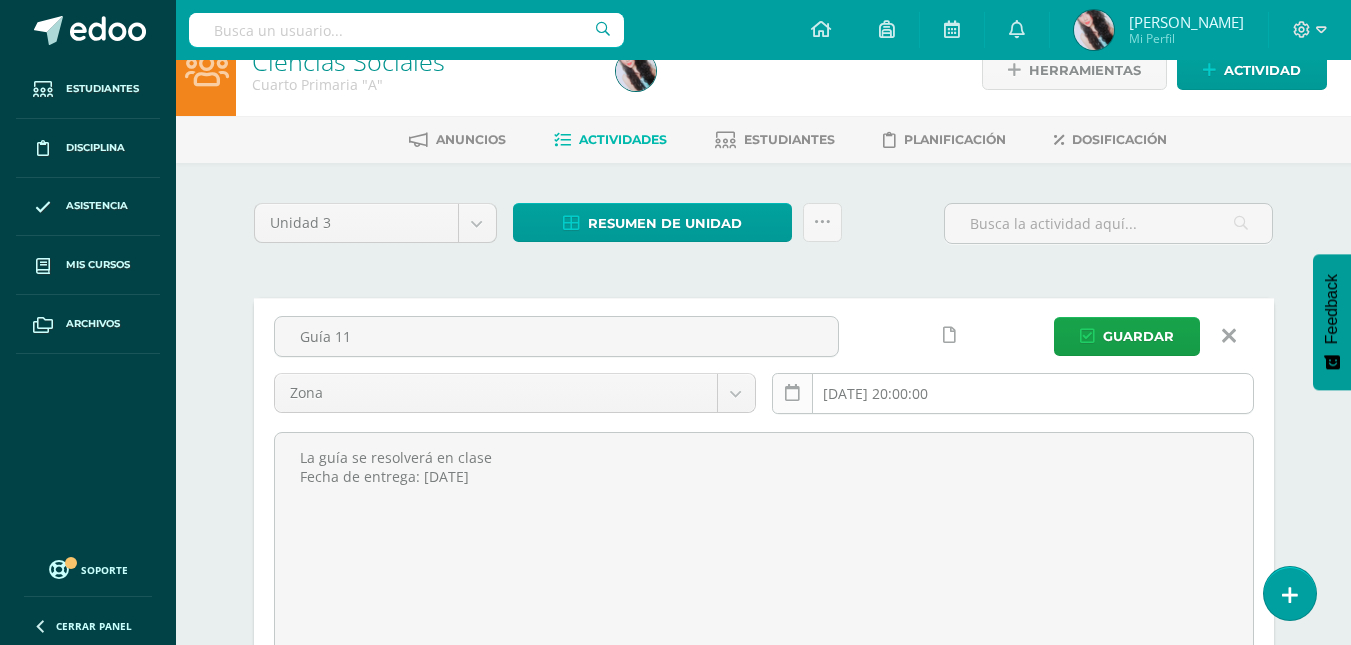 click on "2025-07-11 20:00:00" at bounding box center [1013, 393] 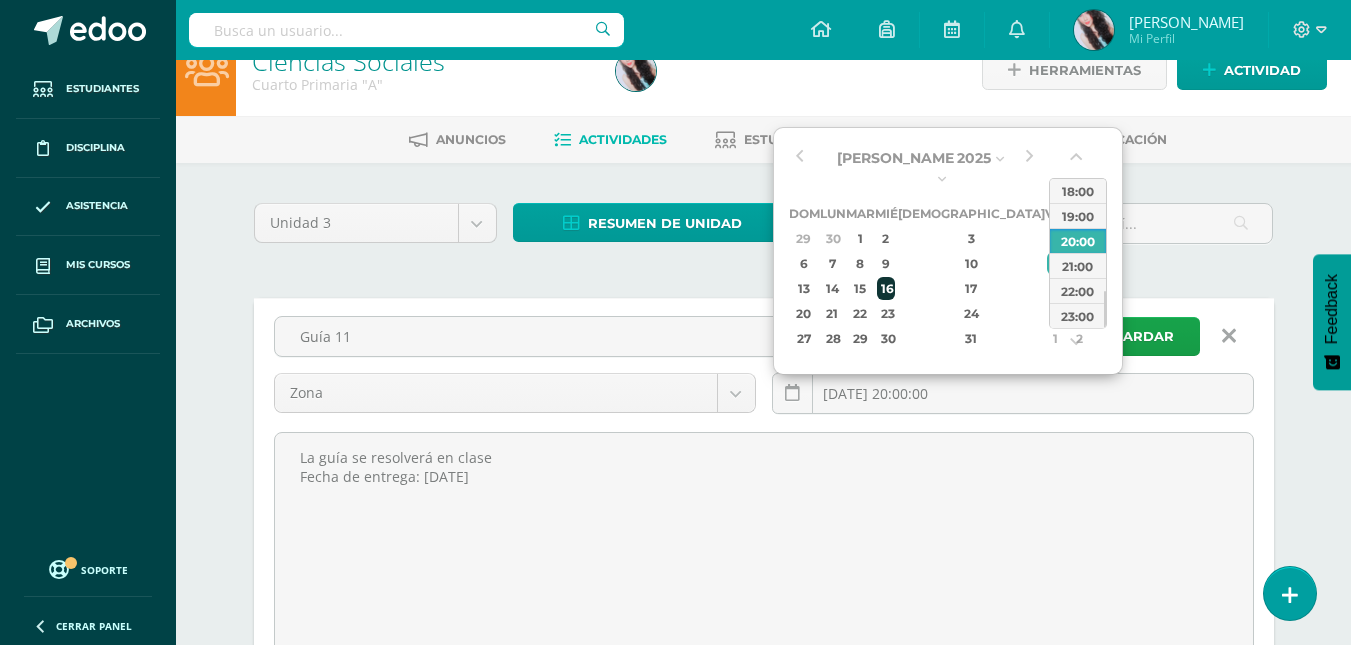 click on "16" at bounding box center (886, 288) 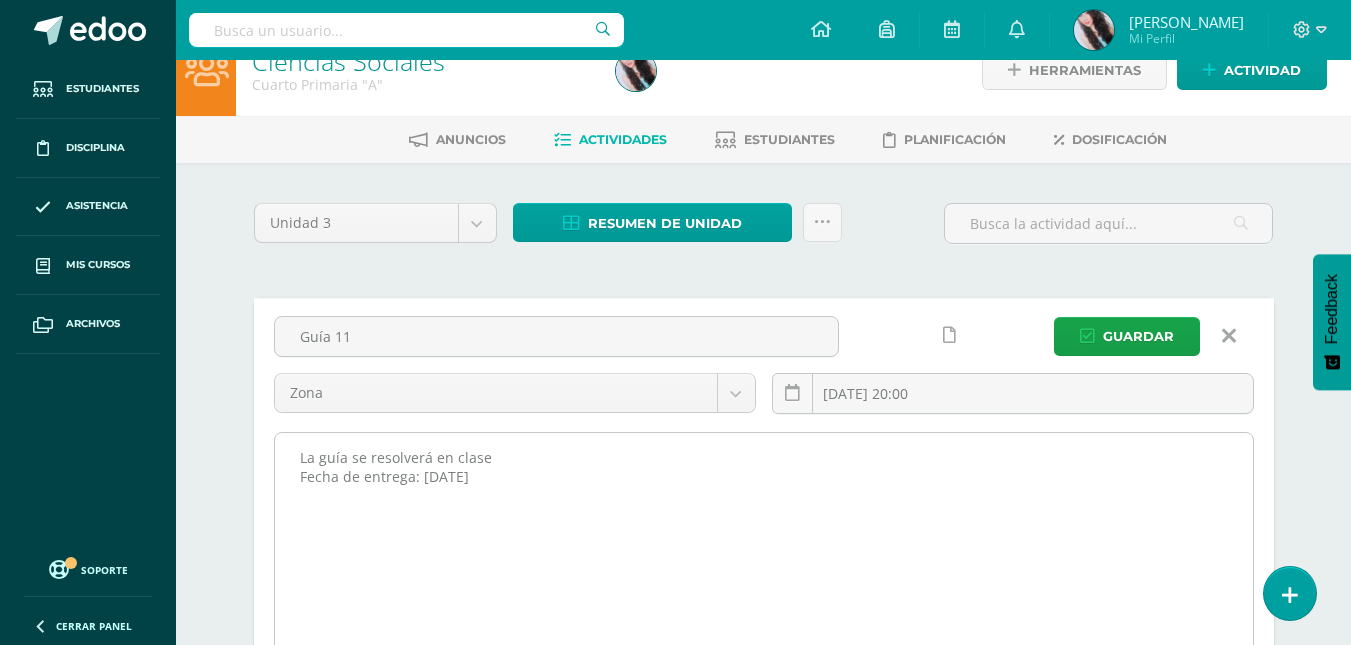 click on "La guía se resolverá en clase
Fecha de entrega: 14 de julio" at bounding box center [764, 543] 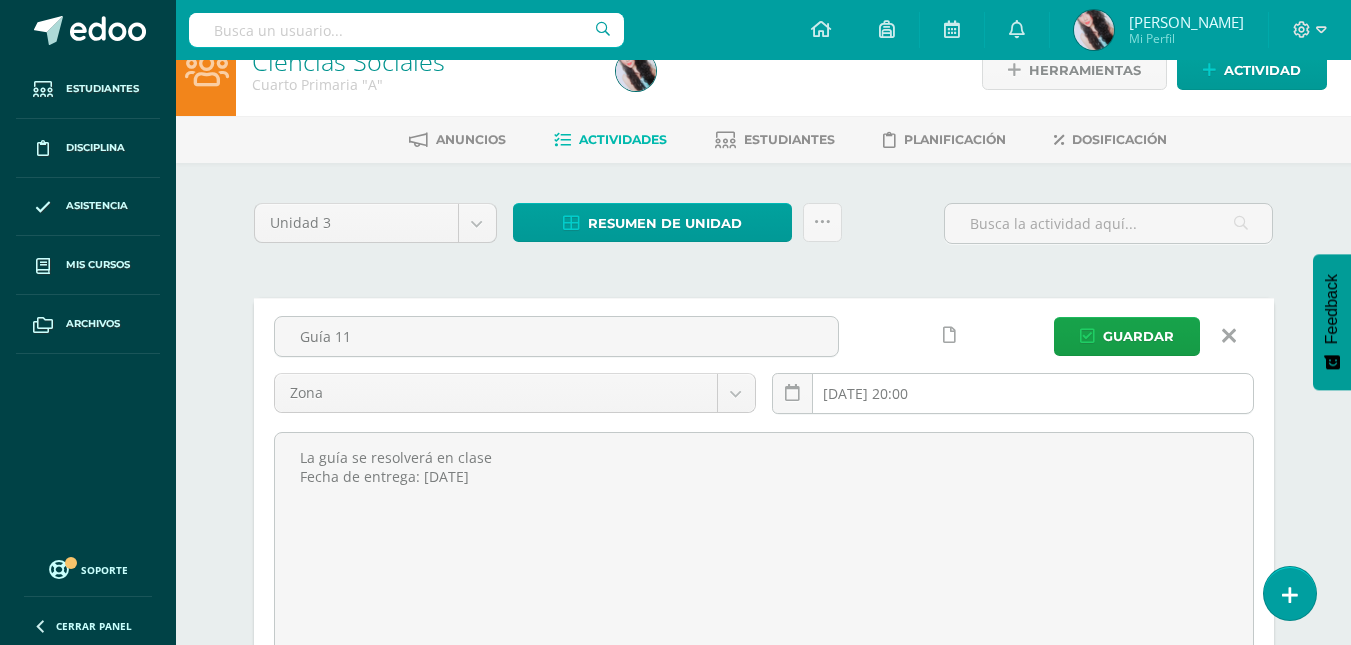 type on "La guía se resolverá en clase
Fecha de entrega: 17 de julio" 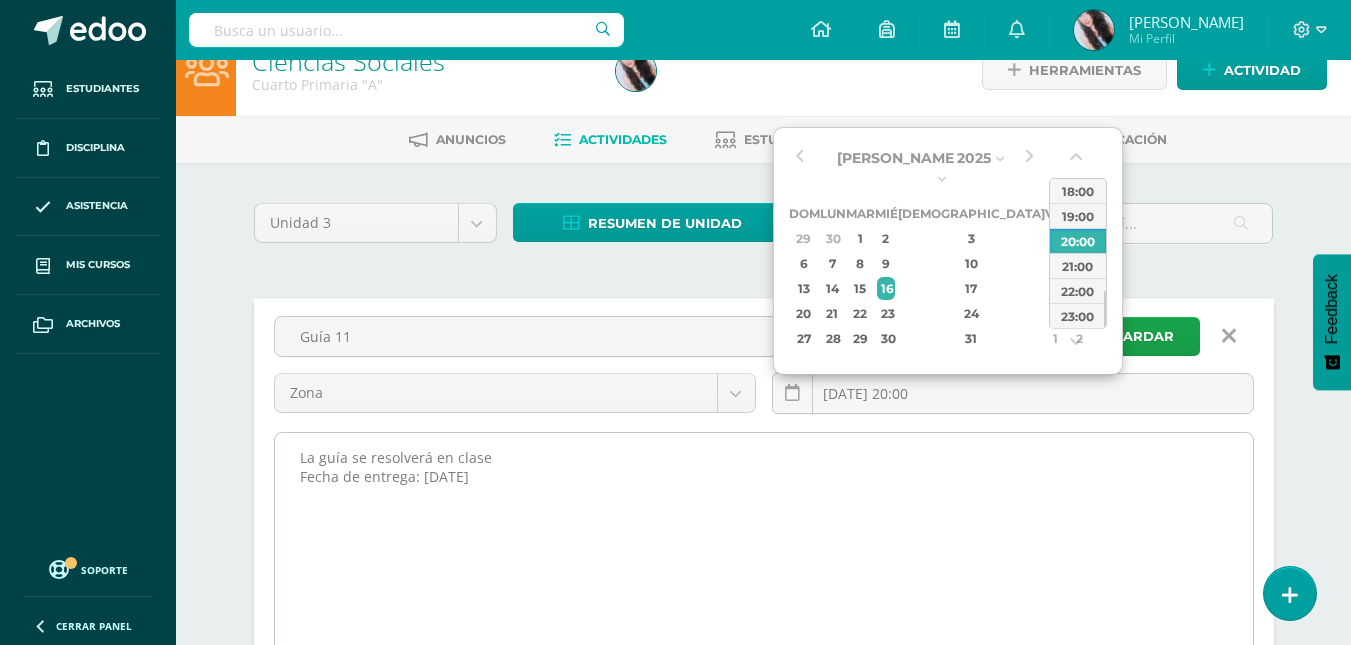 click on "La guía se resolverá en clase
Fecha de entrega: 14 de julio" at bounding box center [764, 543] 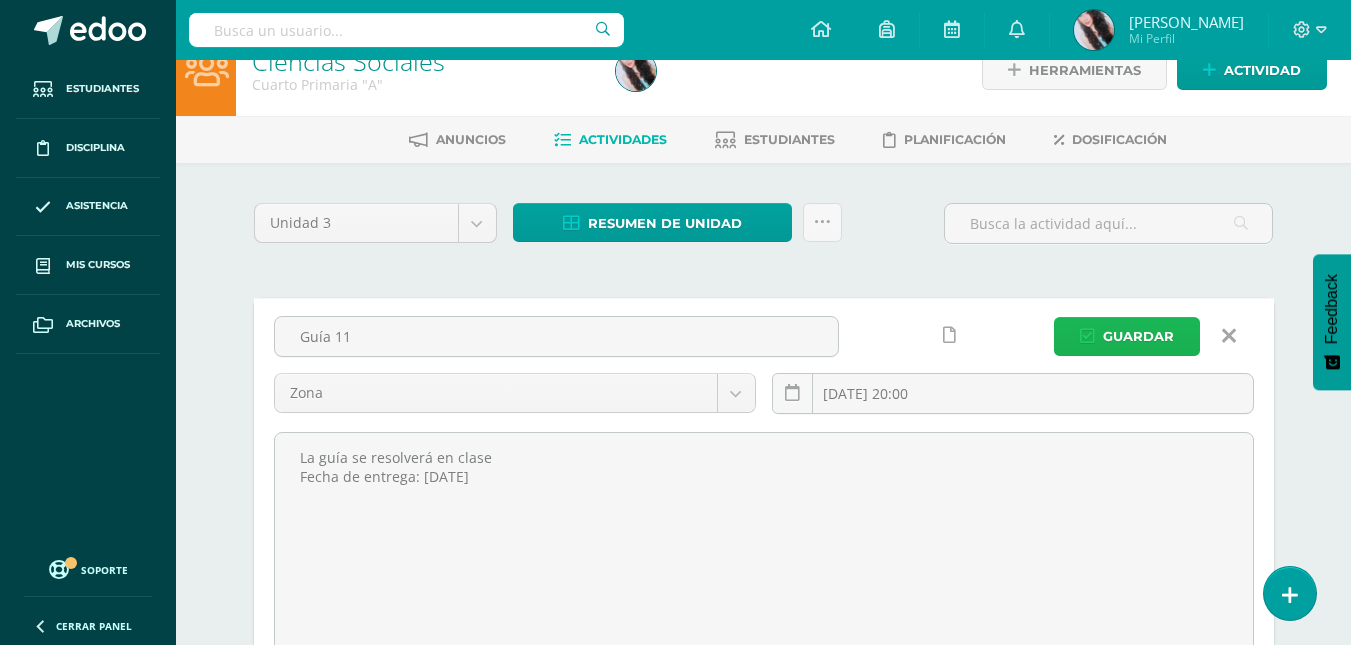click on "Guardar" at bounding box center (1138, 336) 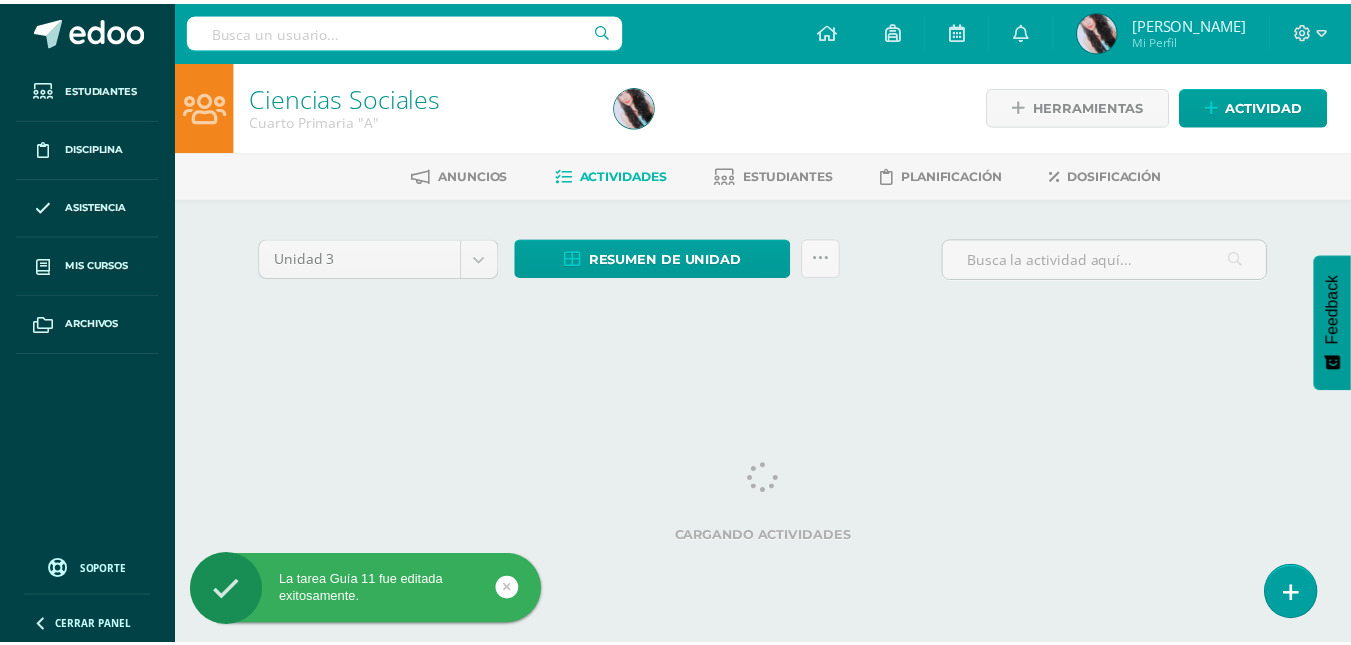 scroll, scrollTop: 0, scrollLeft: 0, axis: both 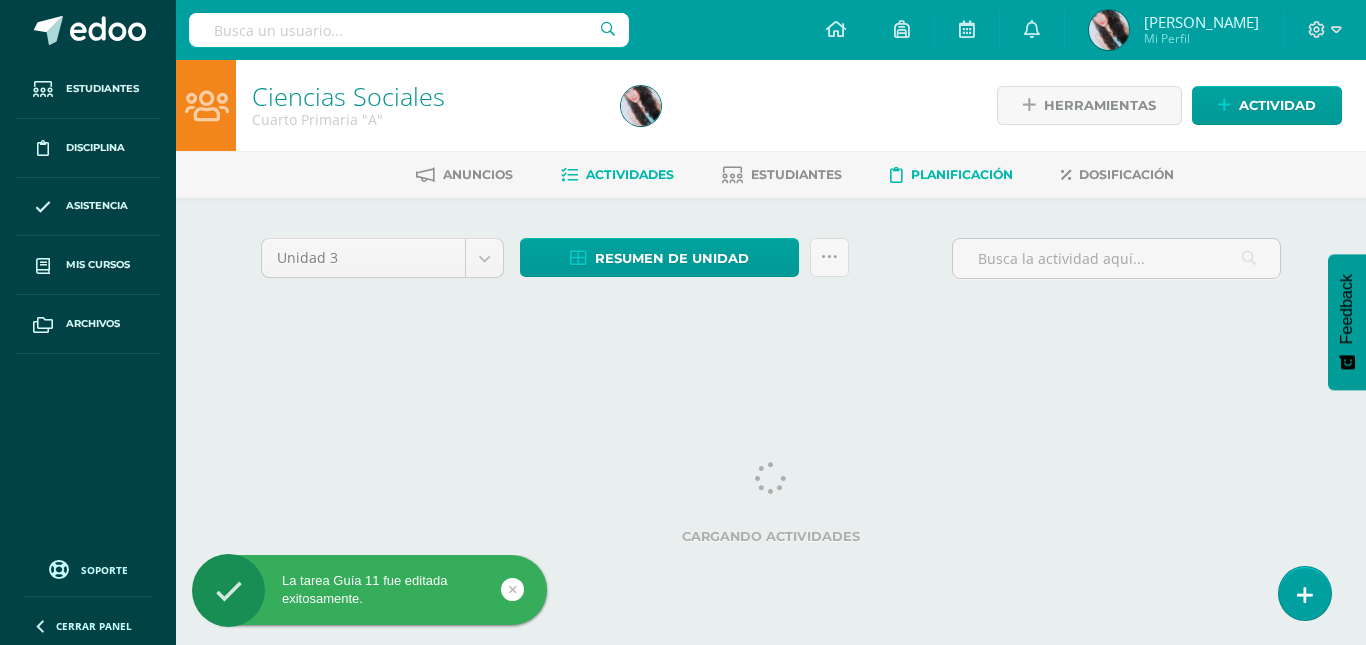 click on "Planificación" at bounding box center (962, 174) 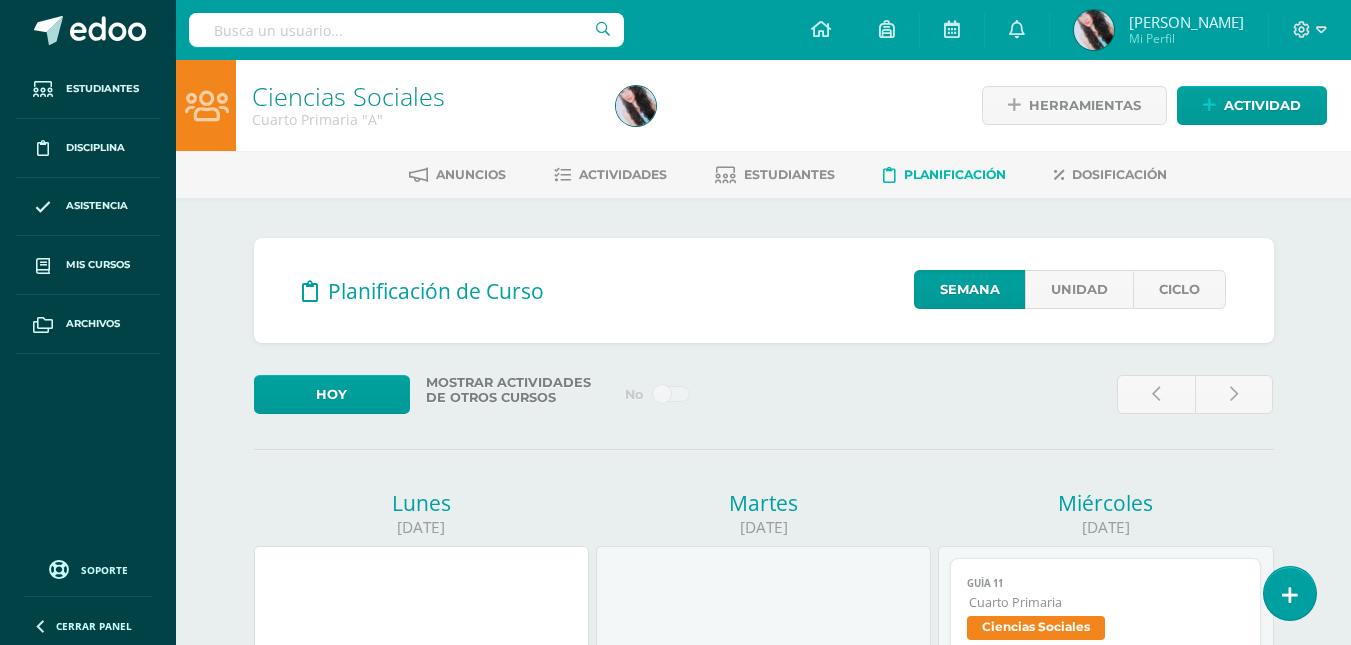 scroll, scrollTop: 0, scrollLeft: 0, axis: both 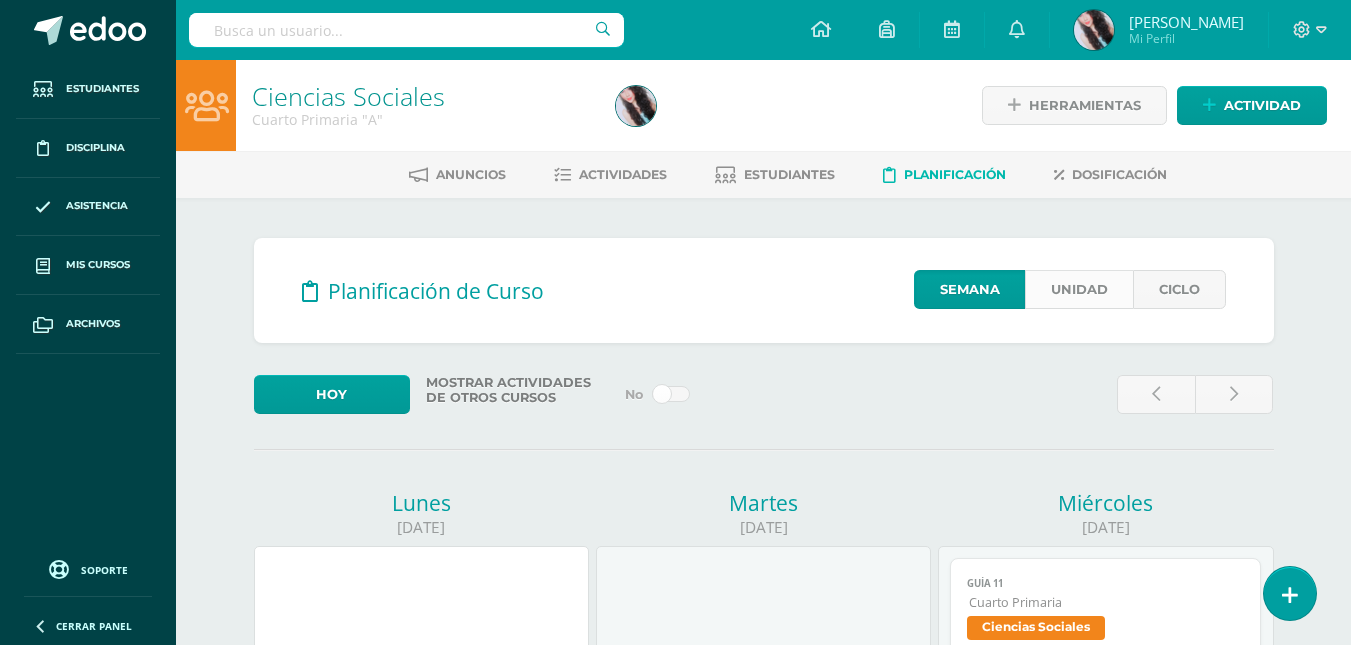 click on "Unidad" at bounding box center (1079, 289) 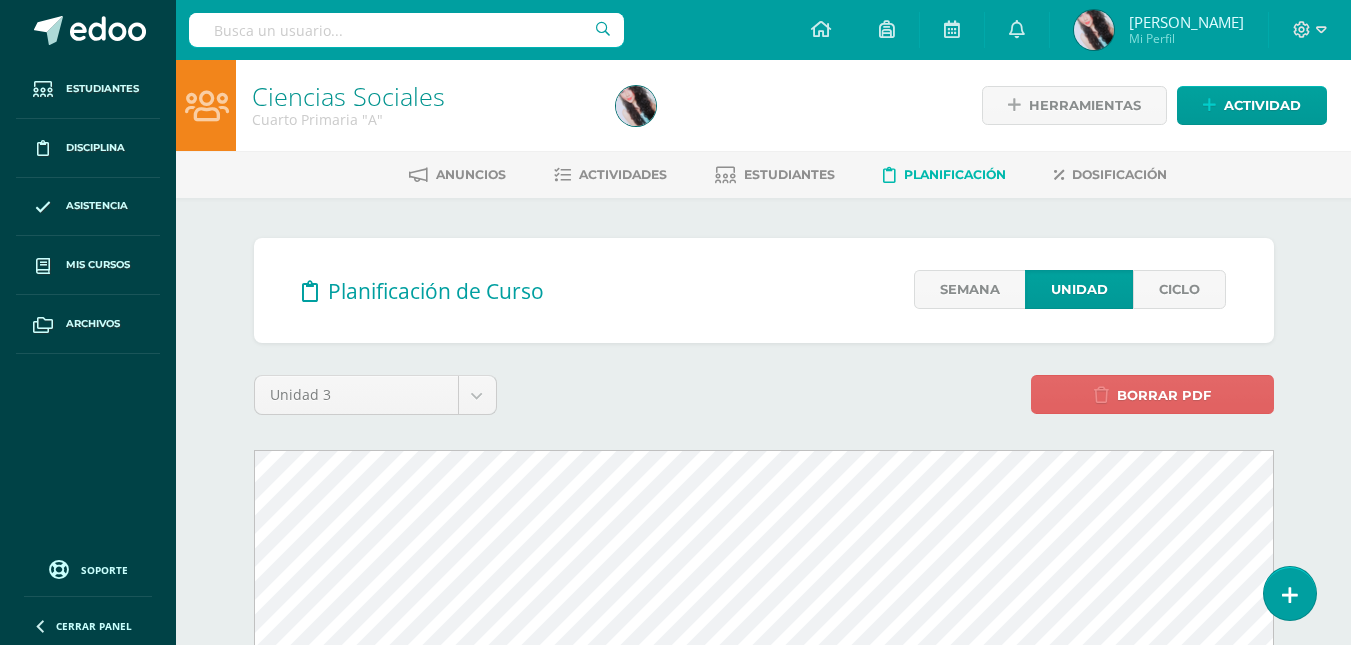 scroll, scrollTop: 0, scrollLeft: 0, axis: both 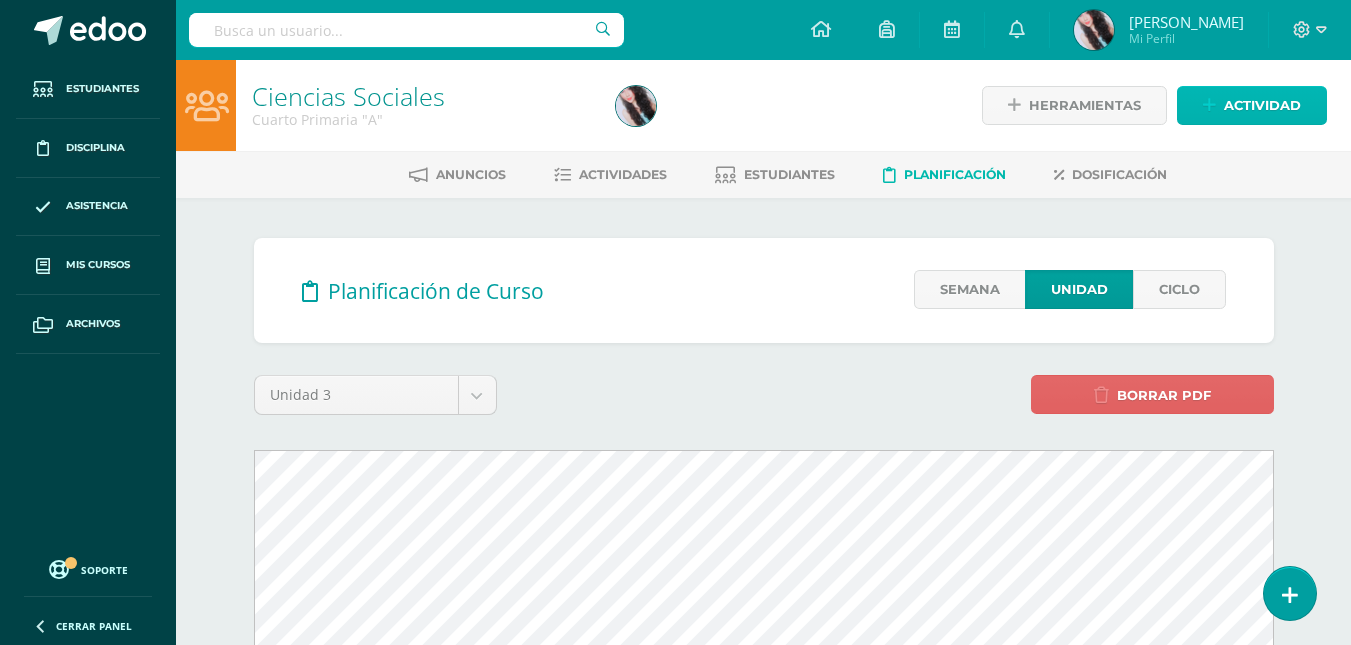 click on "Actividad" at bounding box center [1262, 105] 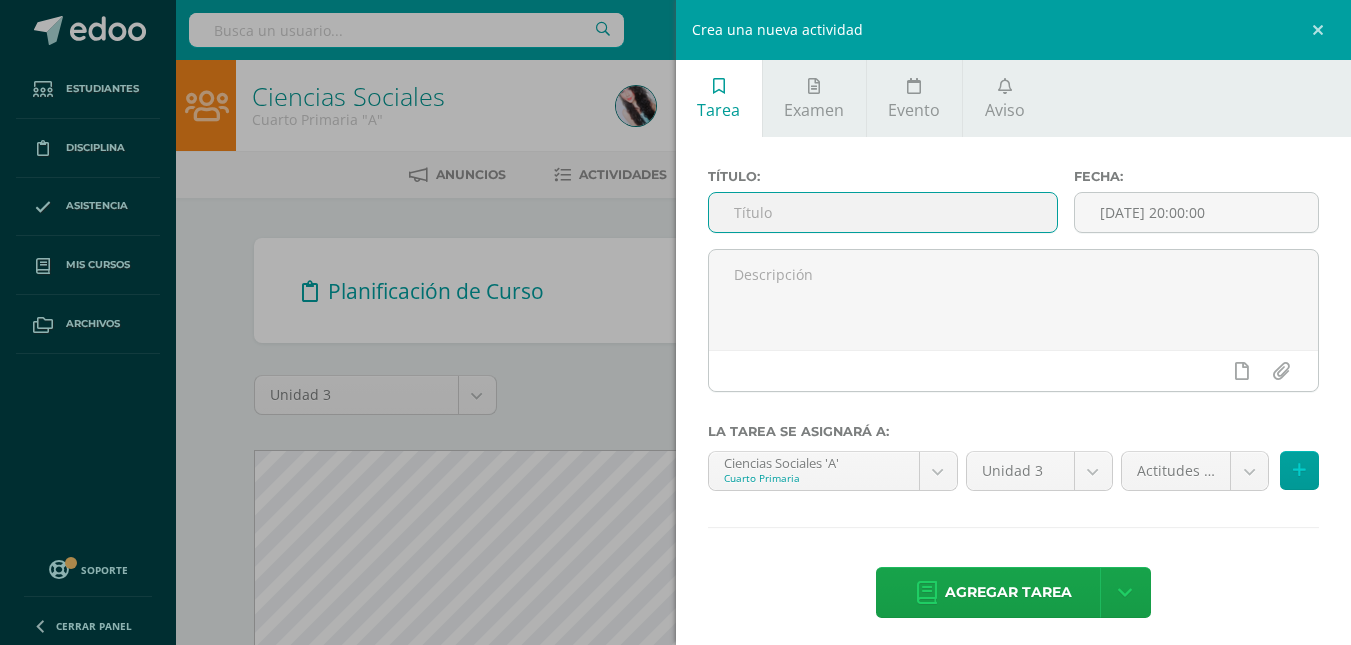 click at bounding box center (883, 212) 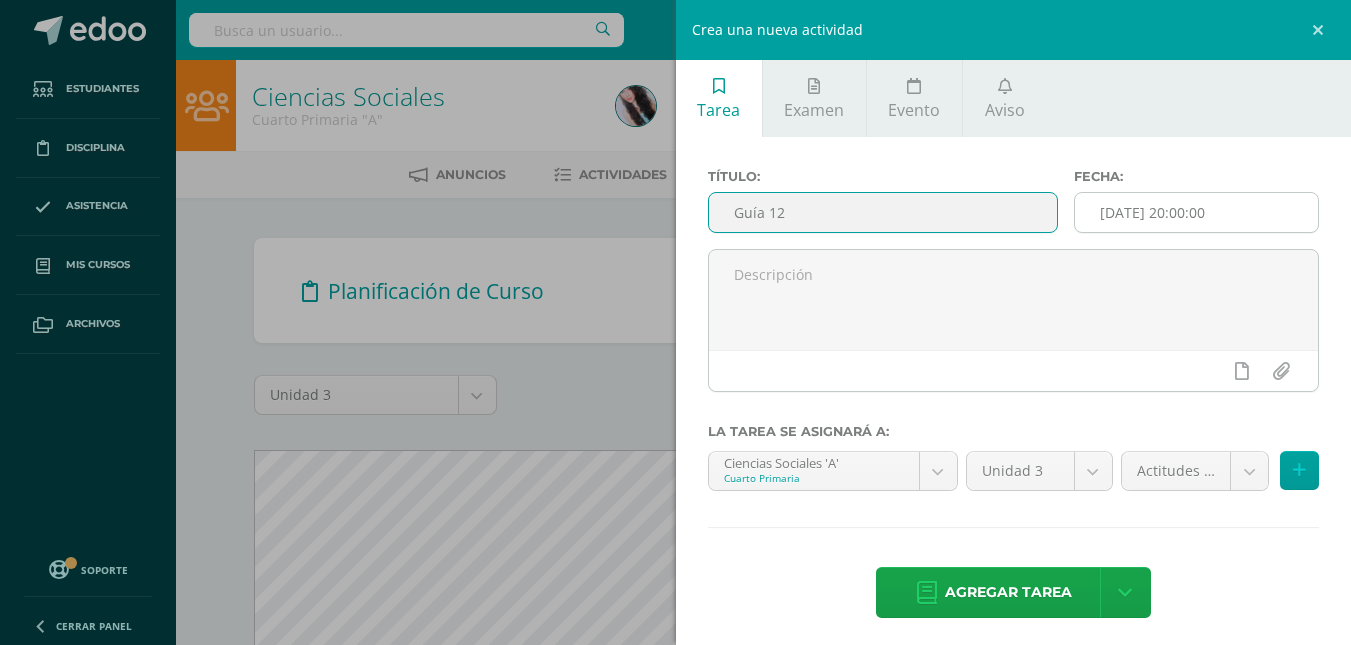 type on "Guía 12" 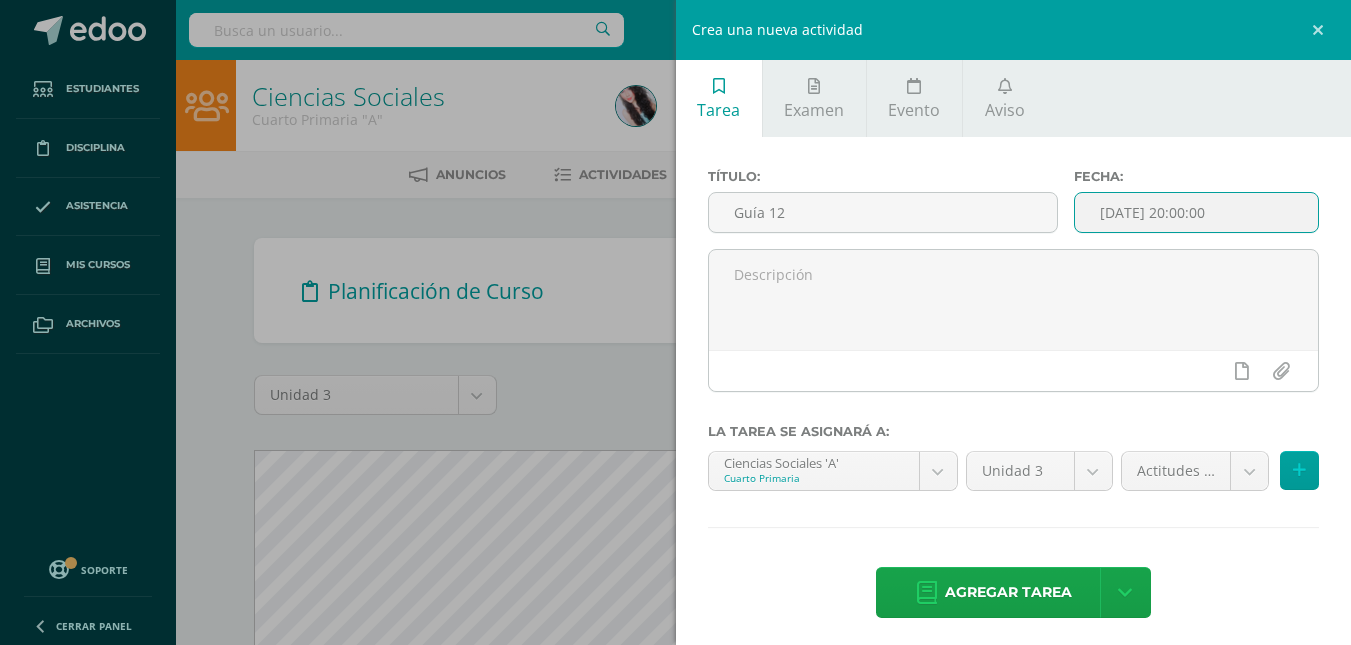 click on "[DATE] 20:00:00" at bounding box center (1196, 212) 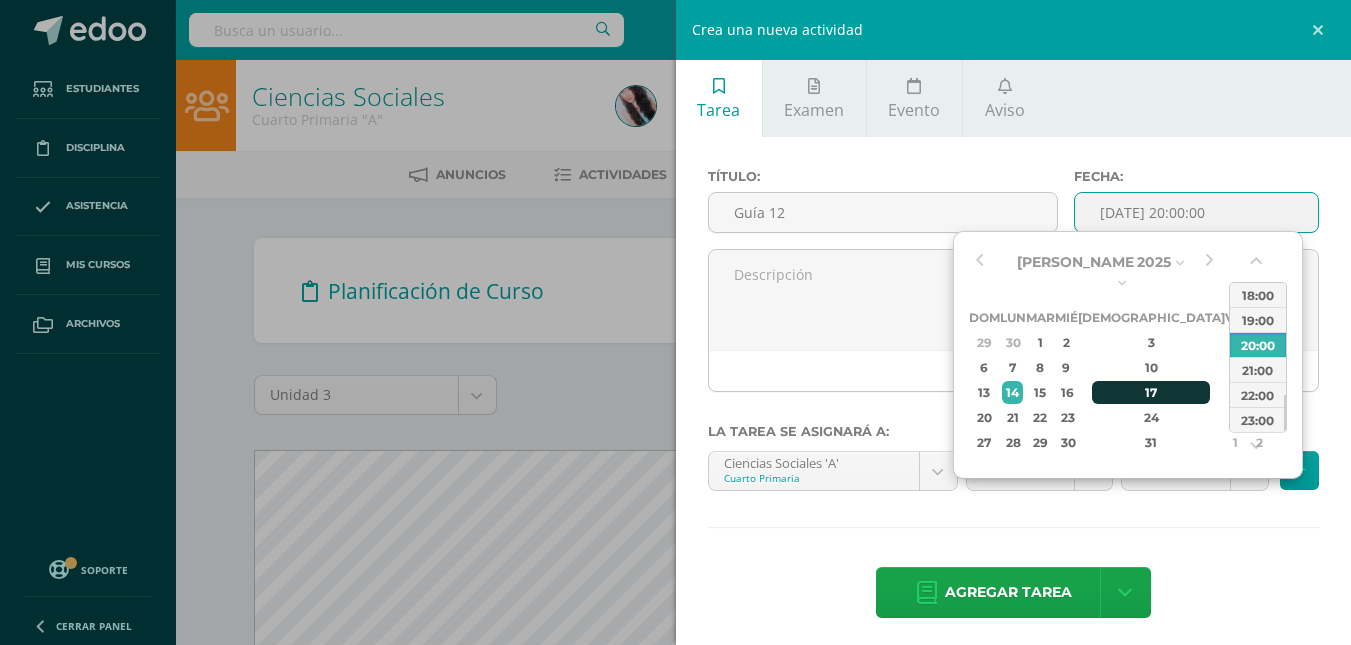 click on "17" at bounding box center [1151, 392] 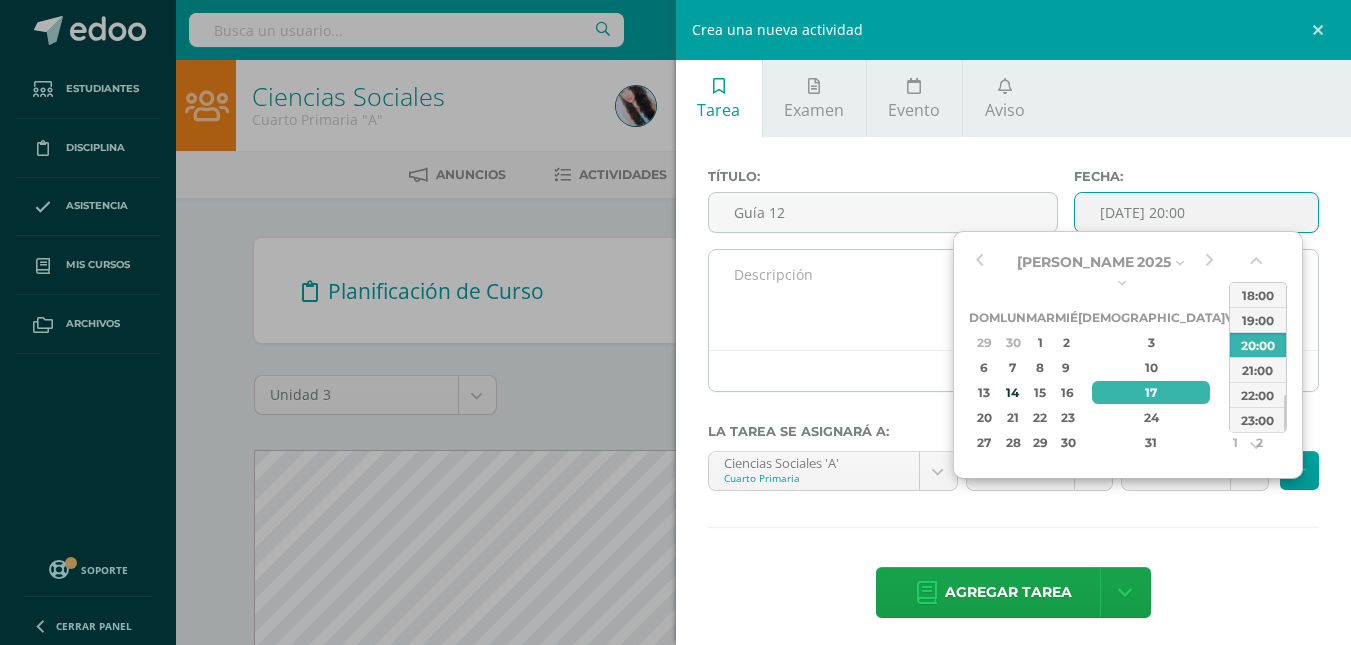 click at bounding box center (1014, 300) 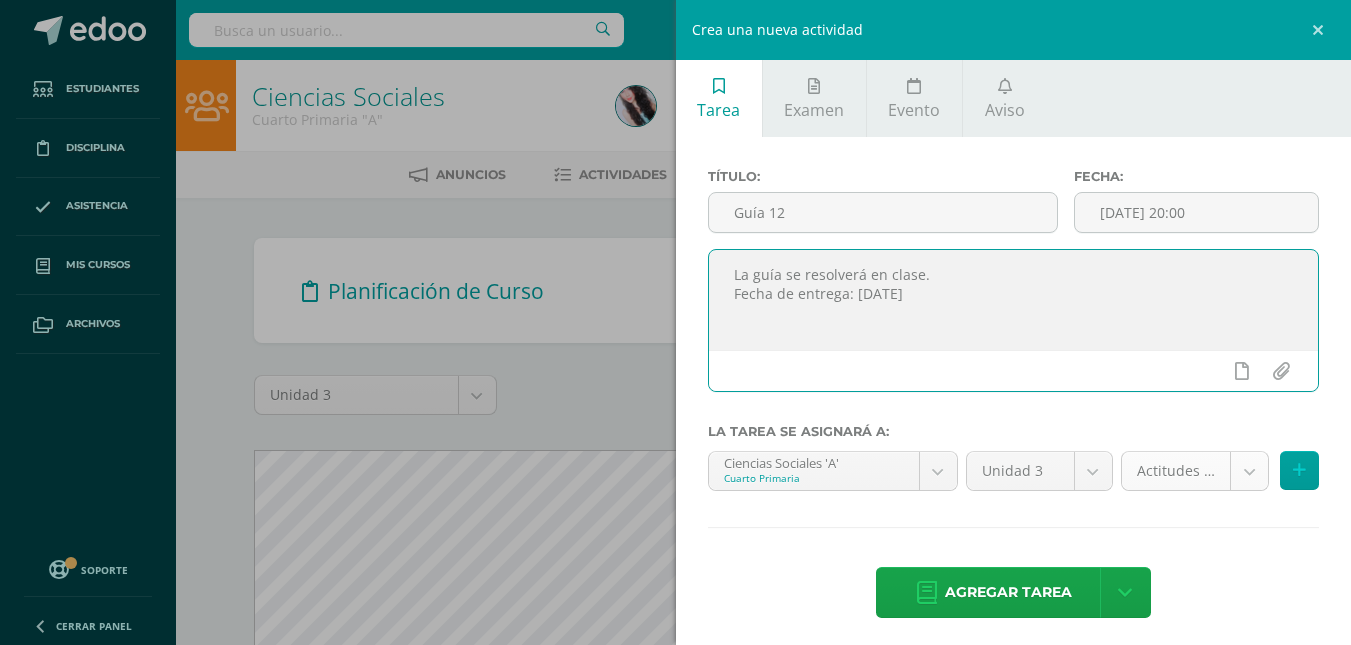 type on "La guía se resolverá en clase.
Fecha de entrega: [DATE]" 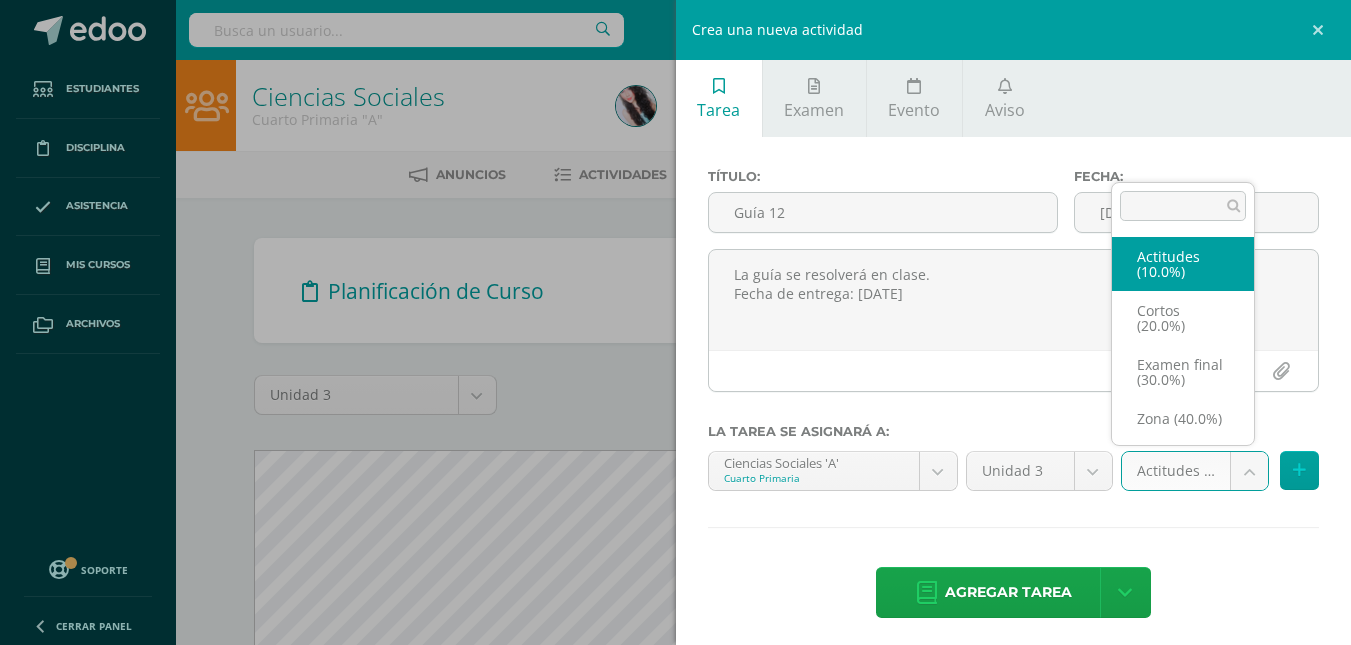 scroll, scrollTop: 23, scrollLeft: 0, axis: vertical 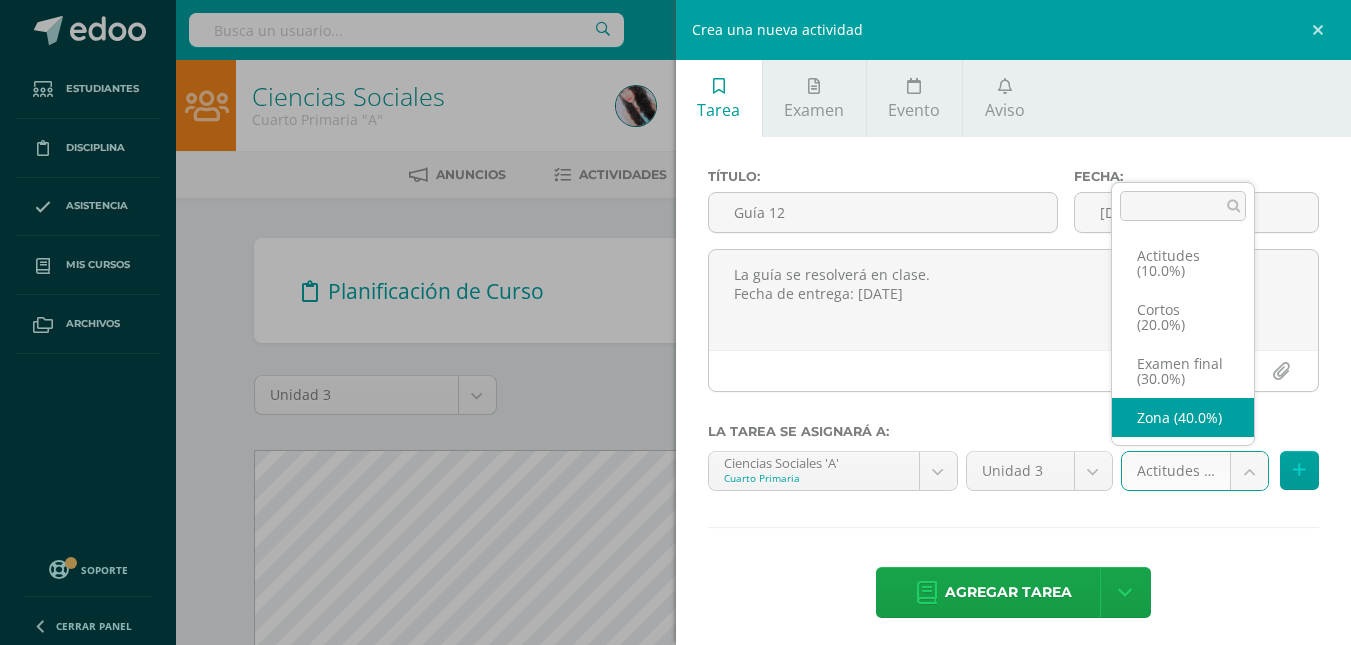 select on "159248" 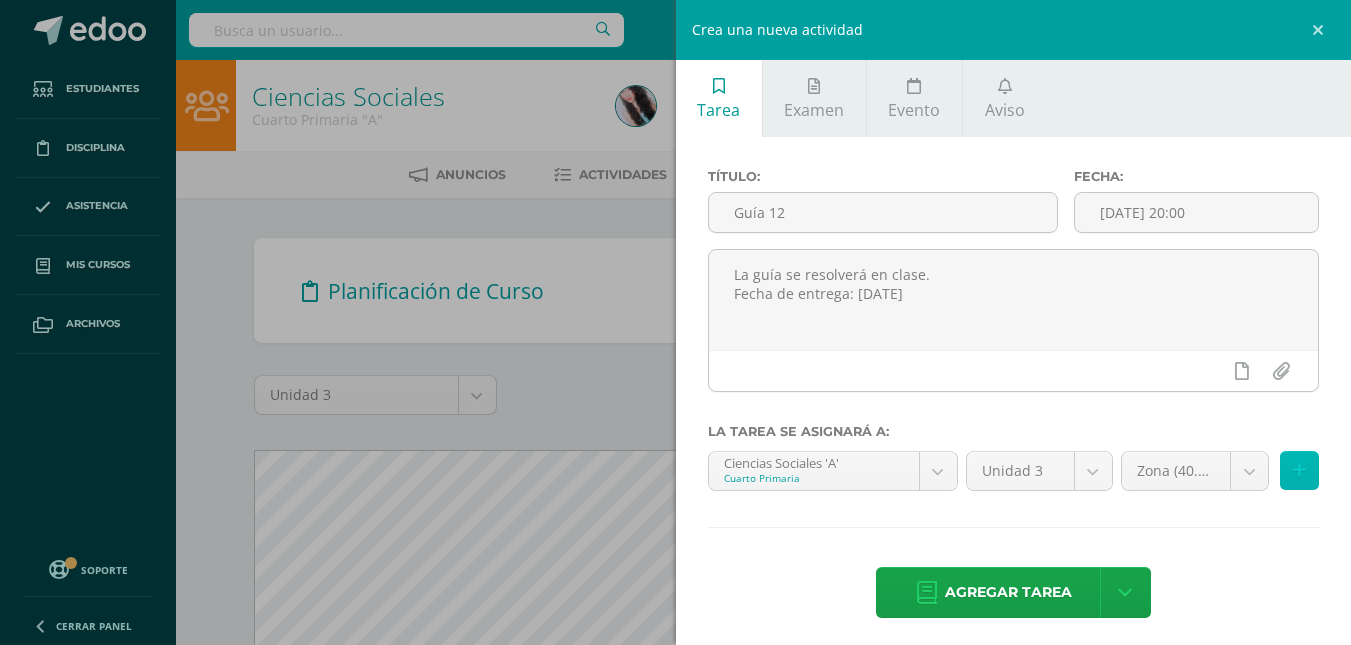 click at bounding box center (1299, 470) 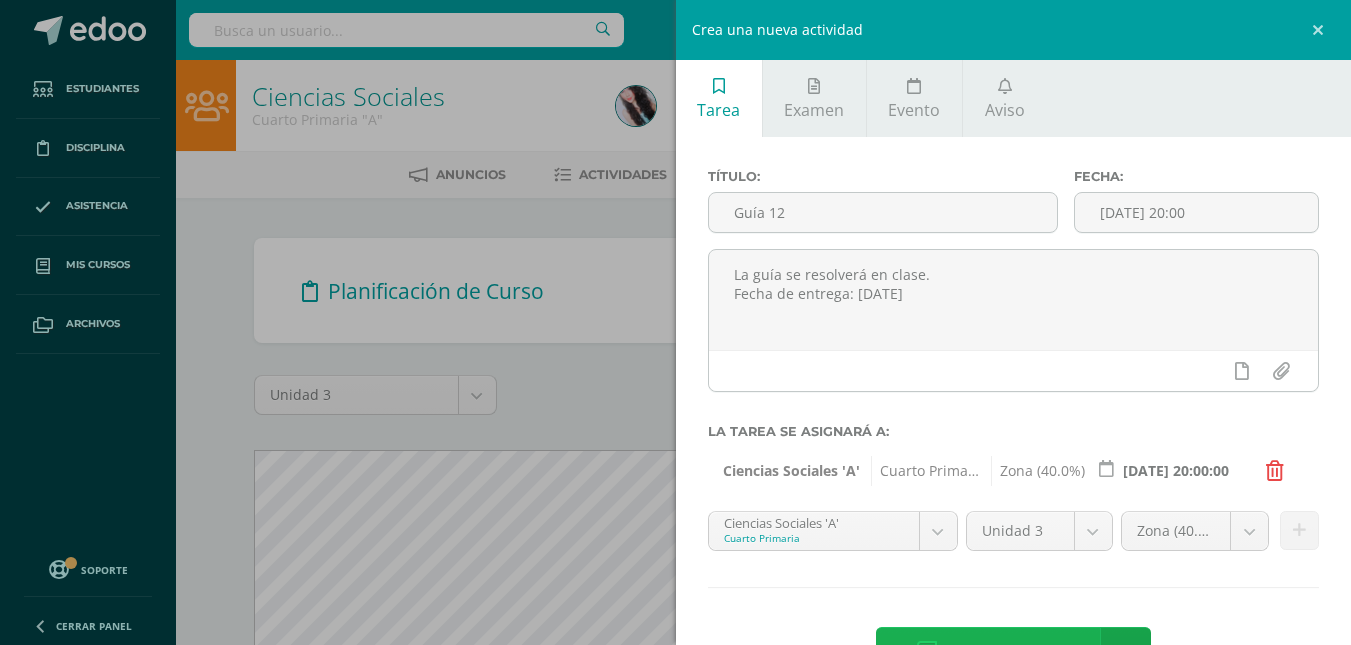 click on "Agregar tarea" at bounding box center [1008, 652] 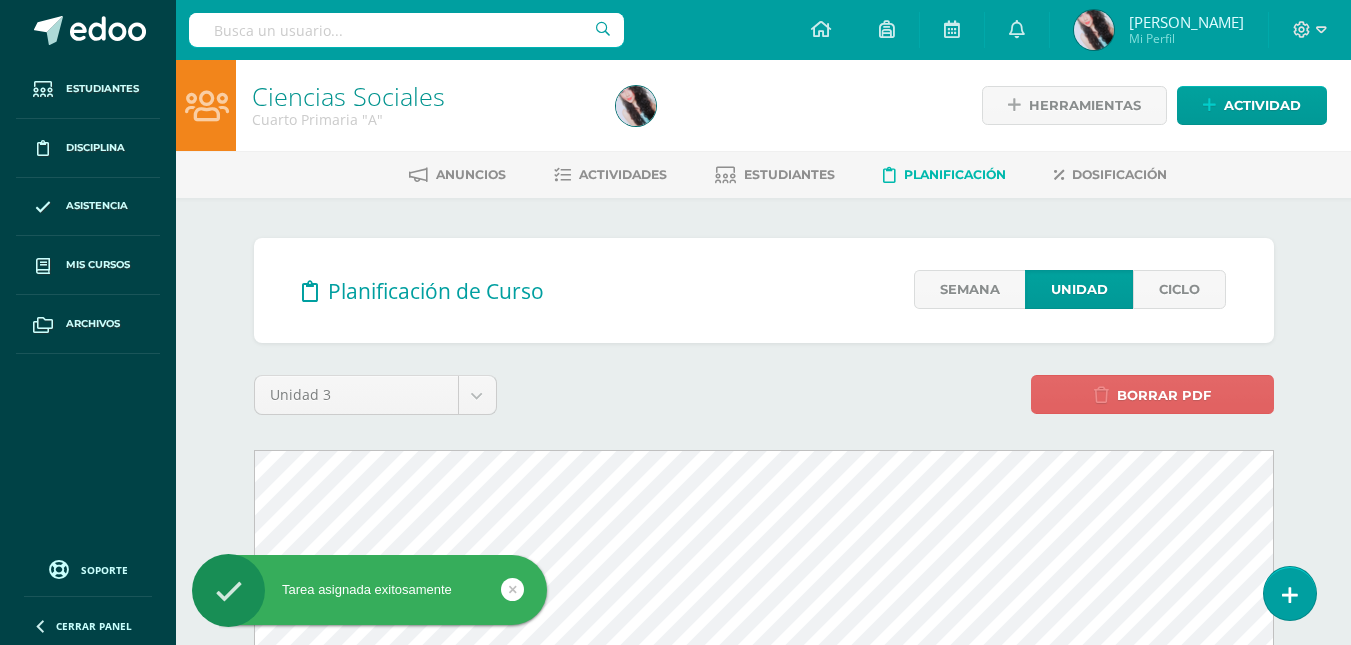 scroll, scrollTop: 0, scrollLeft: 0, axis: both 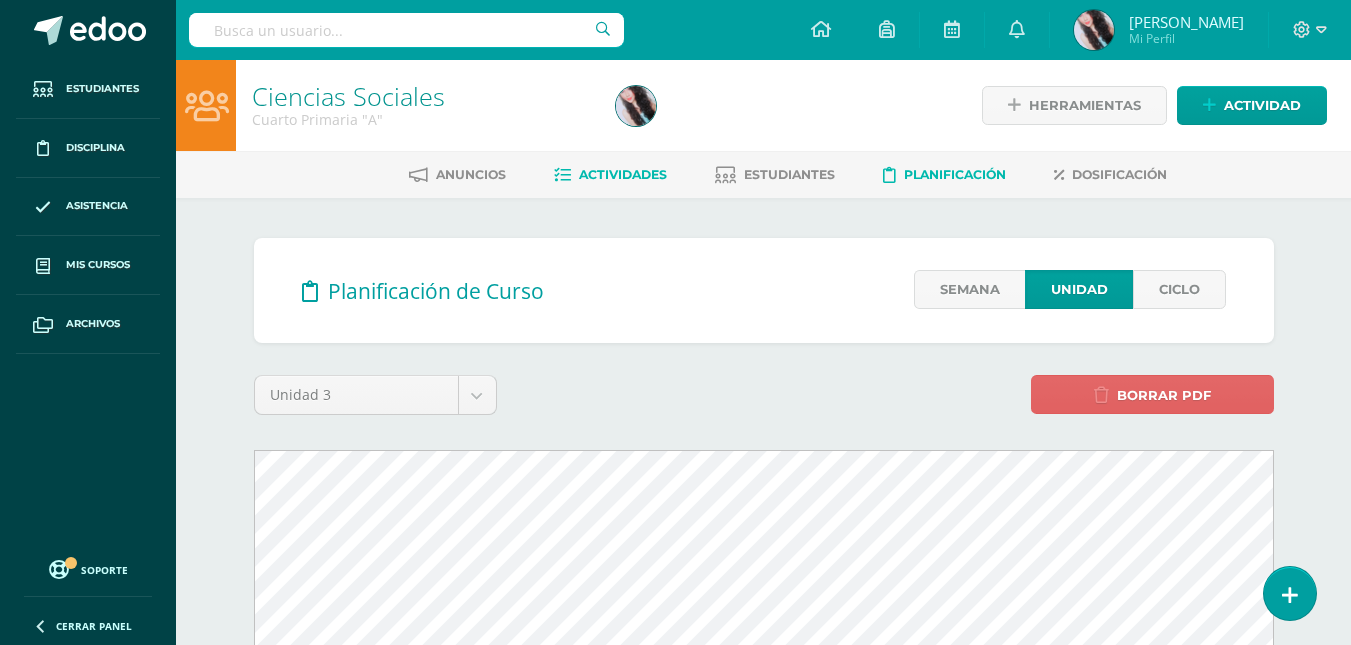 click on "Actividades" at bounding box center (623, 174) 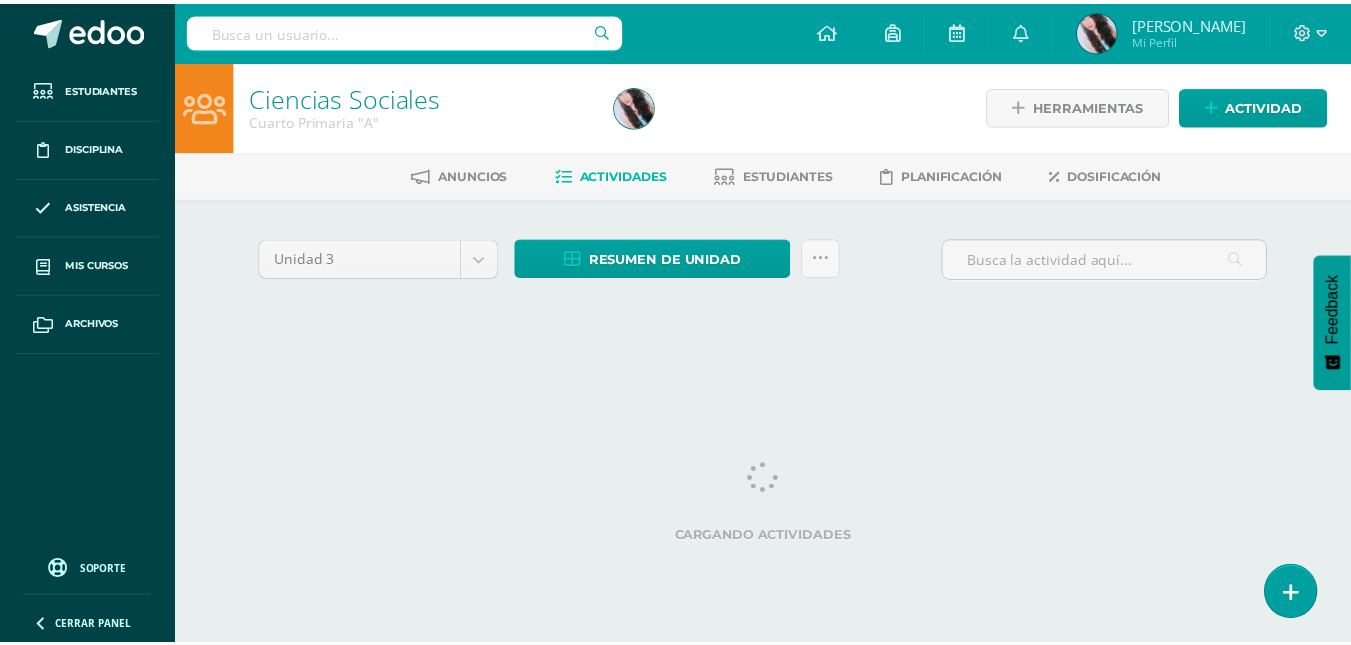 scroll, scrollTop: 0, scrollLeft: 0, axis: both 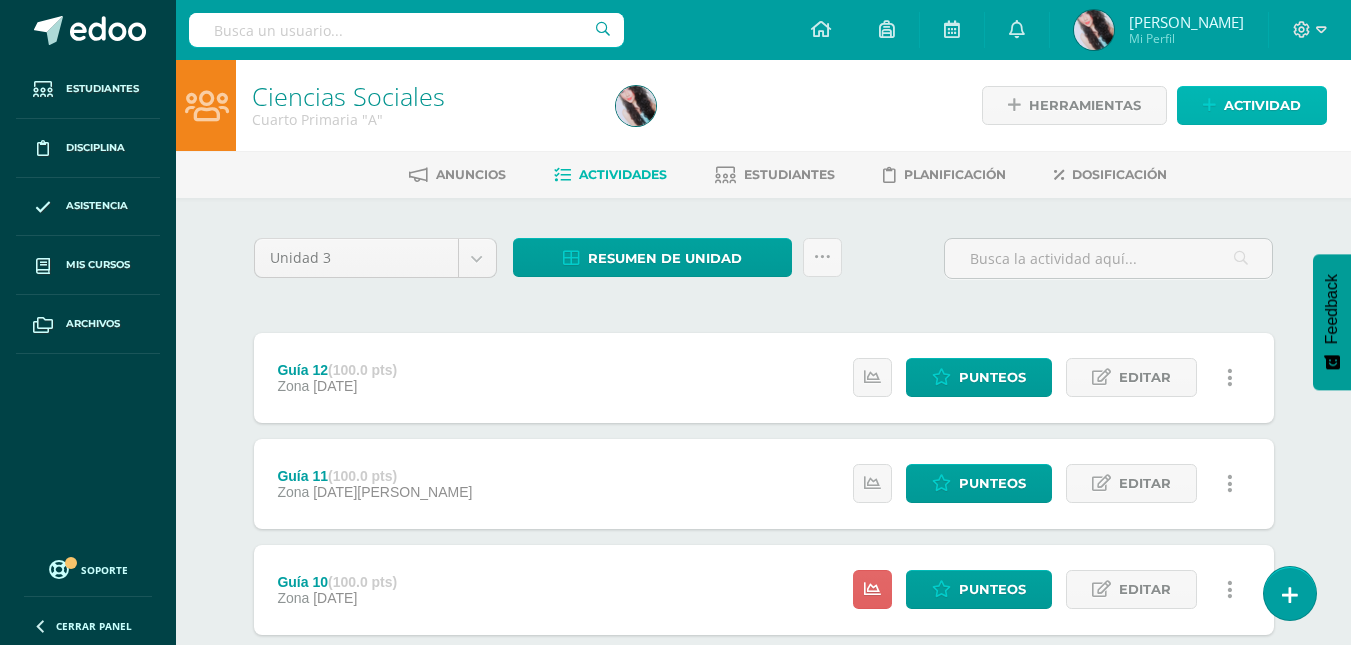click on "Actividad" at bounding box center [1262, 105] 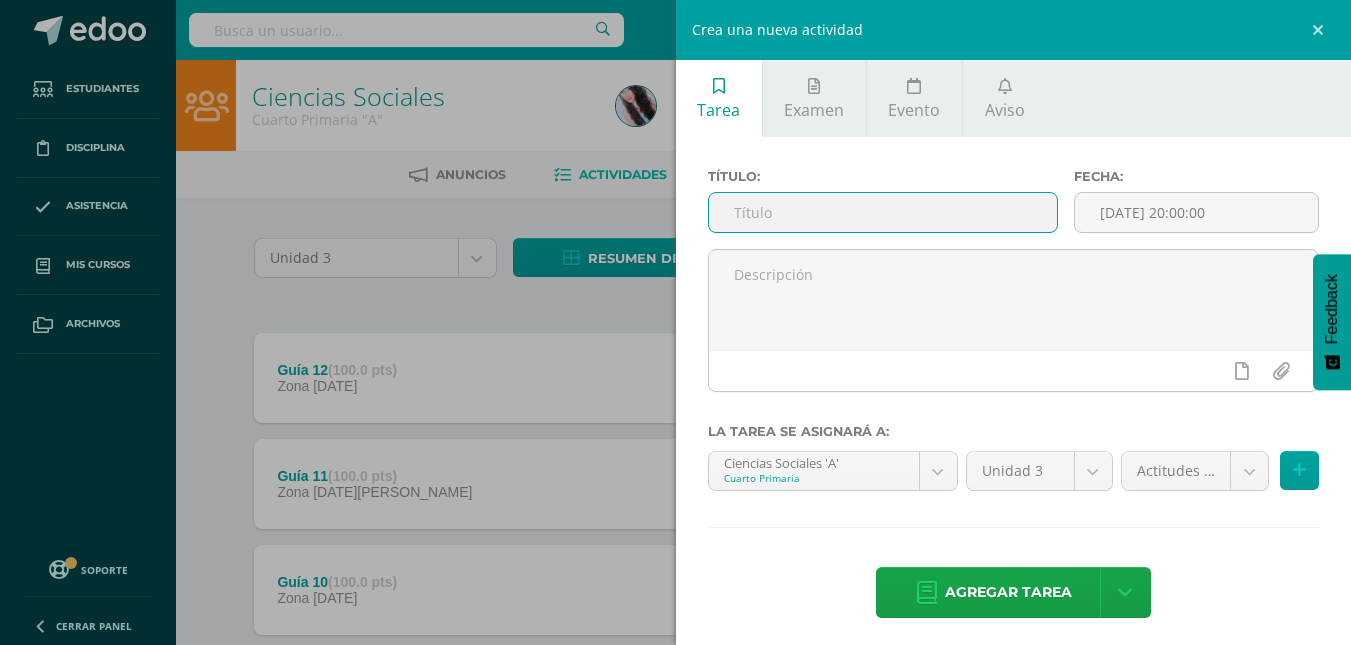 click at bounding box center [883, 212] 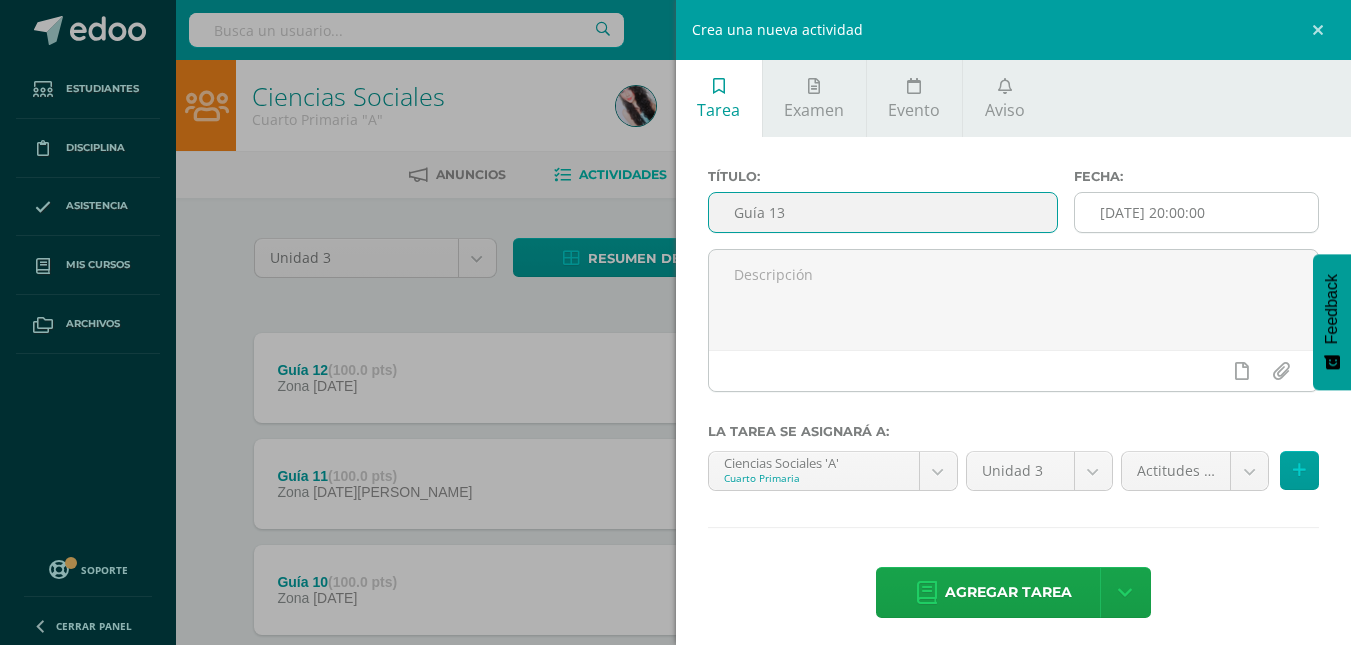 type on "Guía 13" 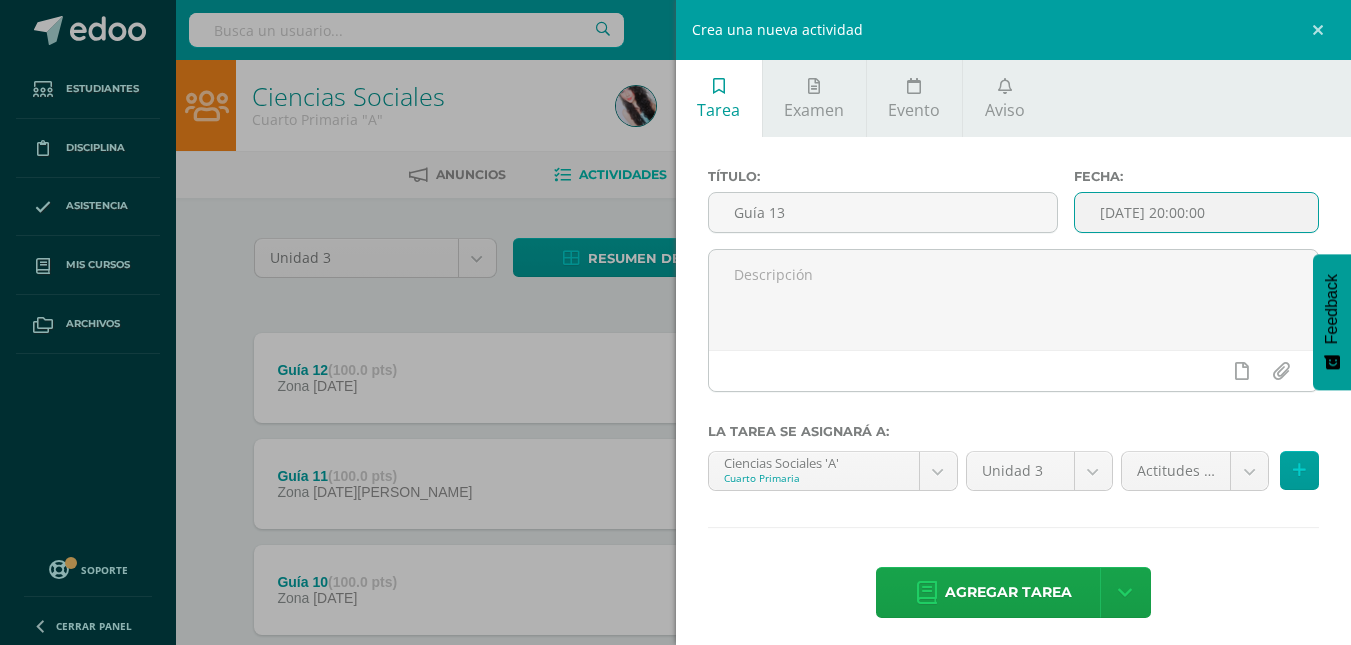 click on "[DATE] 20:00:00" at bounding box center [1196, 212] 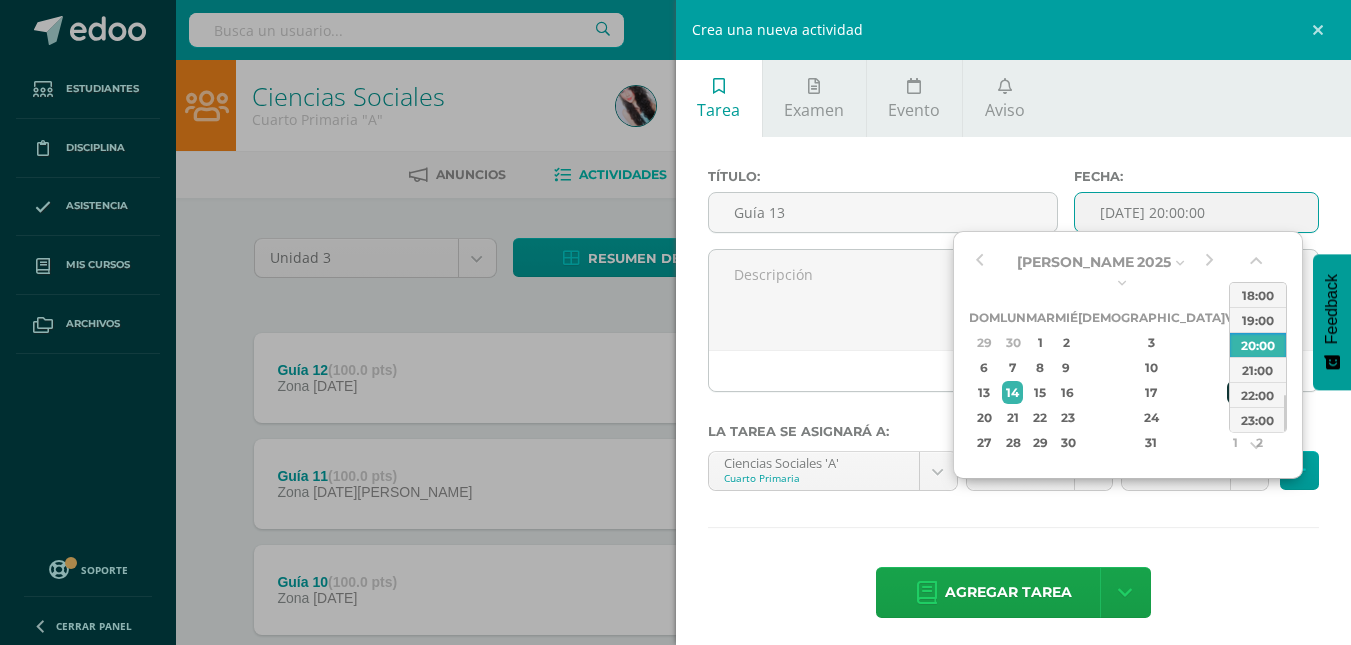 click on "18" at bounding box center (1236, 392) 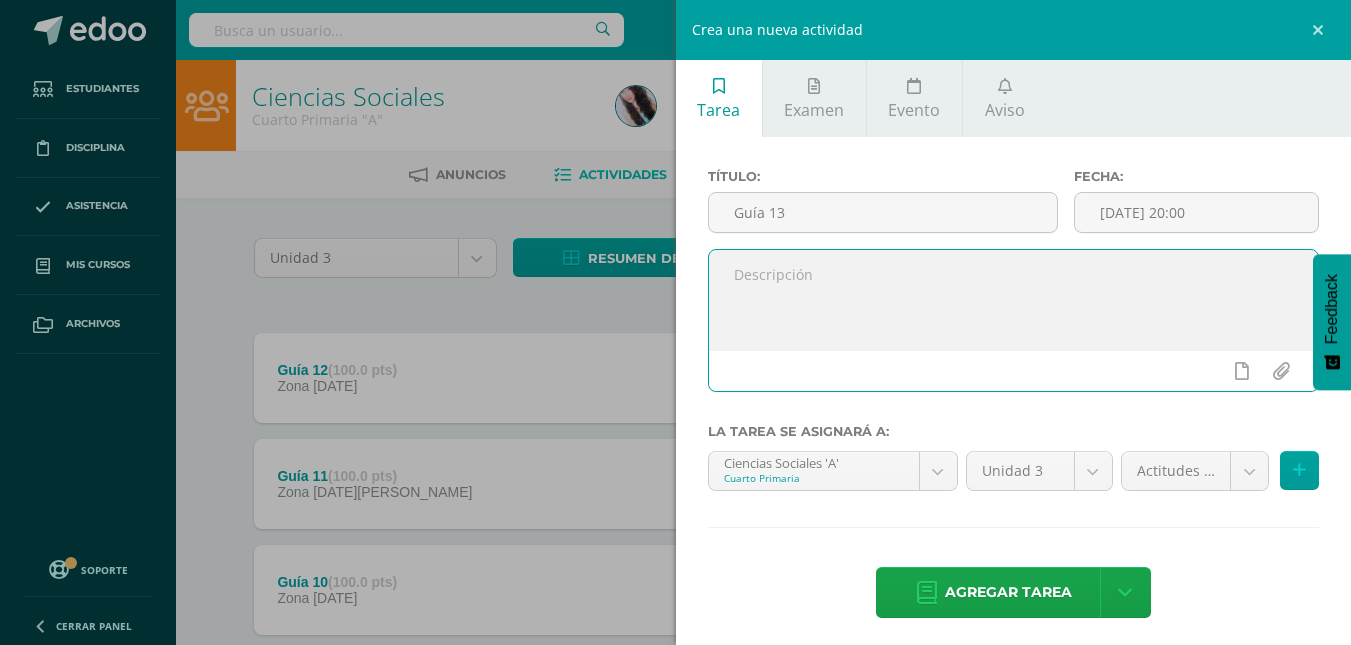click at bounding box center (1014, 300) 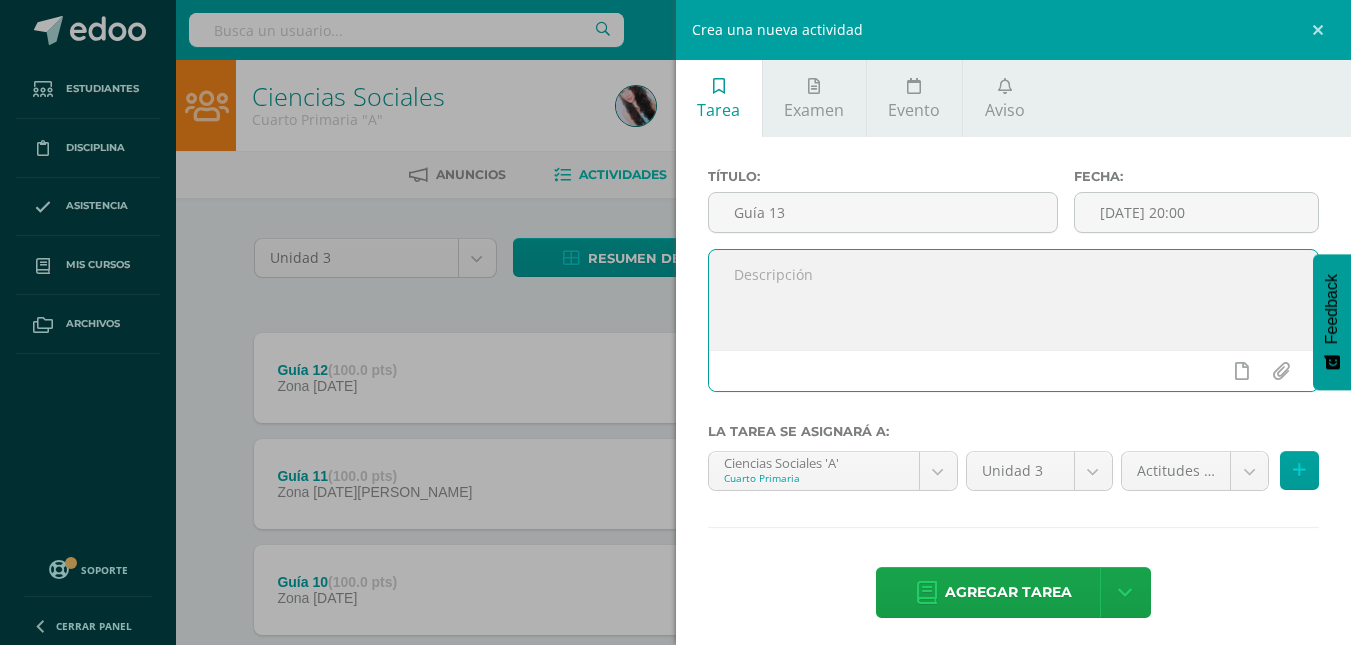 type on "G" 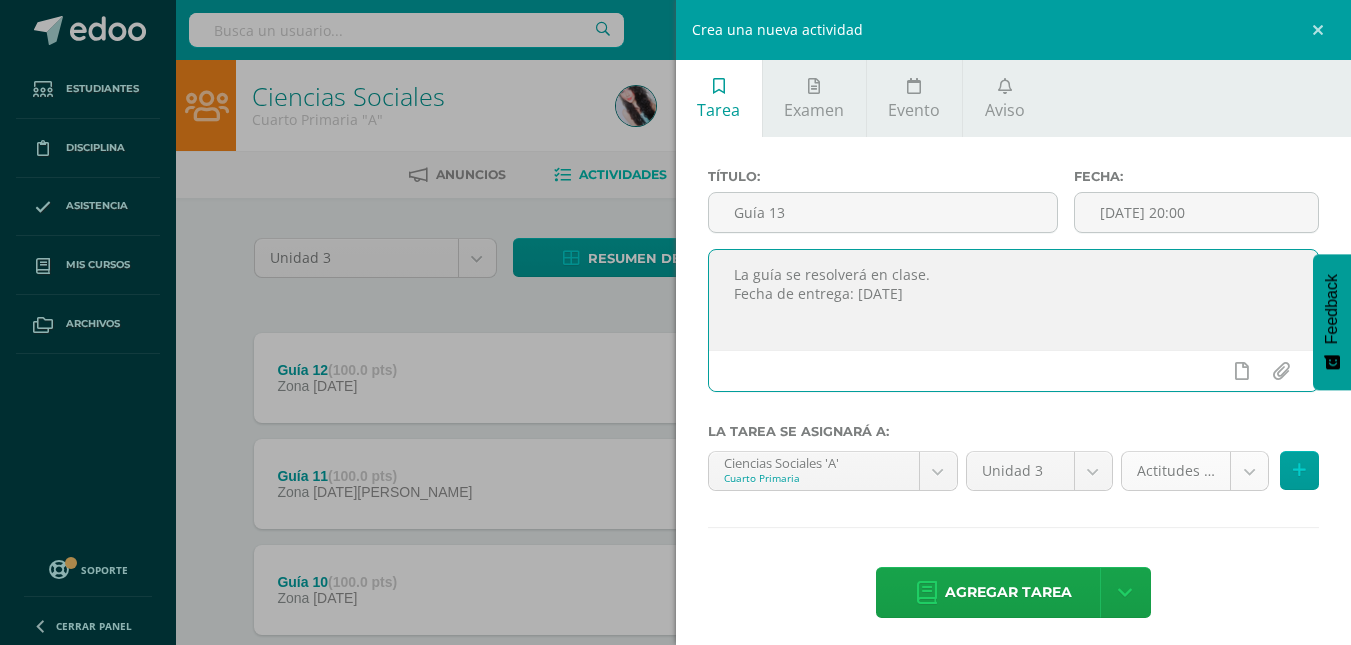 type on "La guía se resolverá en clase.
Fecha de entrega: 21 de julio" 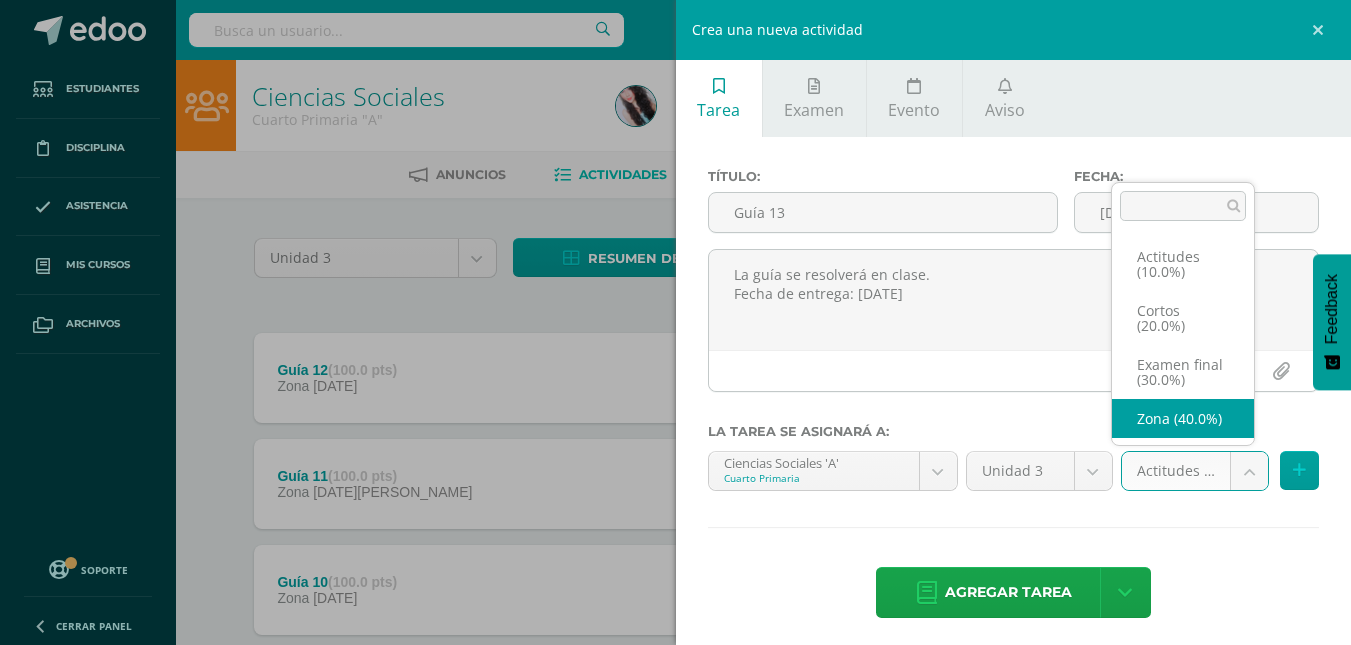 scroll, scrollTop: 23, scrollLeft: 0, axis: vertical 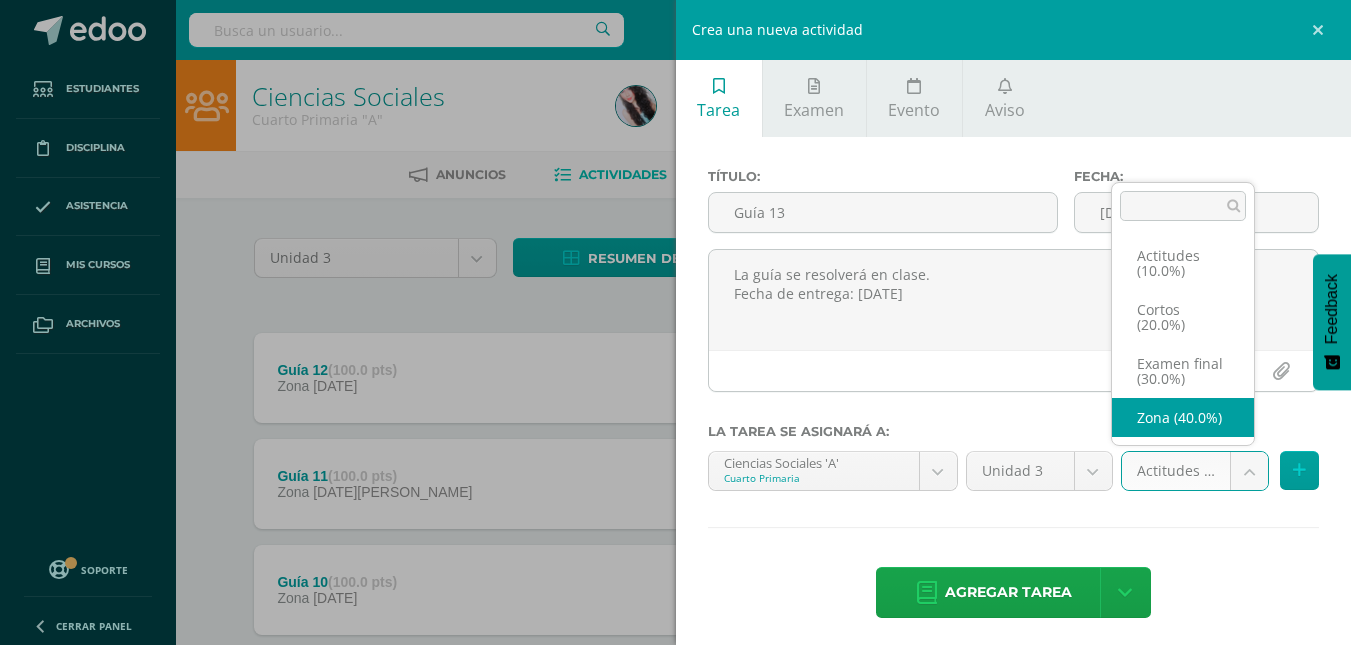 select on "159248" 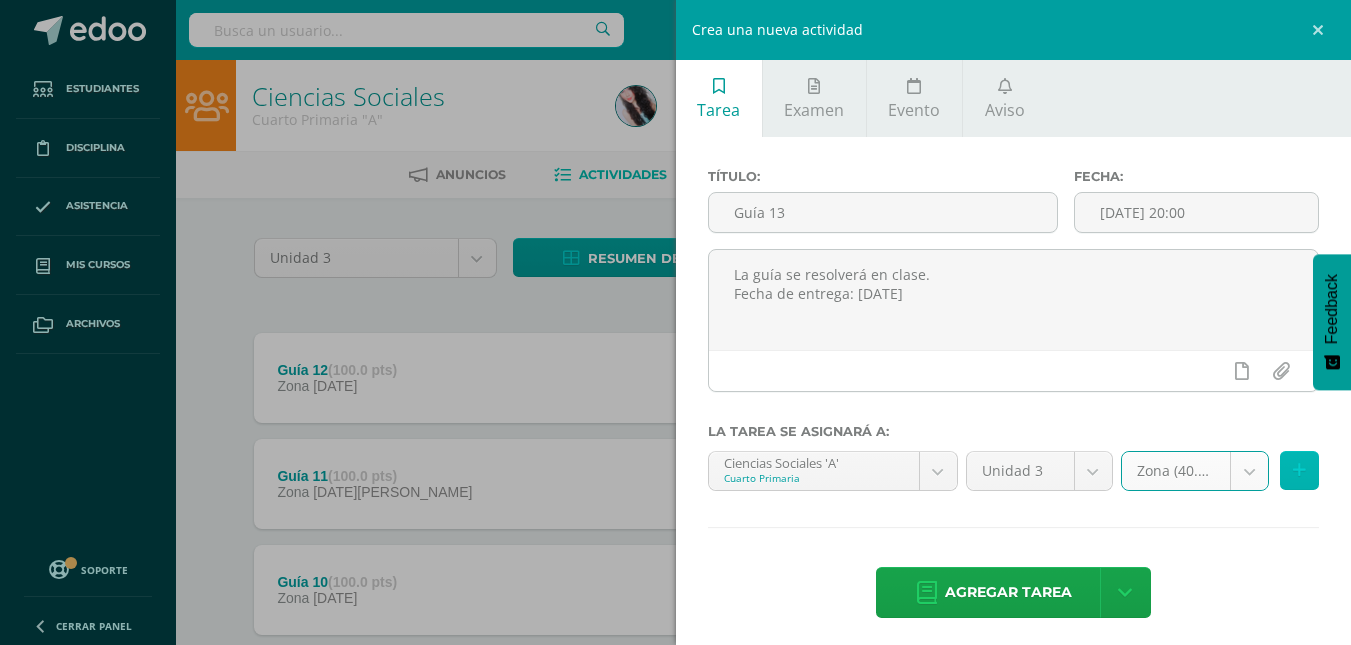 click at bounding box center [1299, 470] 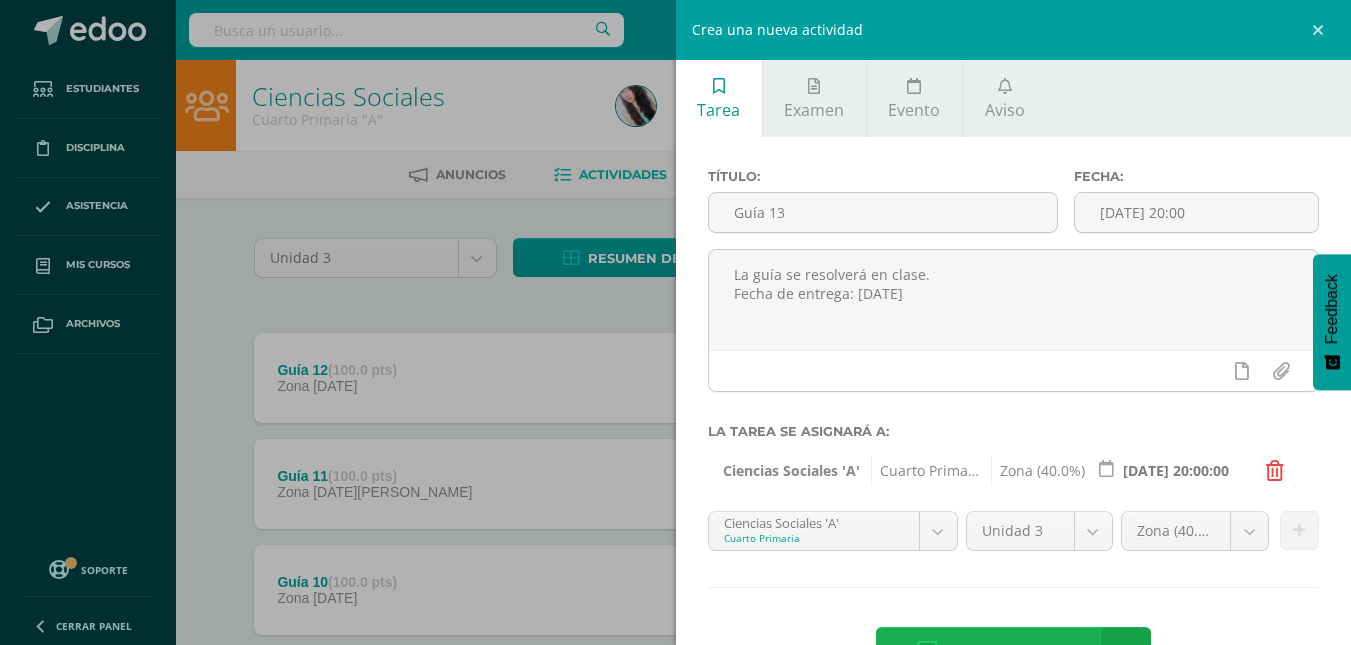 click on "Agregar tarea" at bounding box center [1008, 652] 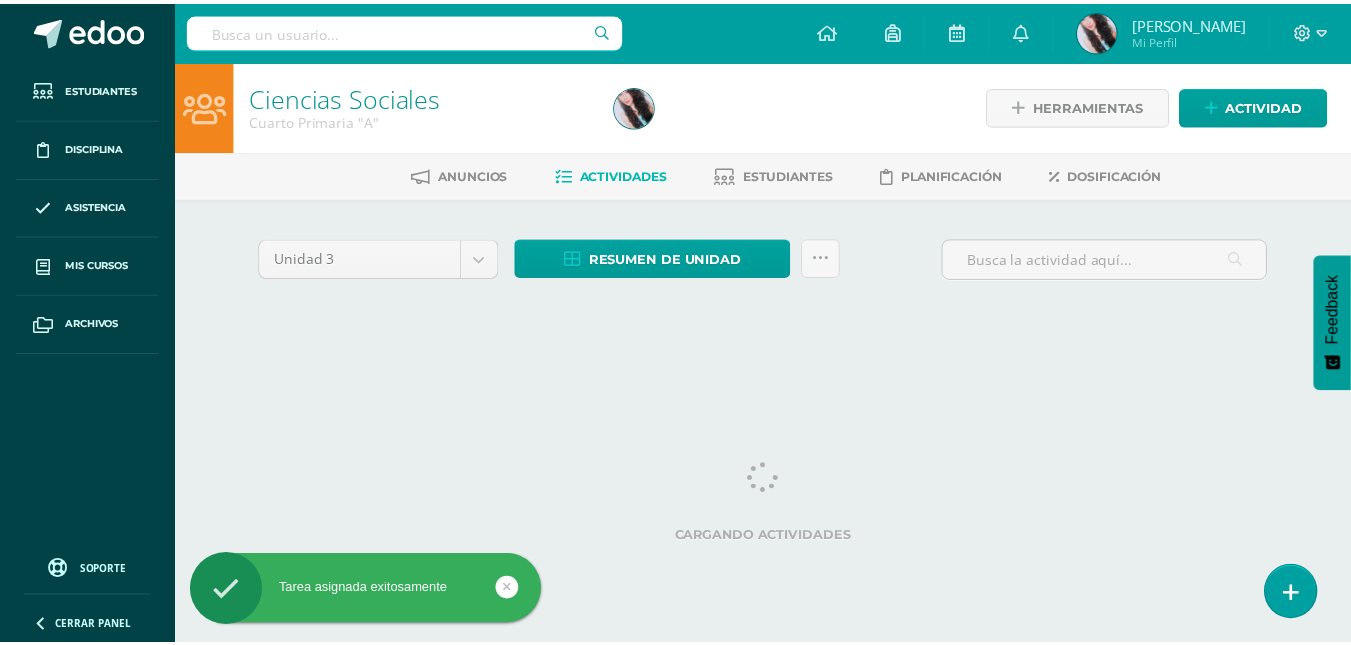 scroll, scrollTop: 0, scrollLeft: 0, axis: both 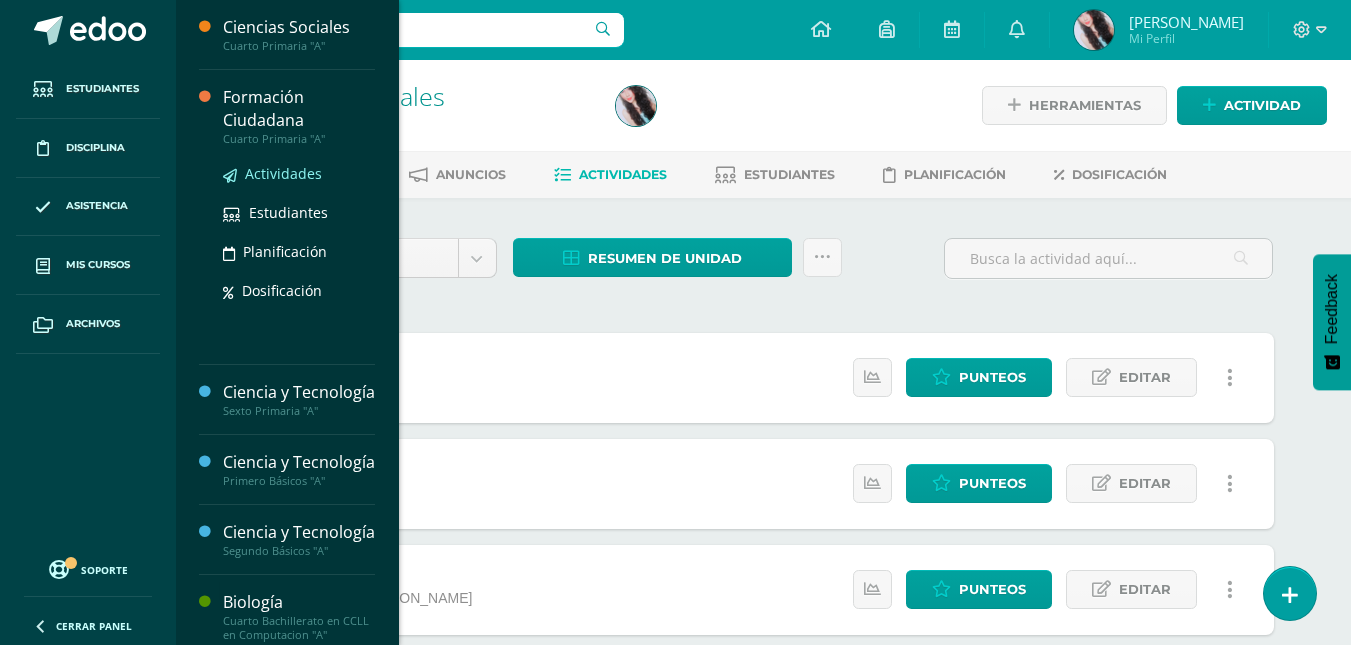click on "Actividades" at bounding box center [283, 173] 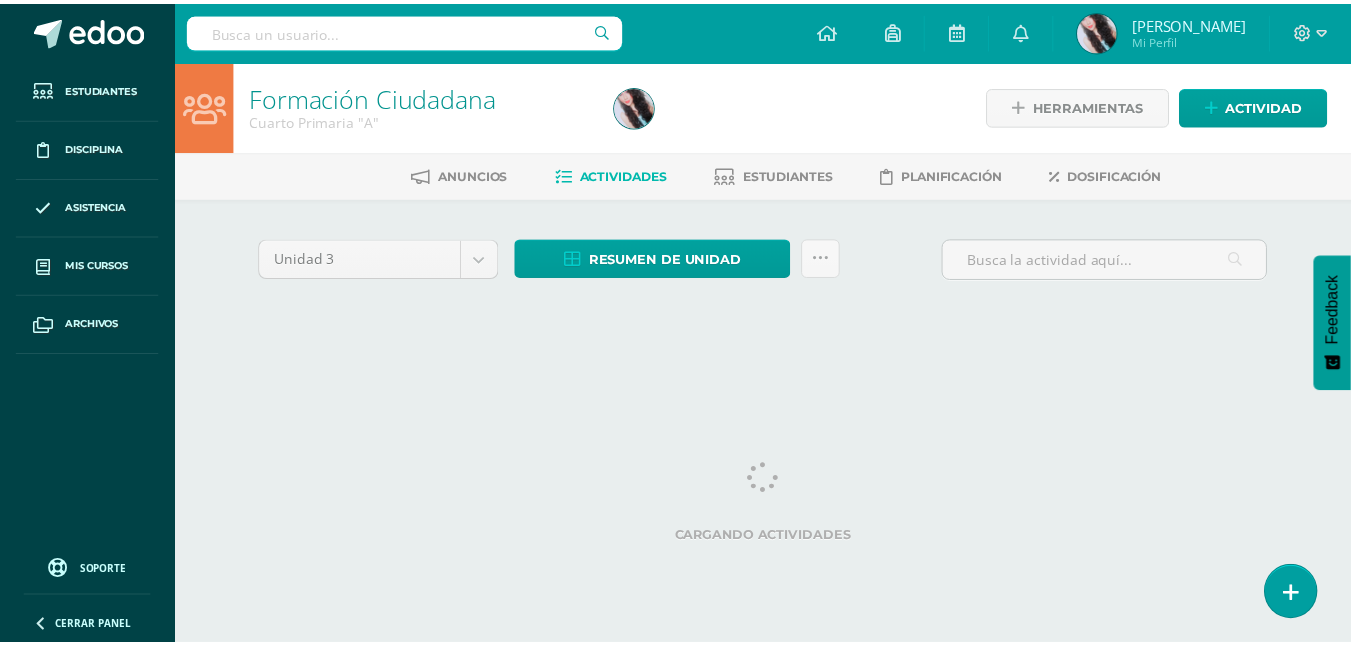 scroll, scrollTop: 0, scrollLeft: 0, axis: both 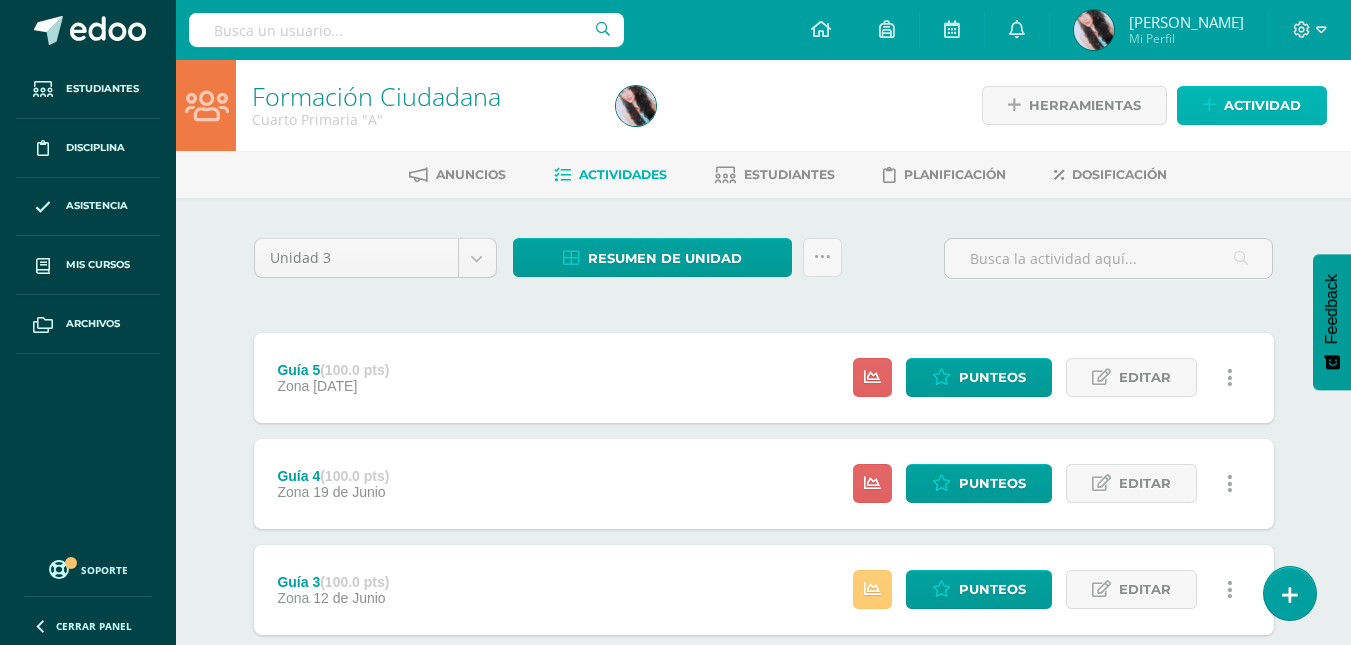 click on "Actividad" at bounding box center (1262, 105) 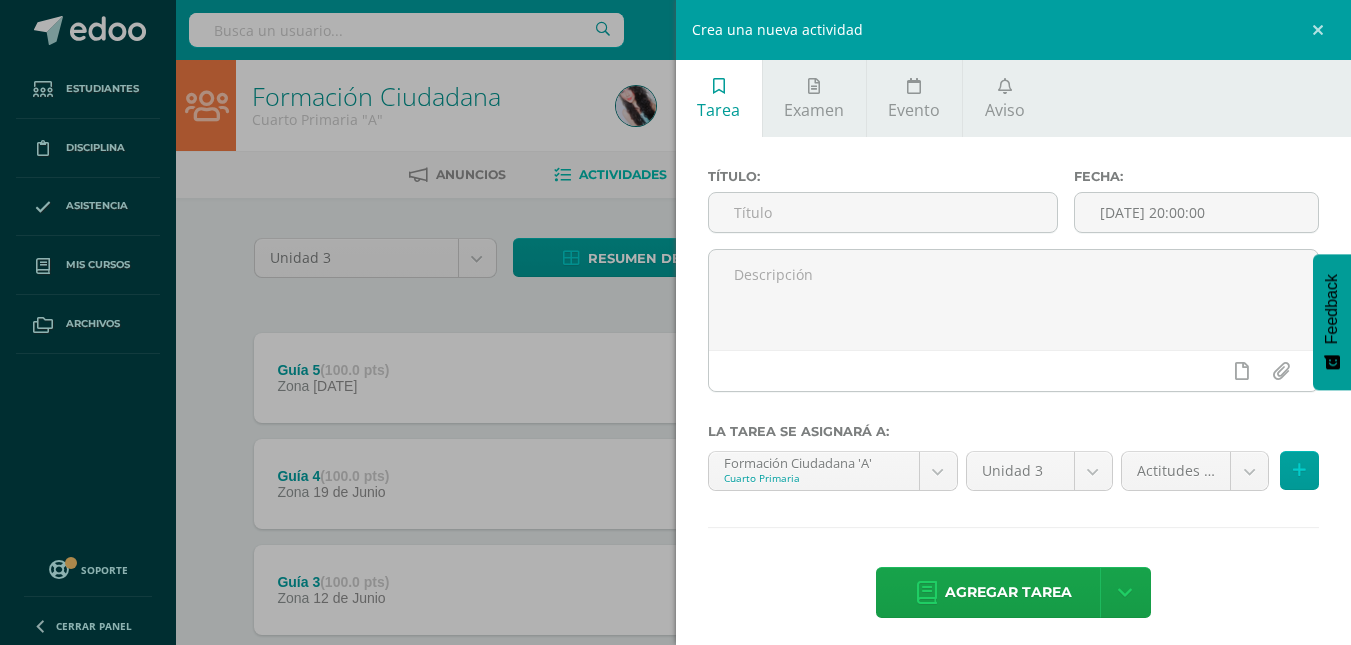 click on "Crea una nueva actividad
Tarea Examen Evento Aviso Título: Fecha: [DATE] 20:00:00 La tarea se asignará a:
Formación Ciudadana 'A'
Cuarto Primaria
Ciencias Sociales 'A'
Formación Ciudadana 'A'
Ciencia y Tecnología 'A'
Ciencia y Tecnología 'A'
Ciencia y Tecnología 'A'
Biología 'A'
Biología 'A'
Biología 'A'
Química 'A'
Química 'A'
Química 'A'
Biología 'A'
Biología 'A'
Biología 'A'
1" at bounding box center (675, 322) 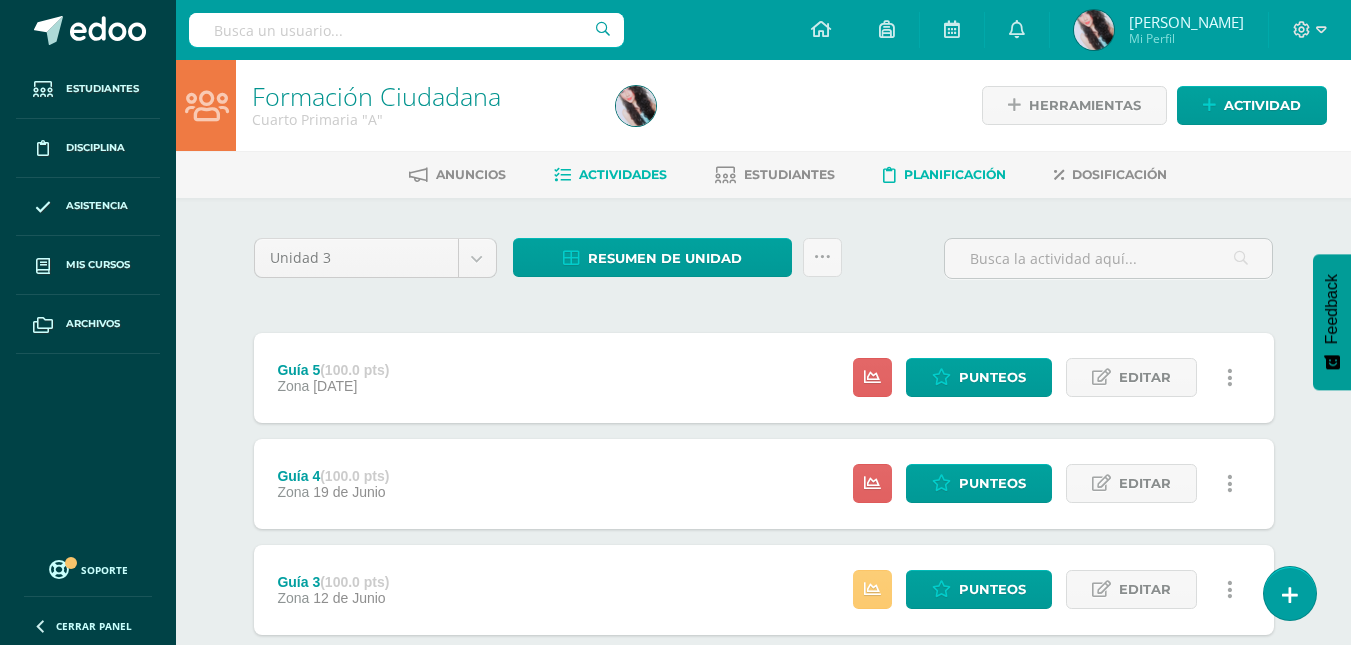 click on "Planificación" at bounding box center [944, 175] 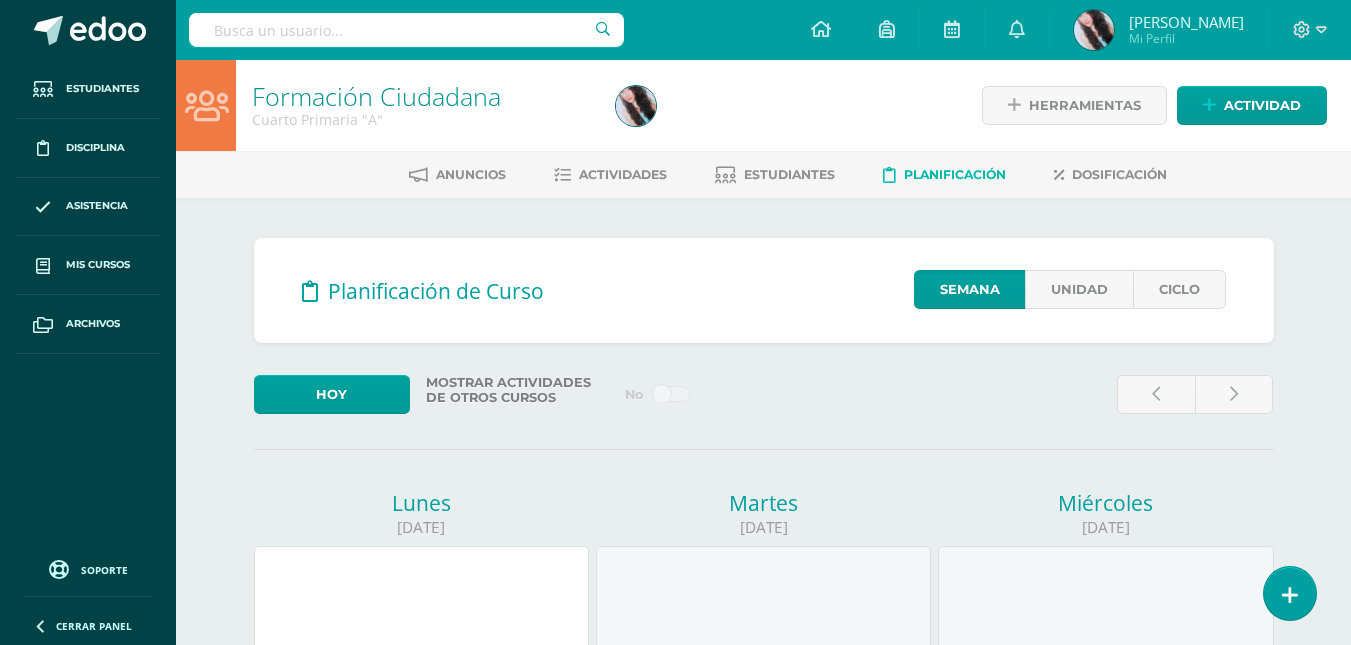 scroll, scrollTop: 0, scrollLeft: 0, axis: both 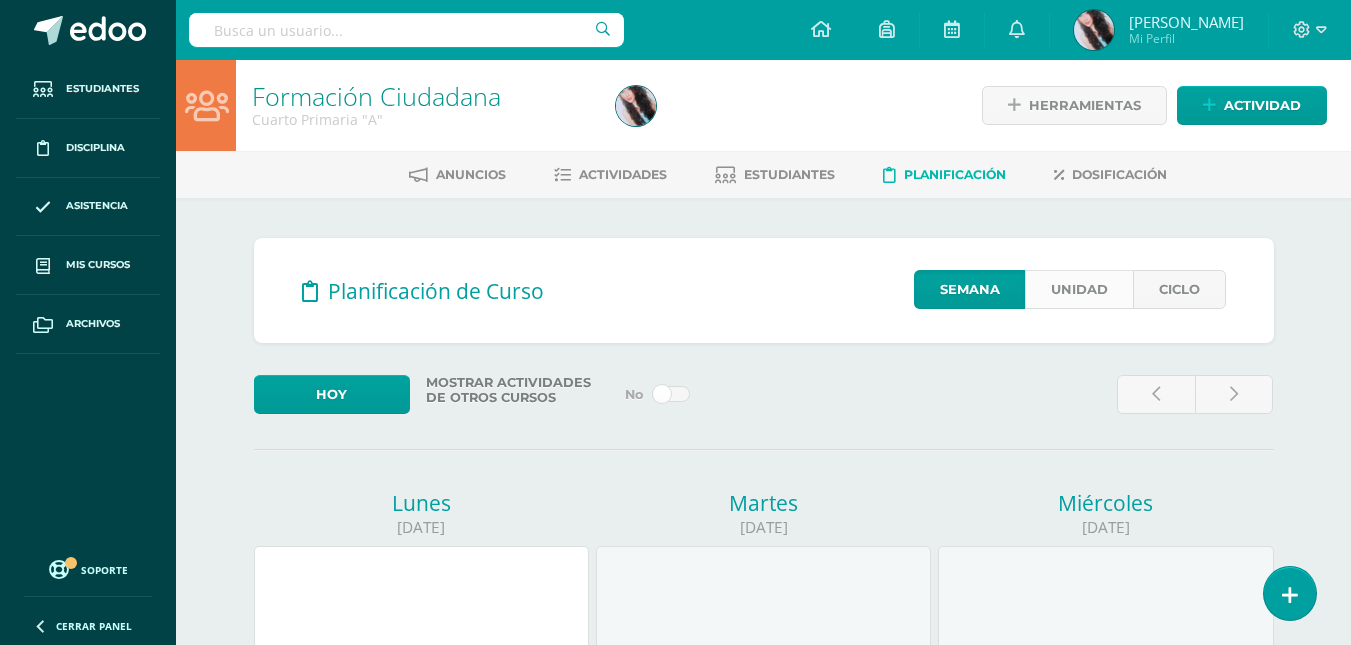 click on "Unidad" at bounding box center [1079, 289] 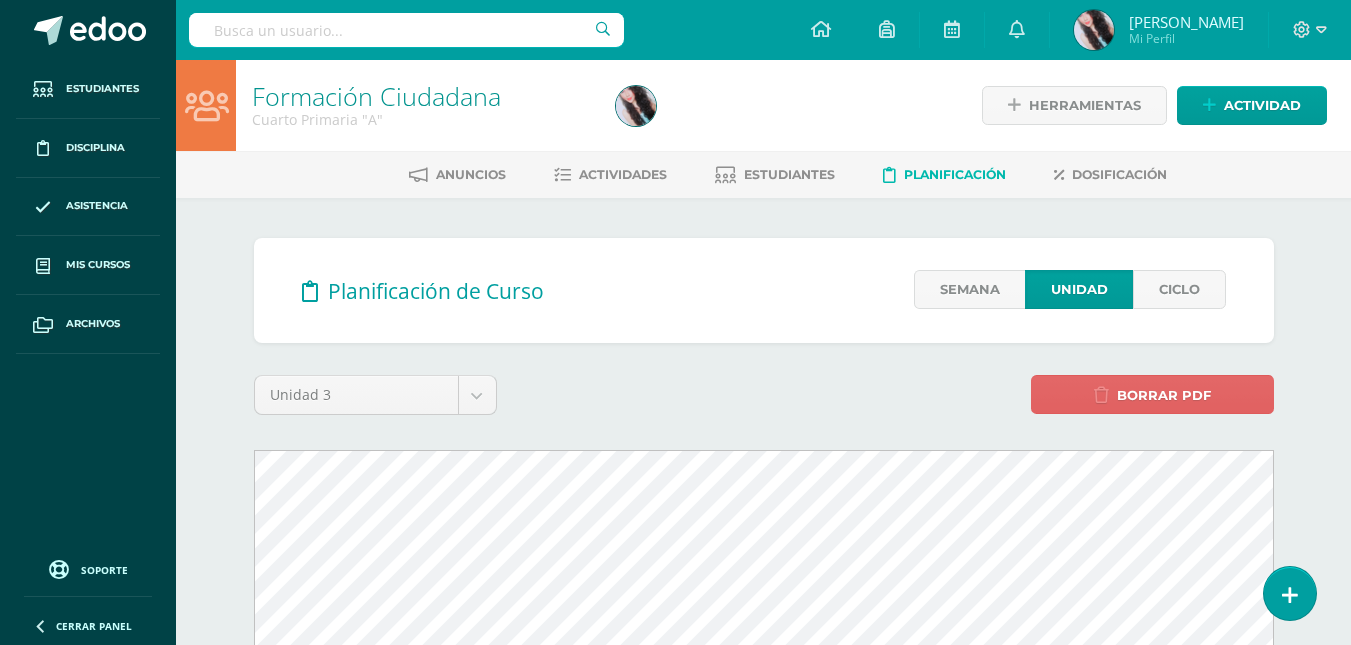 scroll, scrollTop: 0, scrollLeft: 0, axis: both 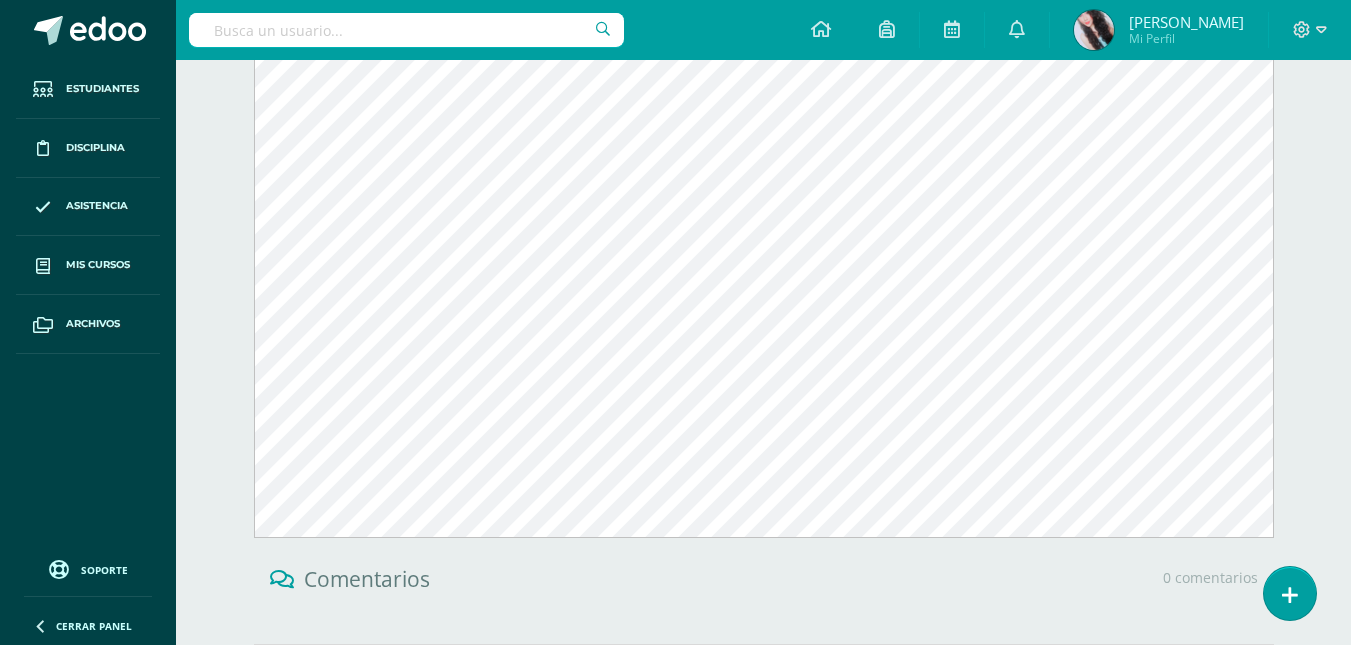 drag, startPoint x: 1360, startPoint y: 169, endPoint x: 1365, endPoint y: 389, distance: 220.05681 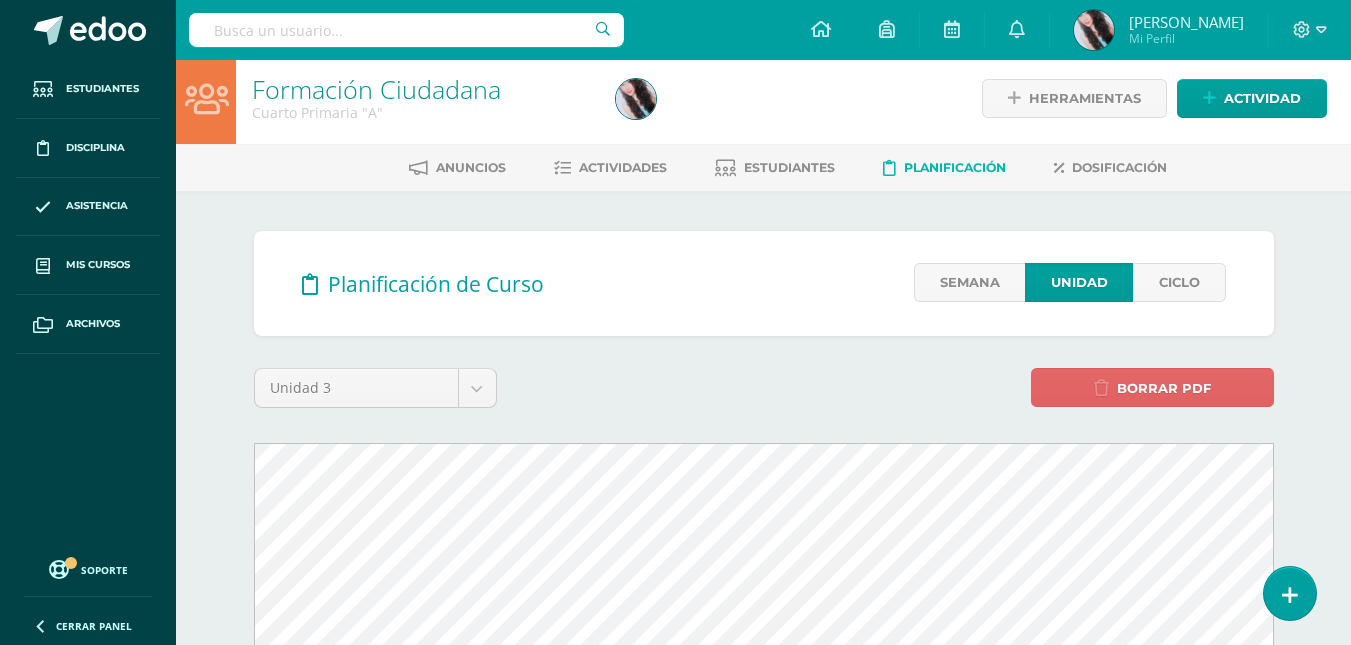 scroll, scrollTop: 0, scrollLeft: 0, axis: both 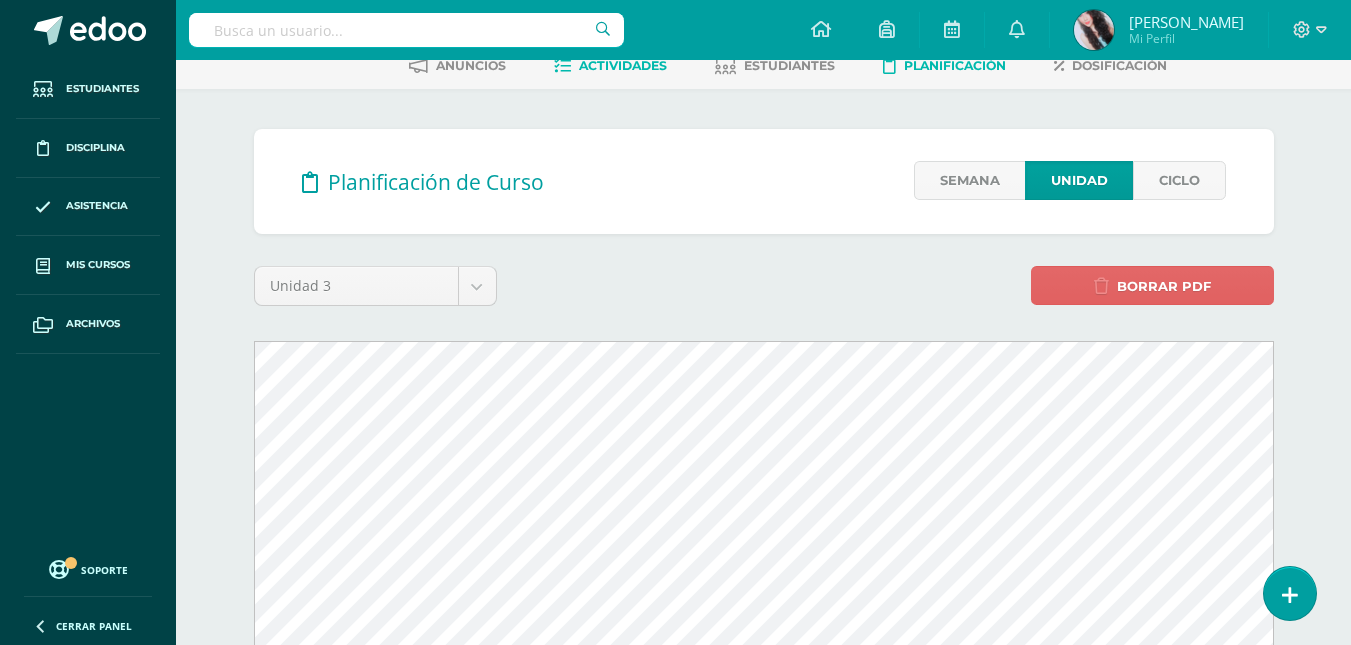 click on "Actividades" at bounding box center [610, 66] 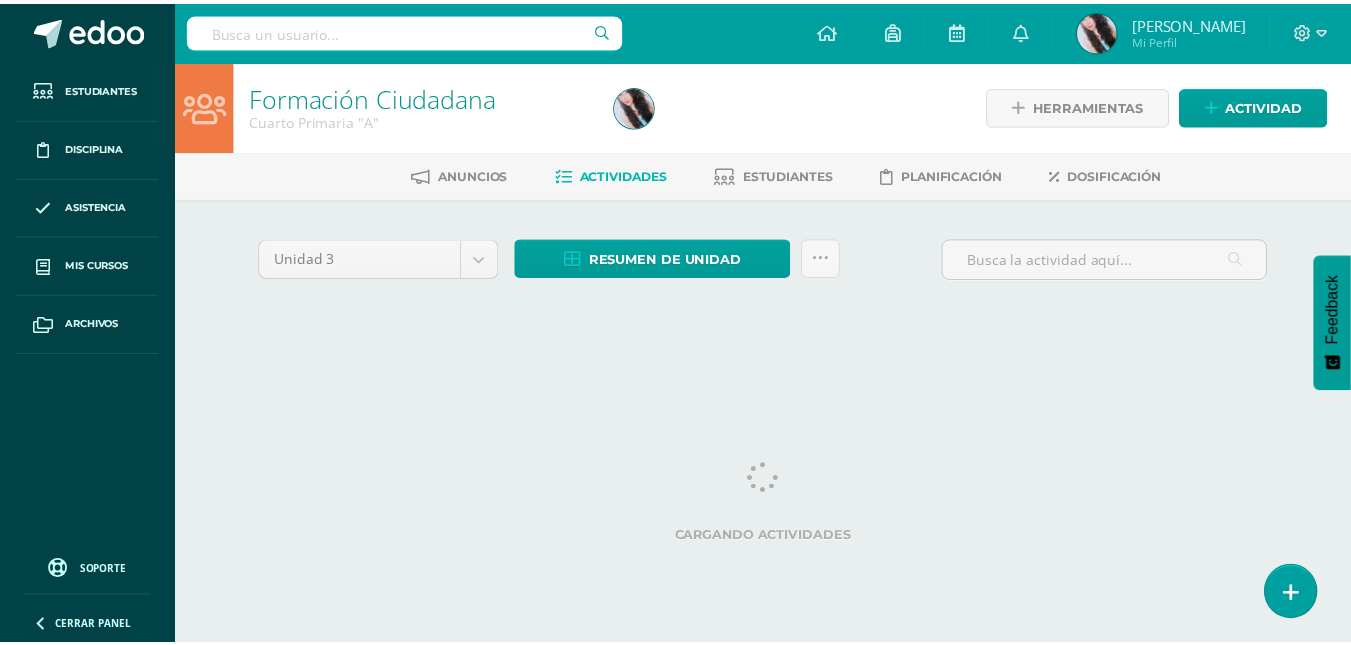 scroll, scrollTop: 0, scrollLeft: 0, axis: both 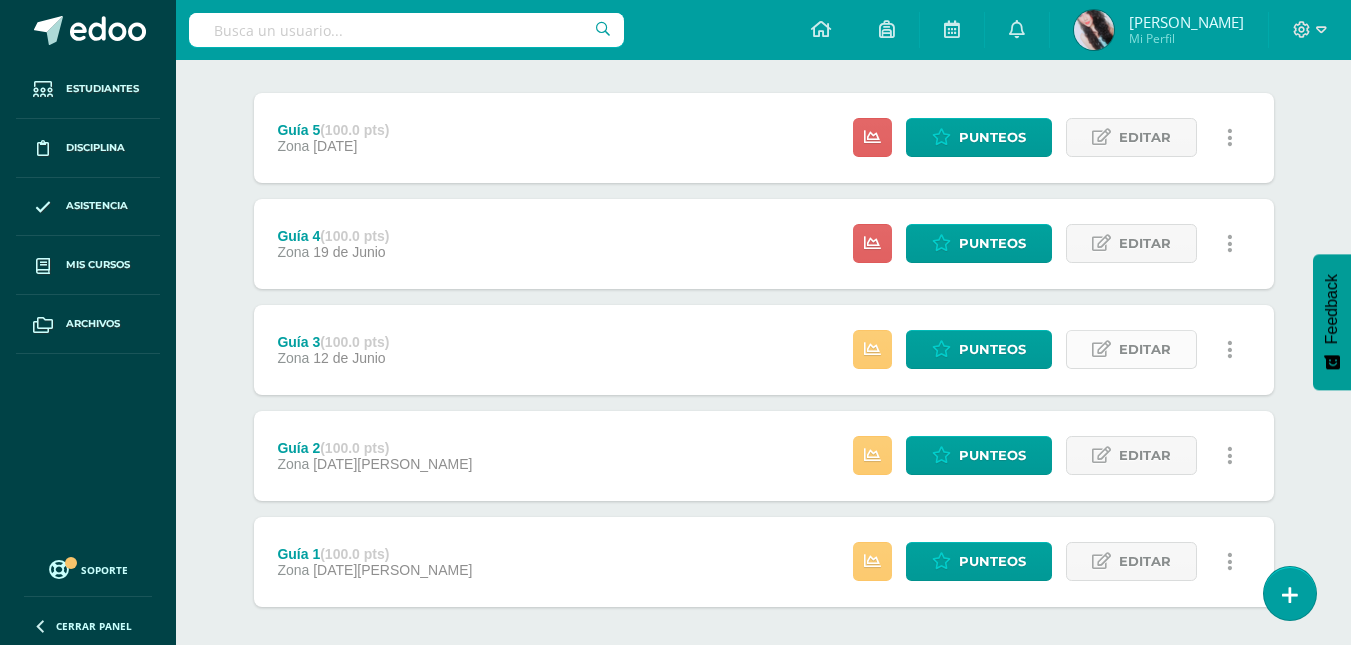 click on "Editar" at bounding box center (1145, 349) 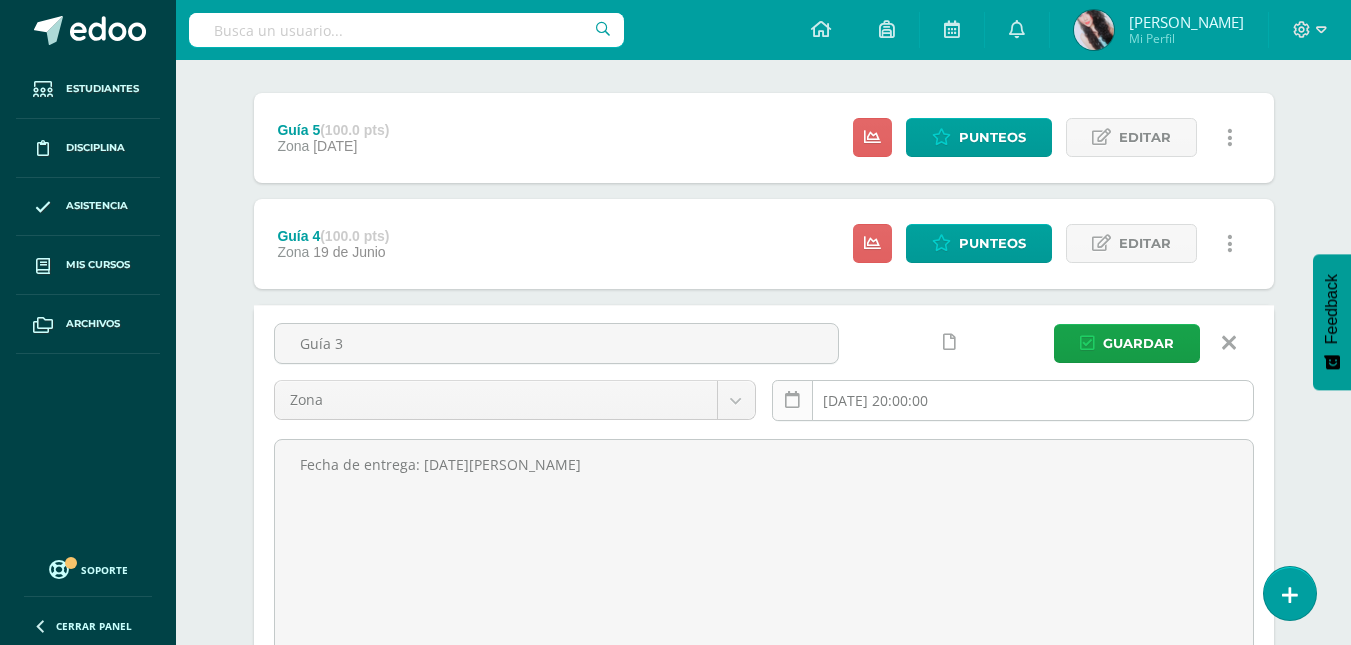click at bounding box center [792, 400] 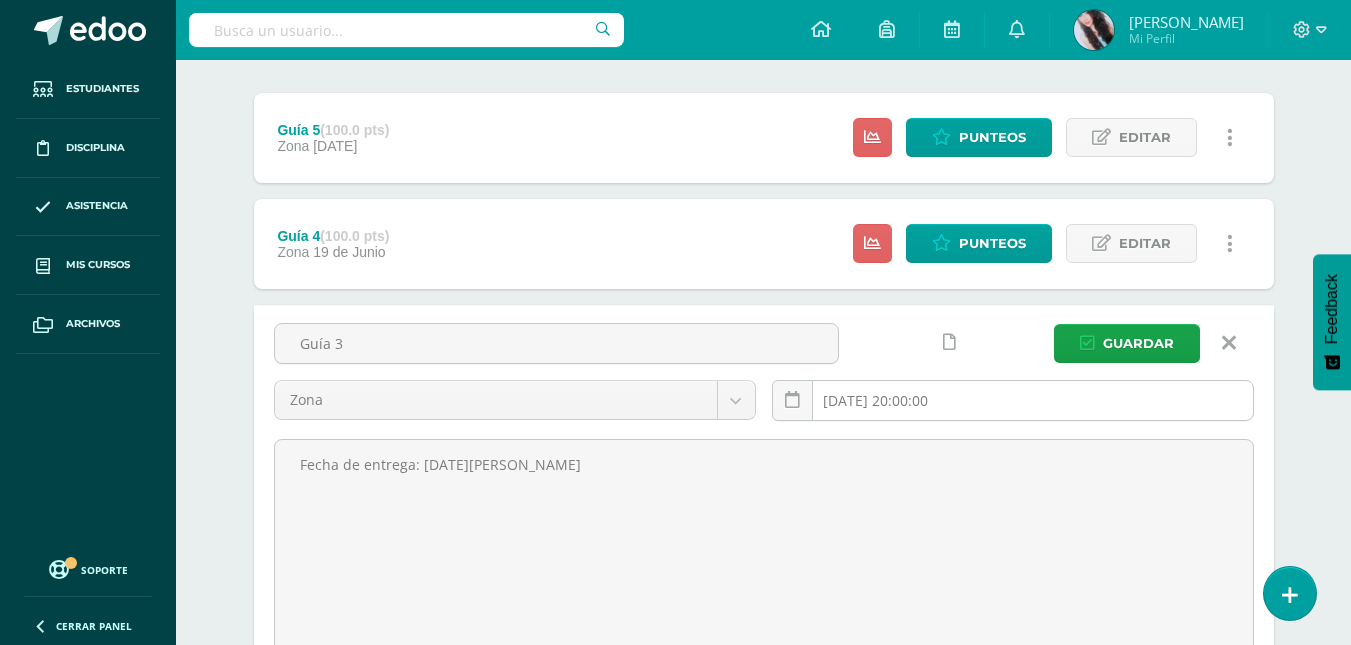 click on "2025-06-12 20:00:00" at bounding box center (1013, 400) 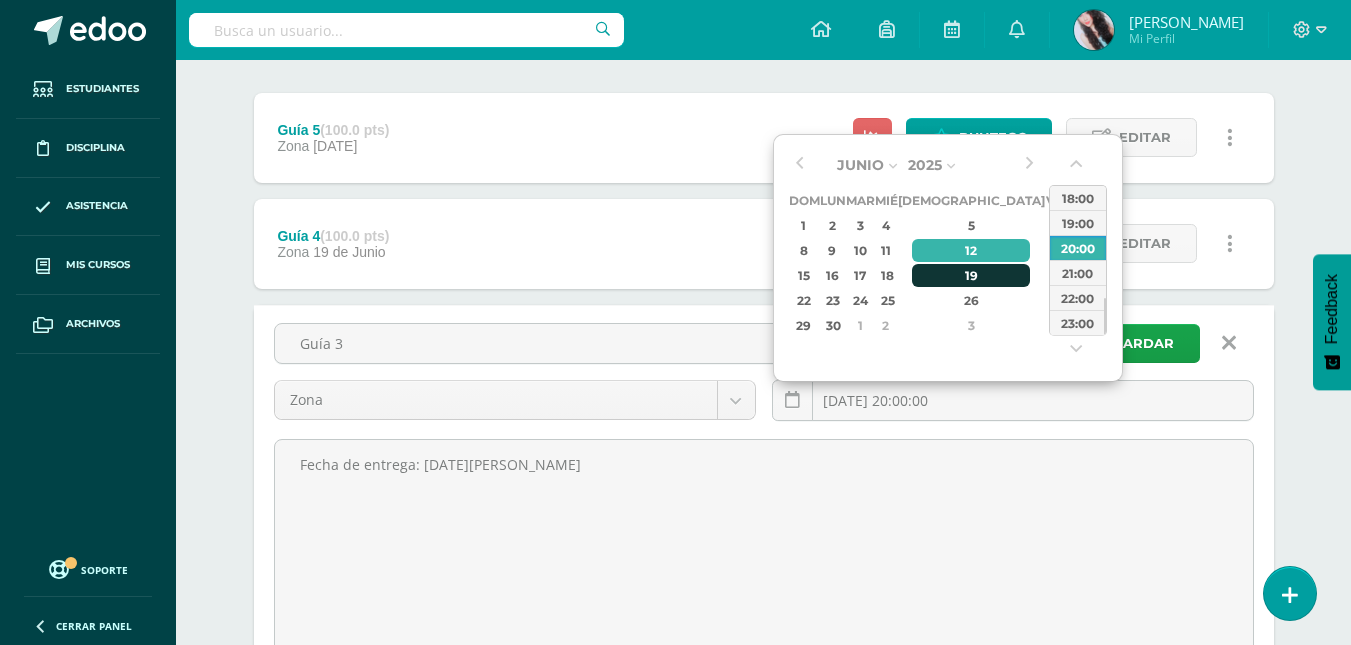 click on "19" at bounding box center [971, 275] 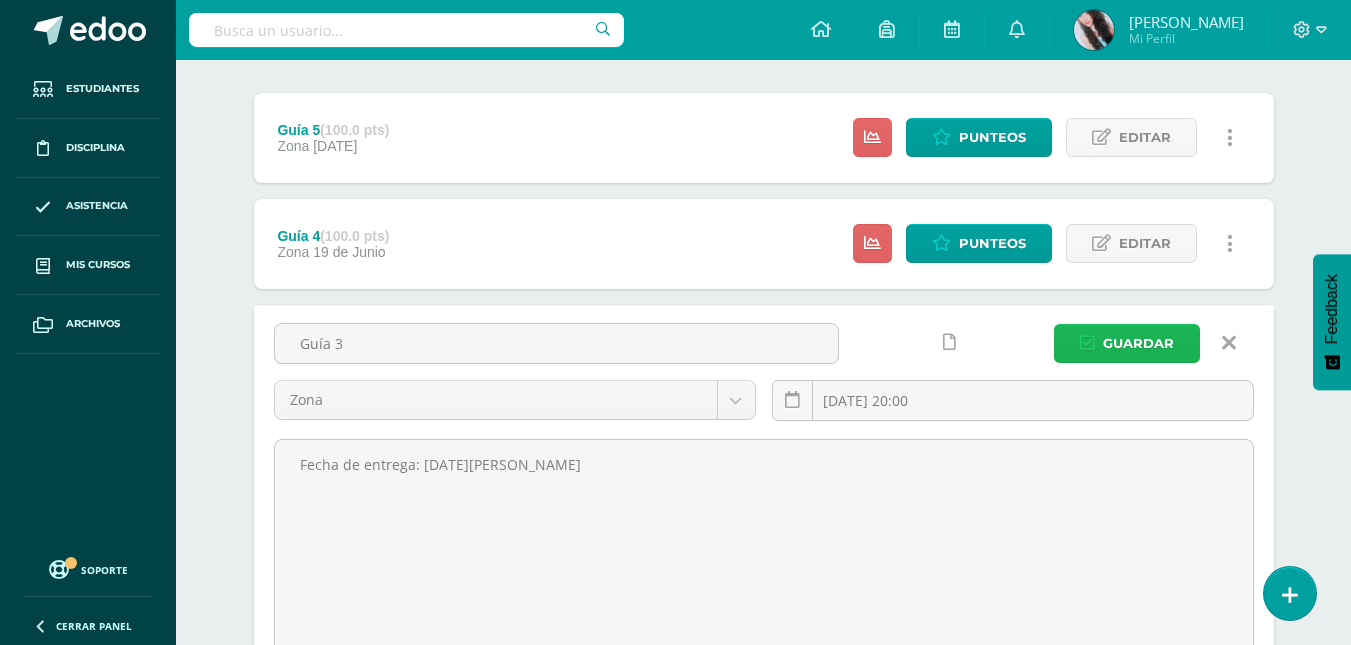 click on "Guardar" at bounding box center (1138, 343) 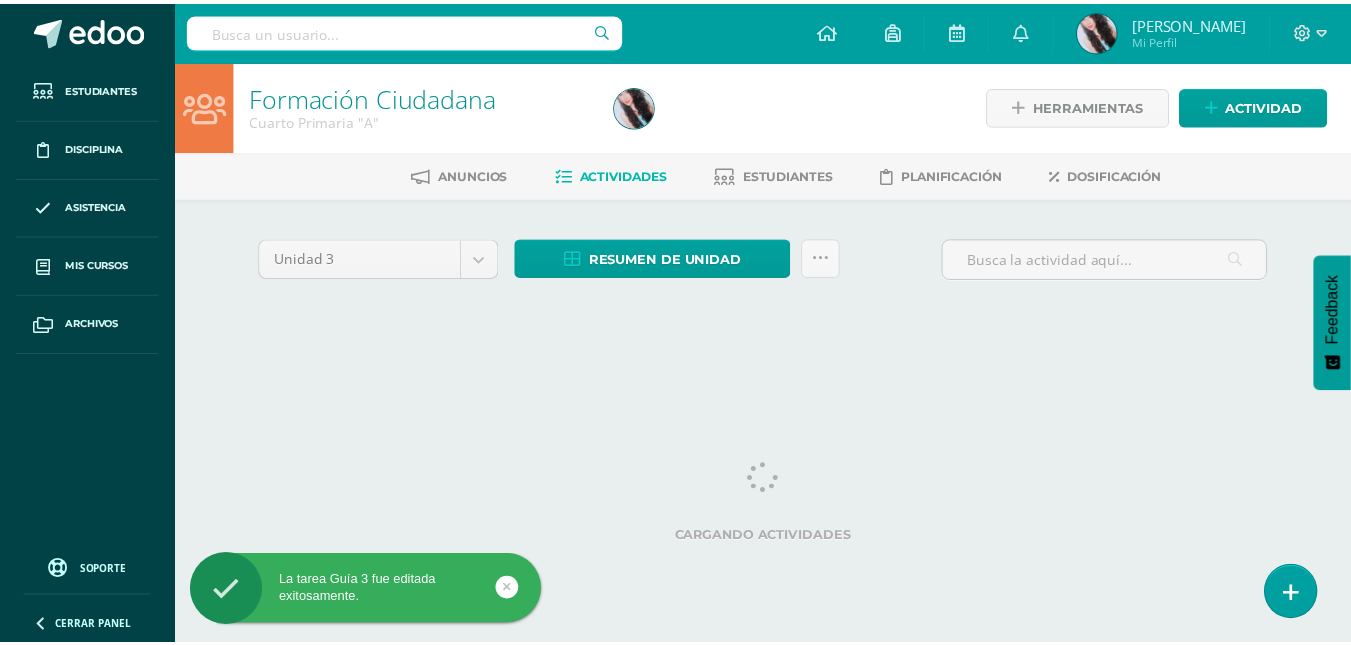 scroll, scrollTop: 0, scrollLeft: 0, axis: both 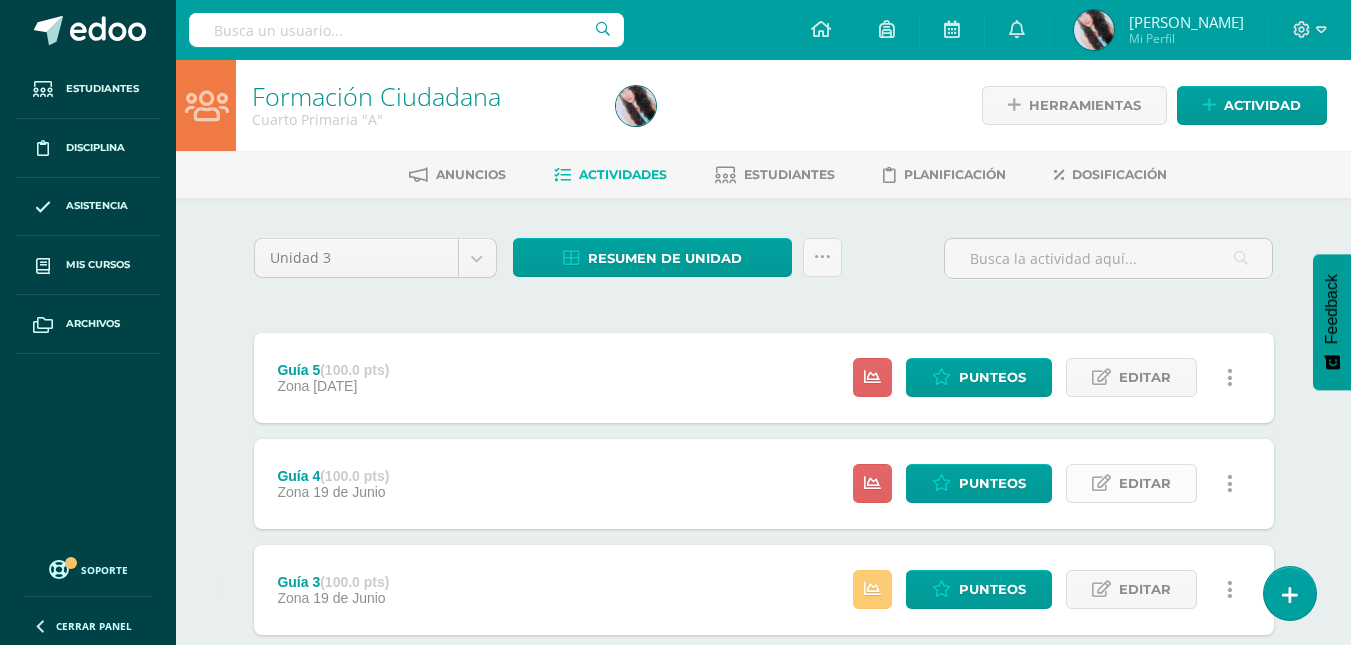 click on "Editar" at bounding box center [1145, 483] 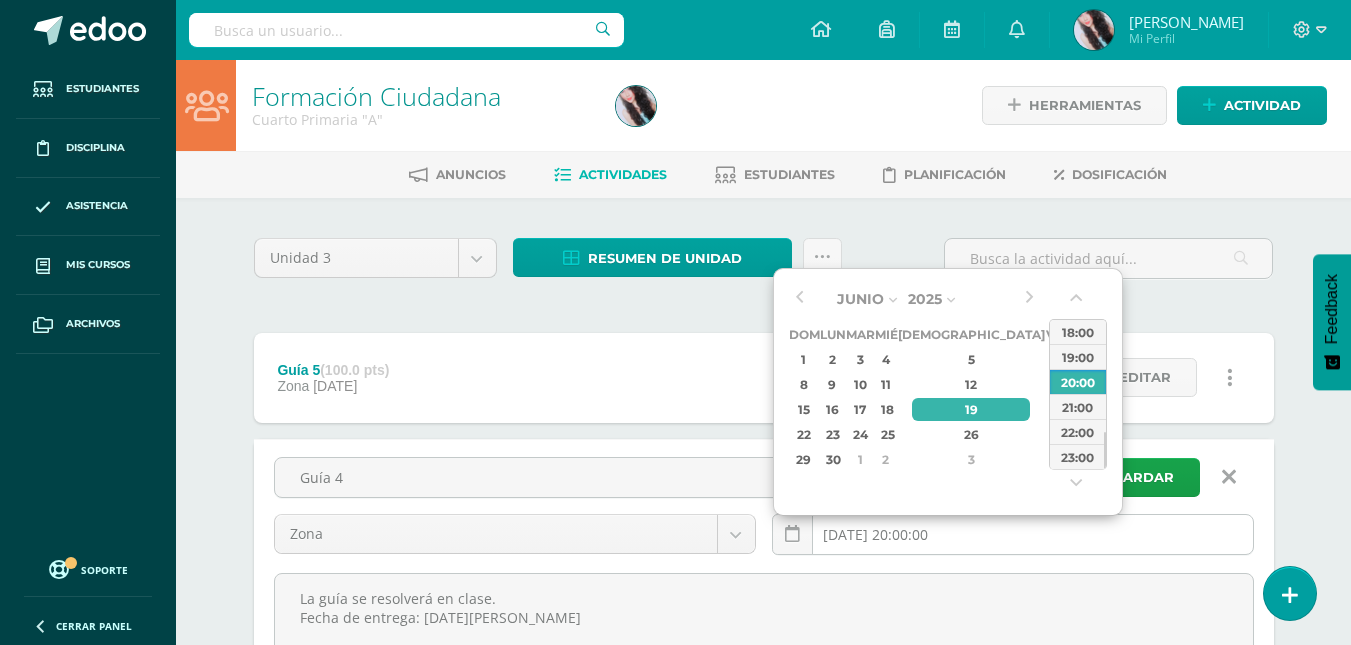 click on "[DATE] 20:00:00" at bounding box center [1013, 534] 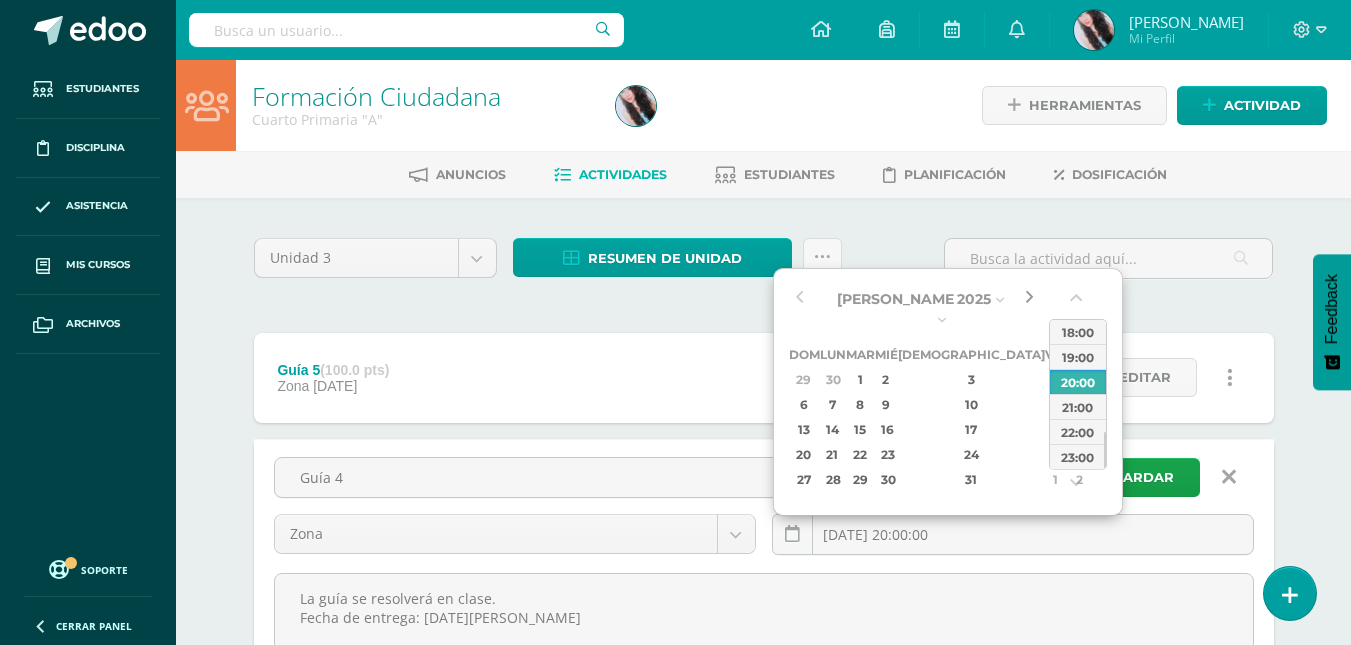 click at bounding box center (1029, 299) 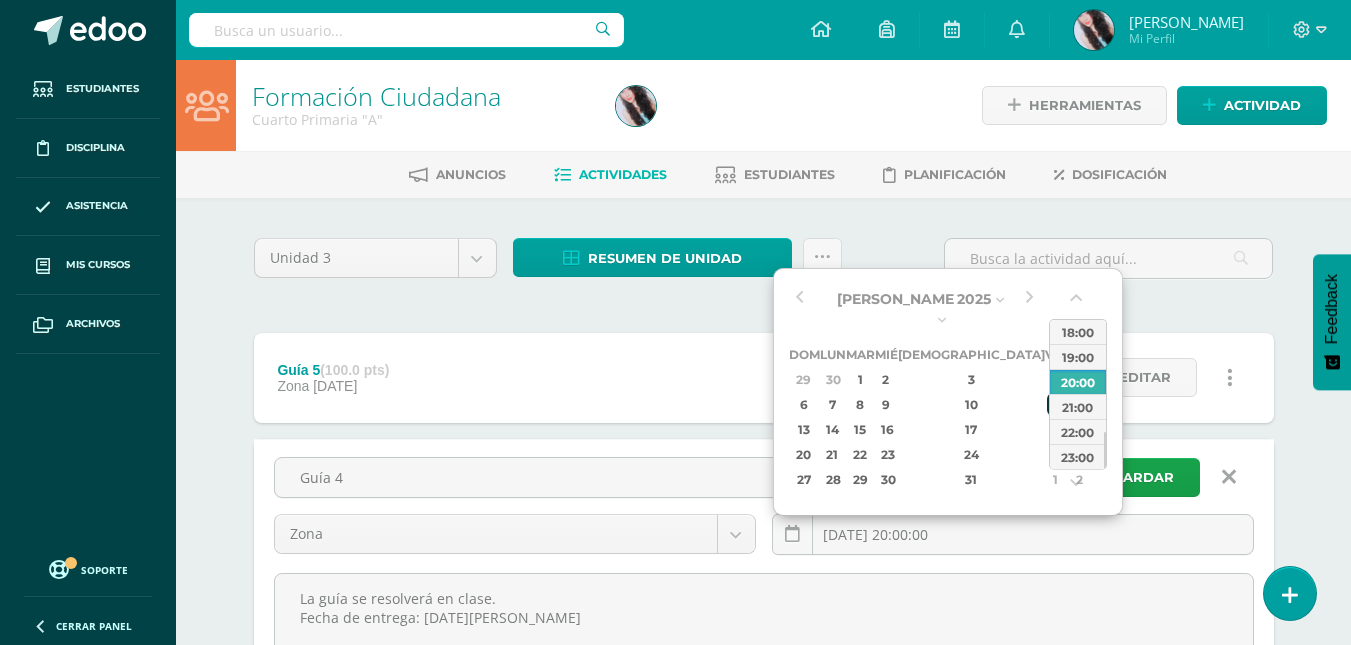 click on "11" at bounding box center (1056, 404) 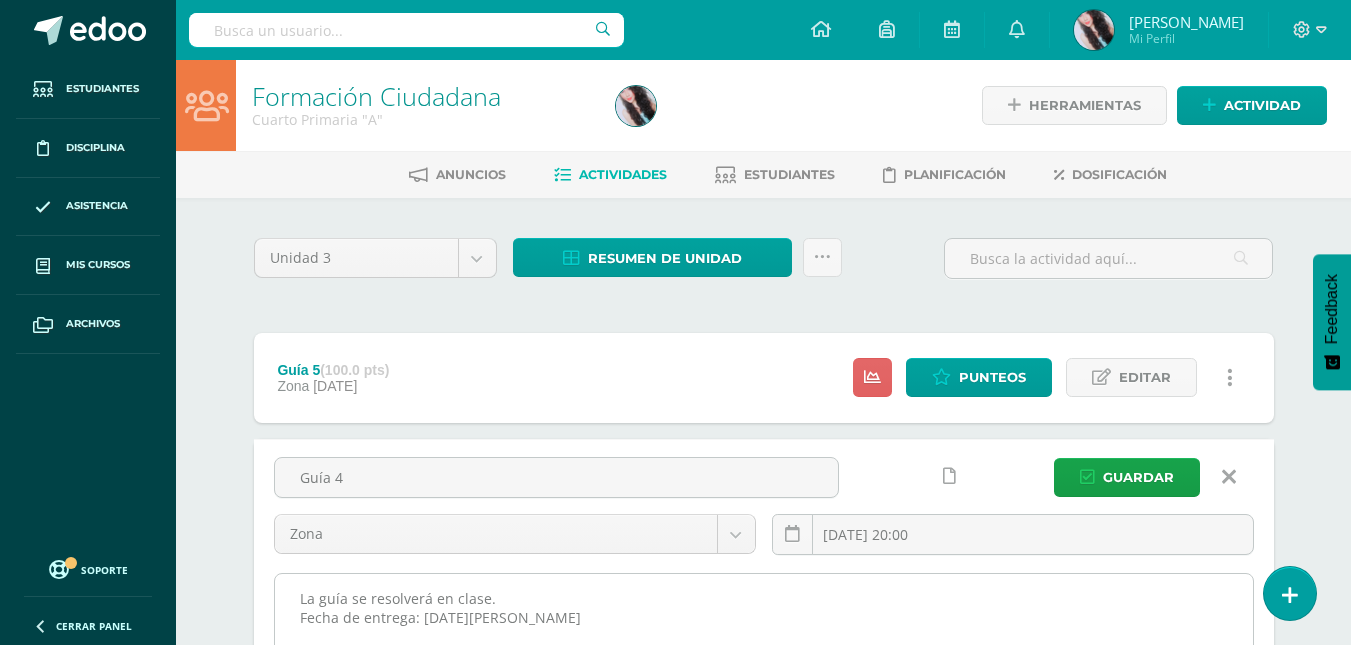 click on "La guía se resolverá en clase.
Fecha de entrega: [DATE][PERSON_NAME]" at bounding box center (764, 684) 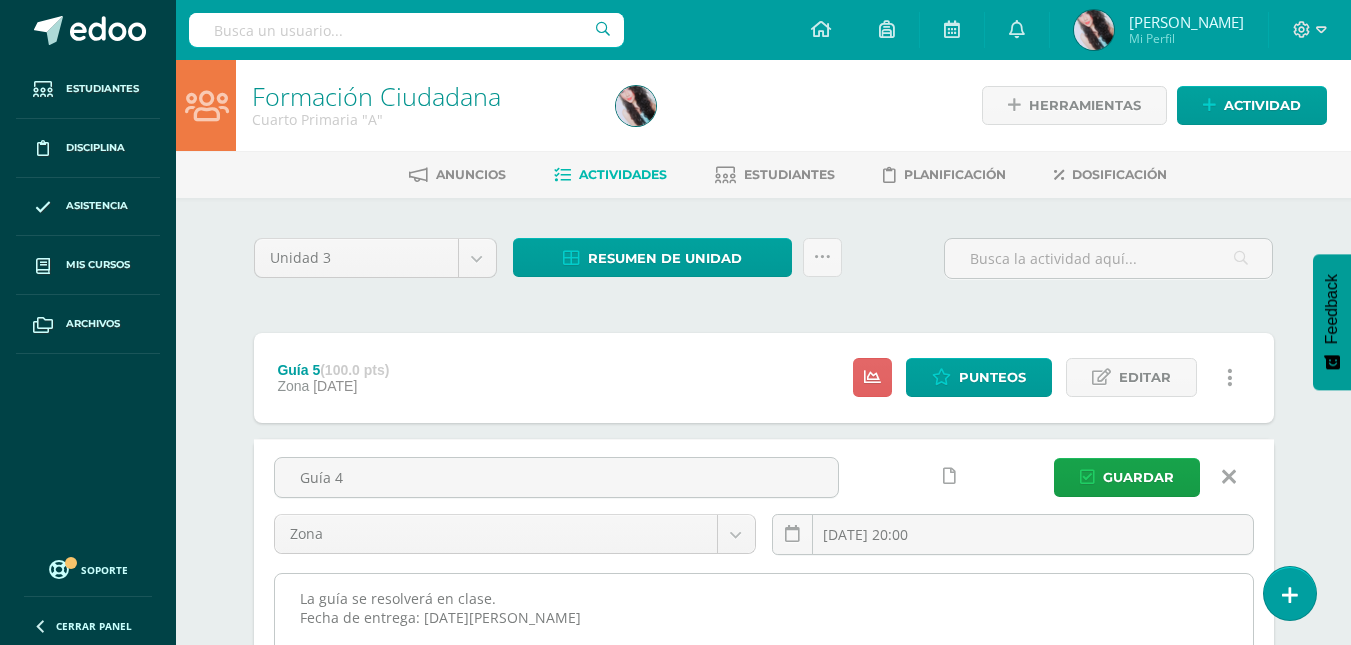 click on "La guía se resolverá en clase.
Fecha de entrega: [DATE][PERSON_NAME]" at bounding box center [764, 684] 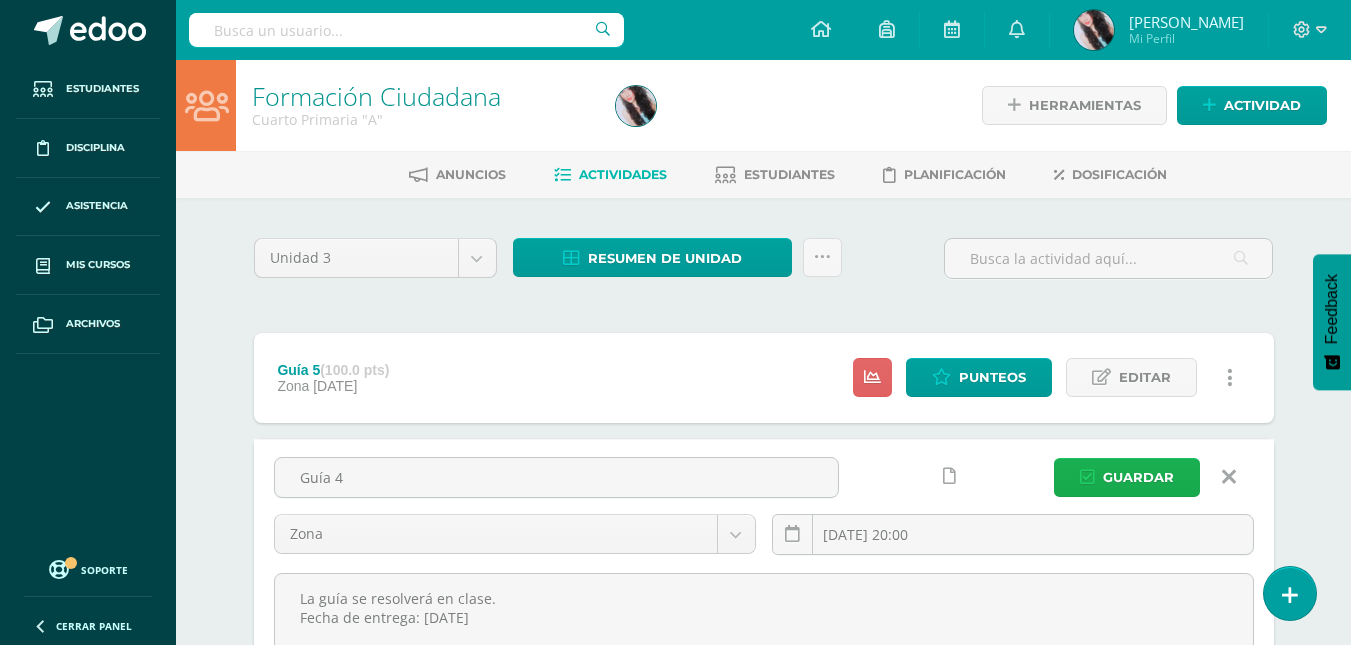 type on "La guía se resolverá en clase.
Fecha de entrega: 11 de julio" 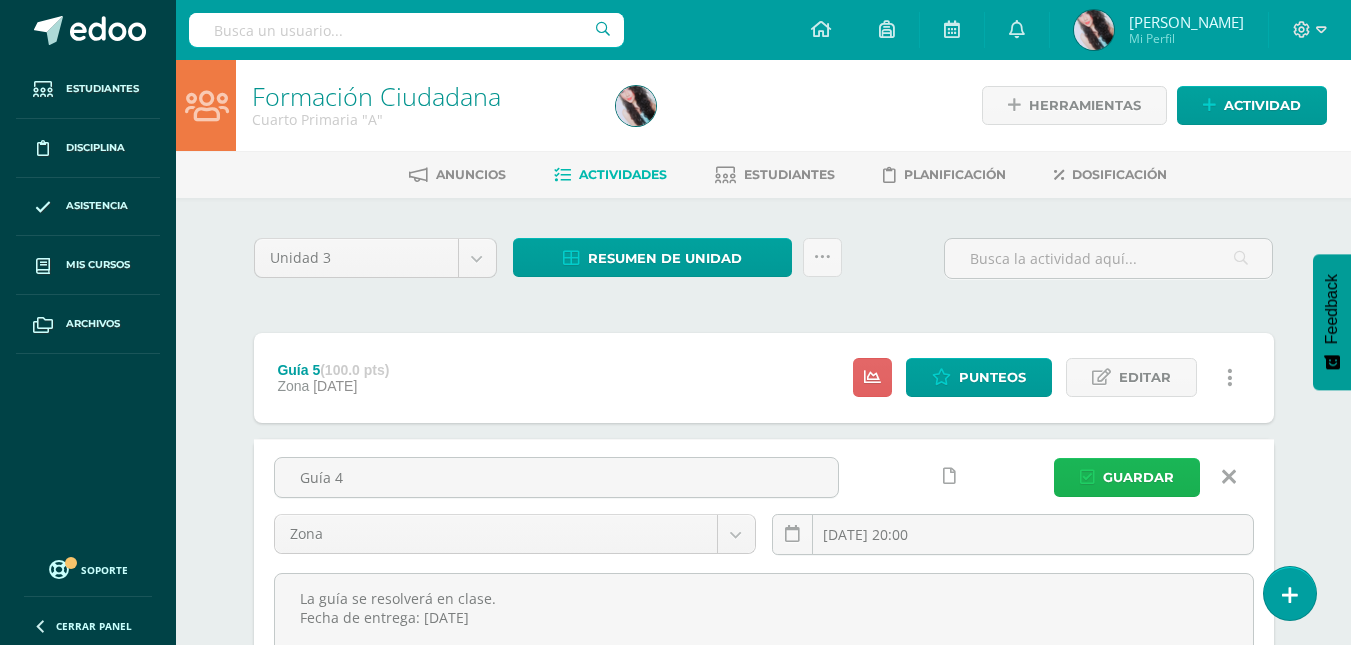 click on "Guardar" at bounding box center [1138, 477] 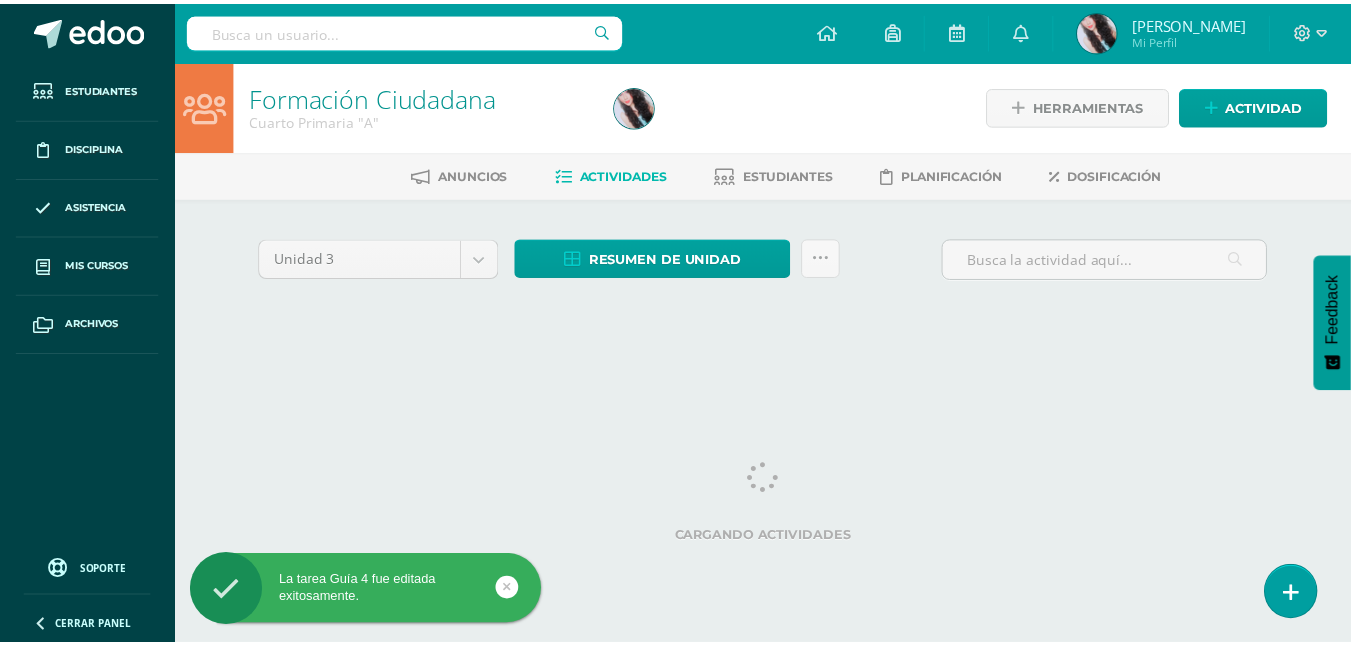 scroll, scrollTop: 0, scrollLeft: 0, axis: both 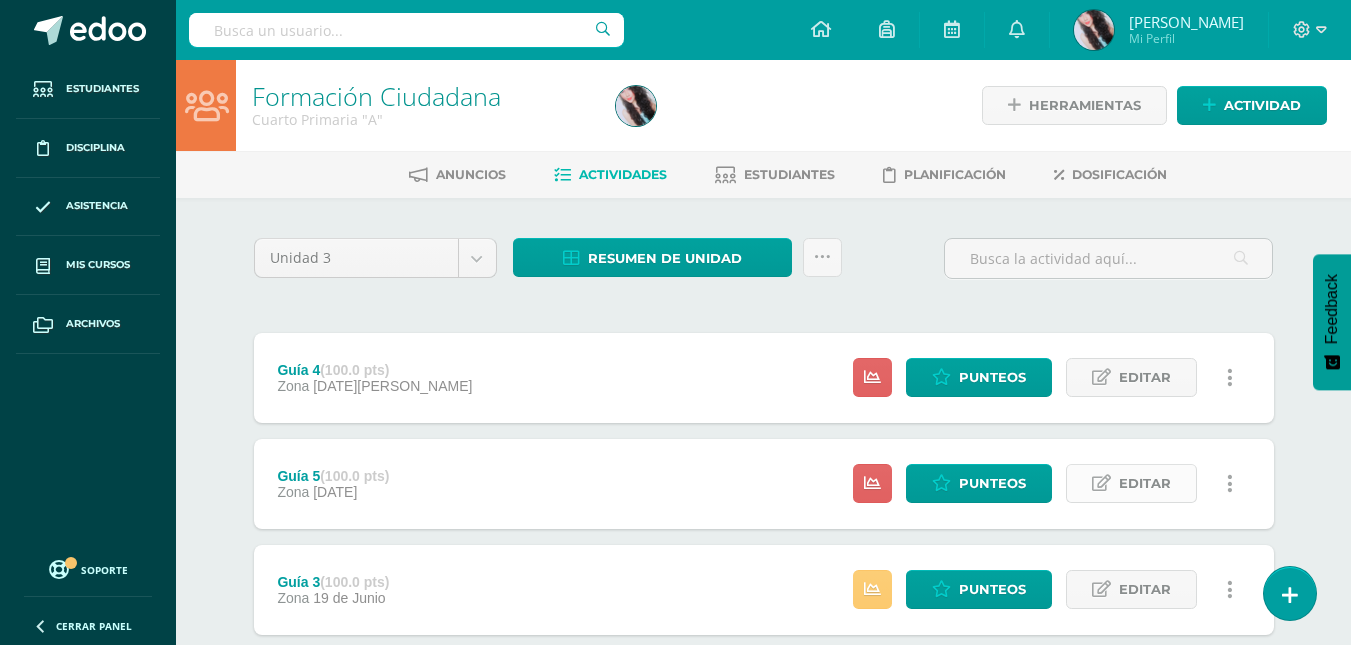 click on "Editar" at bounding box center (1145, 483) 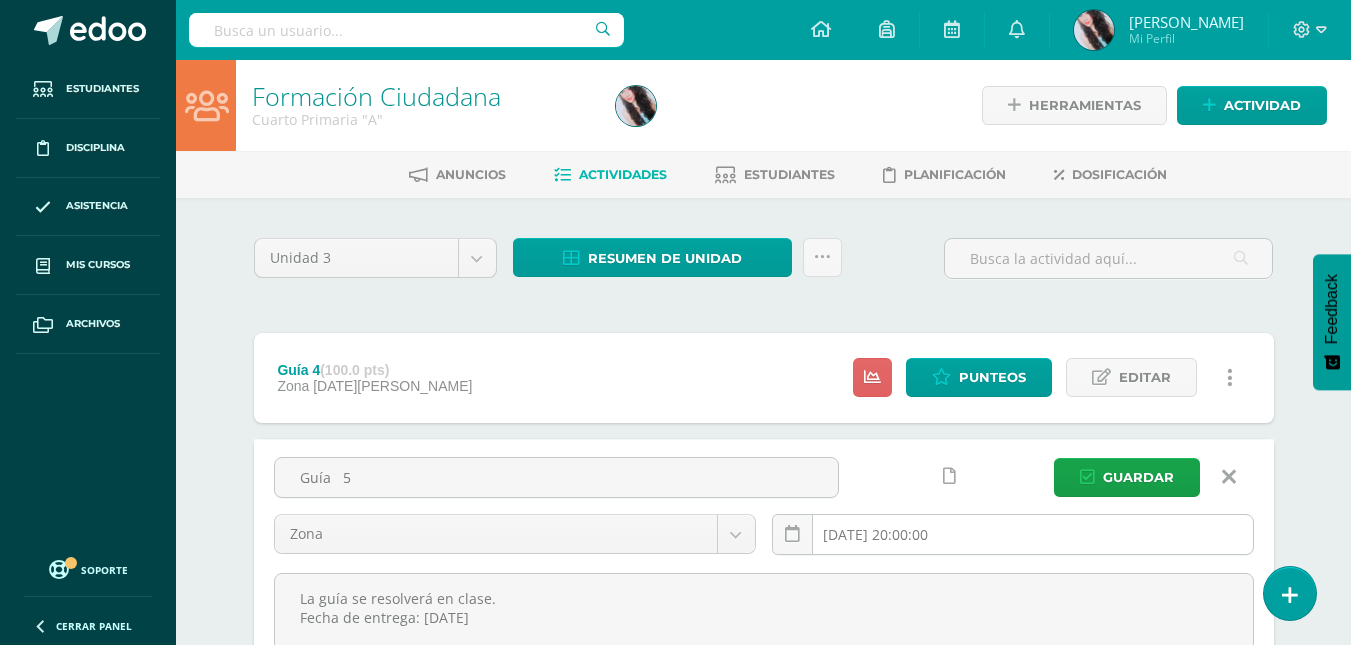 click on "[DATE] 20:00:00" at bounding box center (1013, 534) 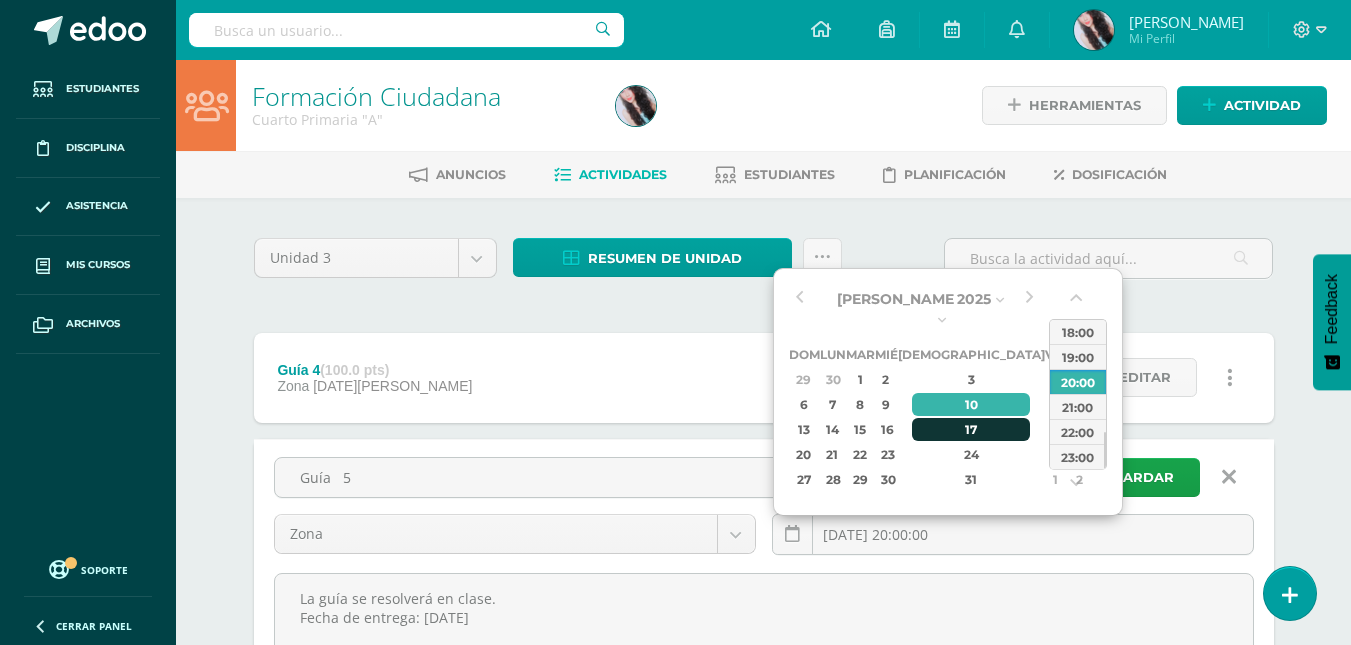 click on "17" at bounding box center [971, 429] 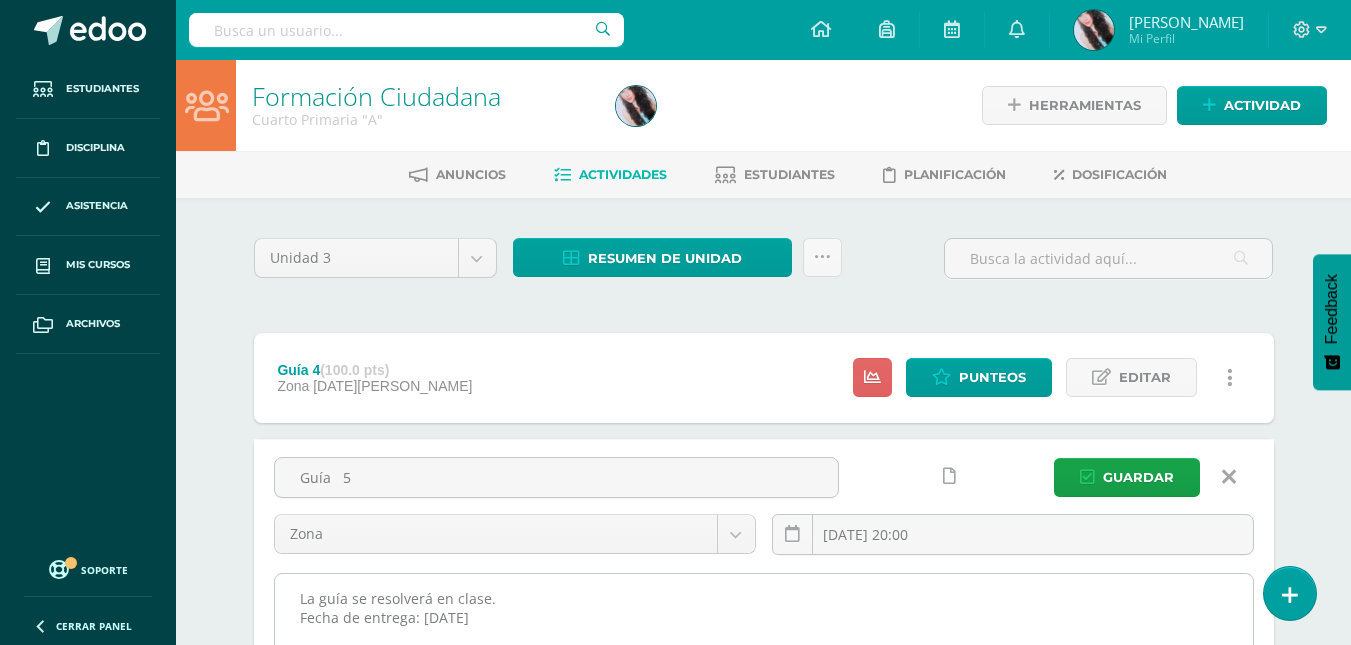 click on "La guía se resolverá en clase.
Fecha de entrega: 10 de julio" at bounding box center [764, 684] 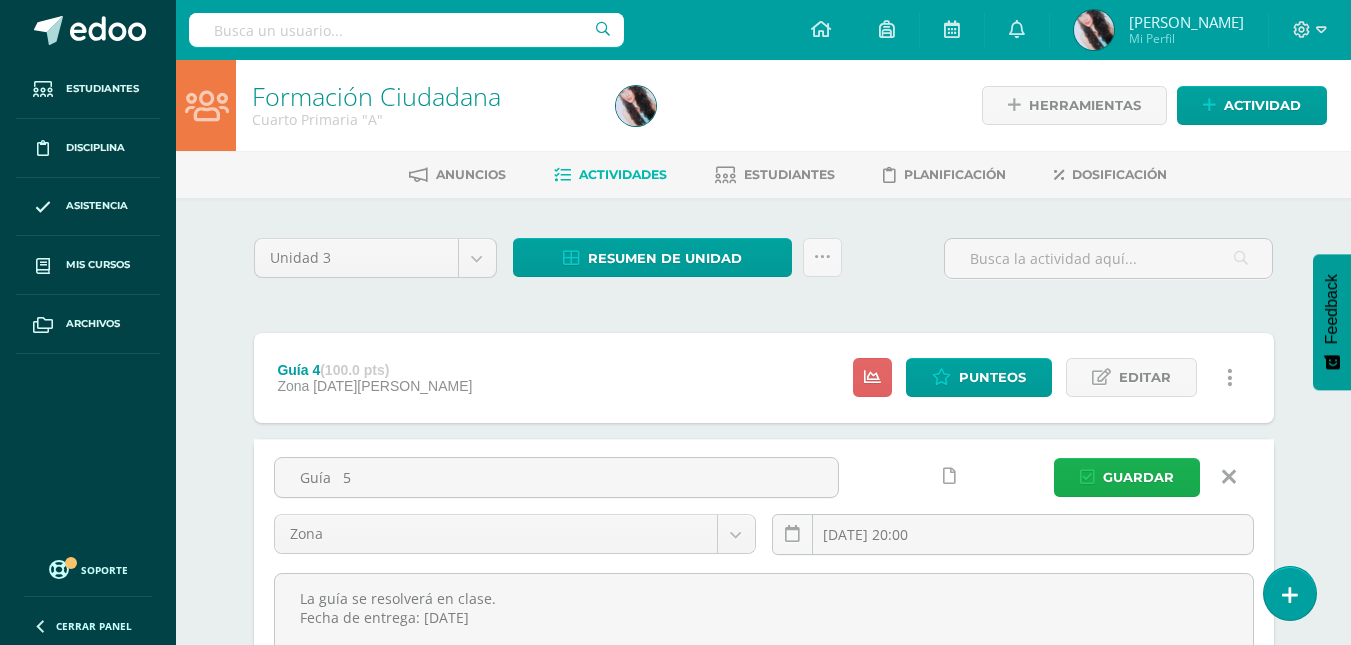 type on "La guía se resolverá en clase.
Fecha de entrega: [DATE]" 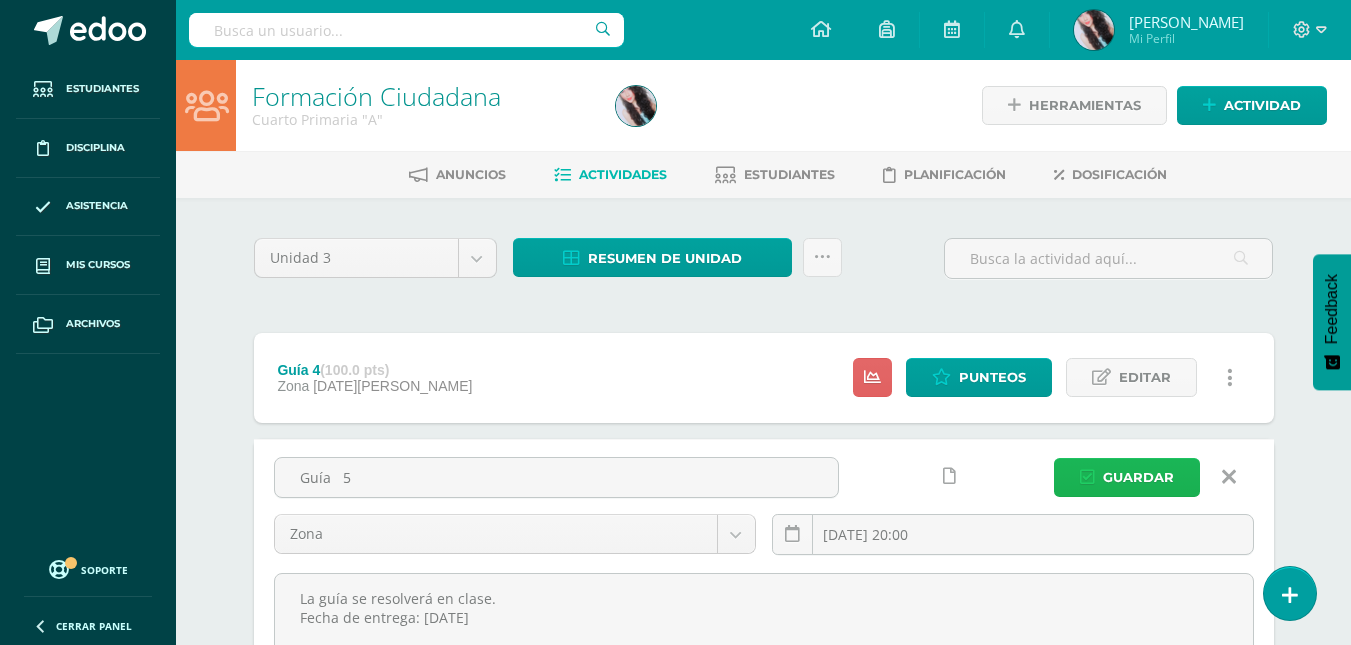 click on "Guardar" at bounding box center [1138, 477] 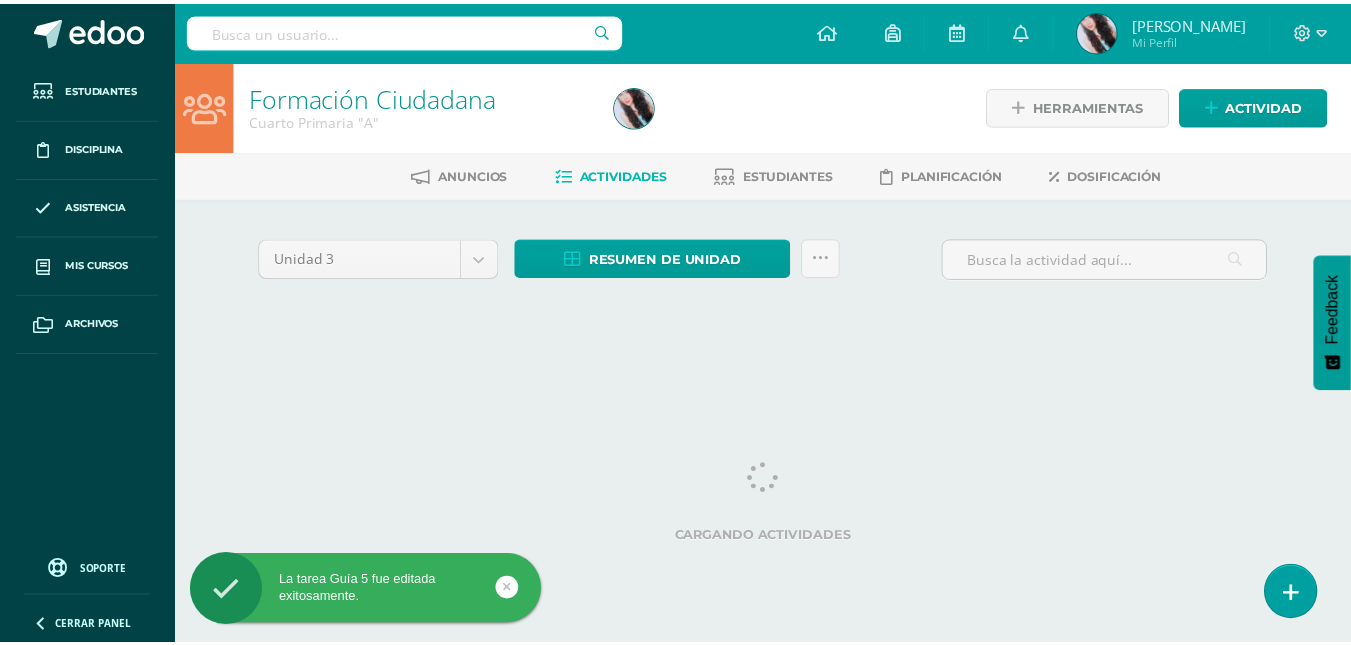 scroll, scrollTop: 0, scrollLeft: 0, axis: both 